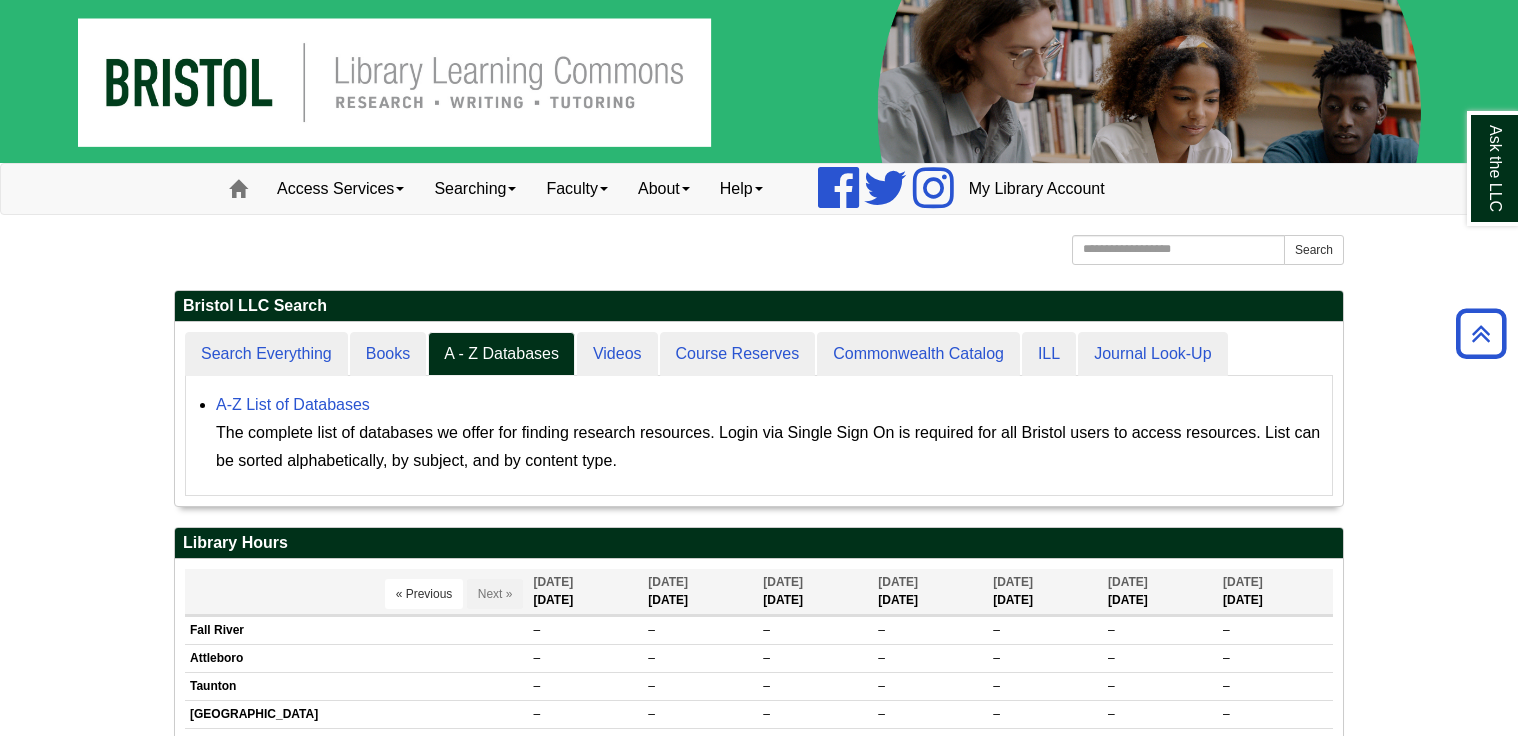 scroll, scrollTop: 240, scrollLeft: 0, axis: vertical 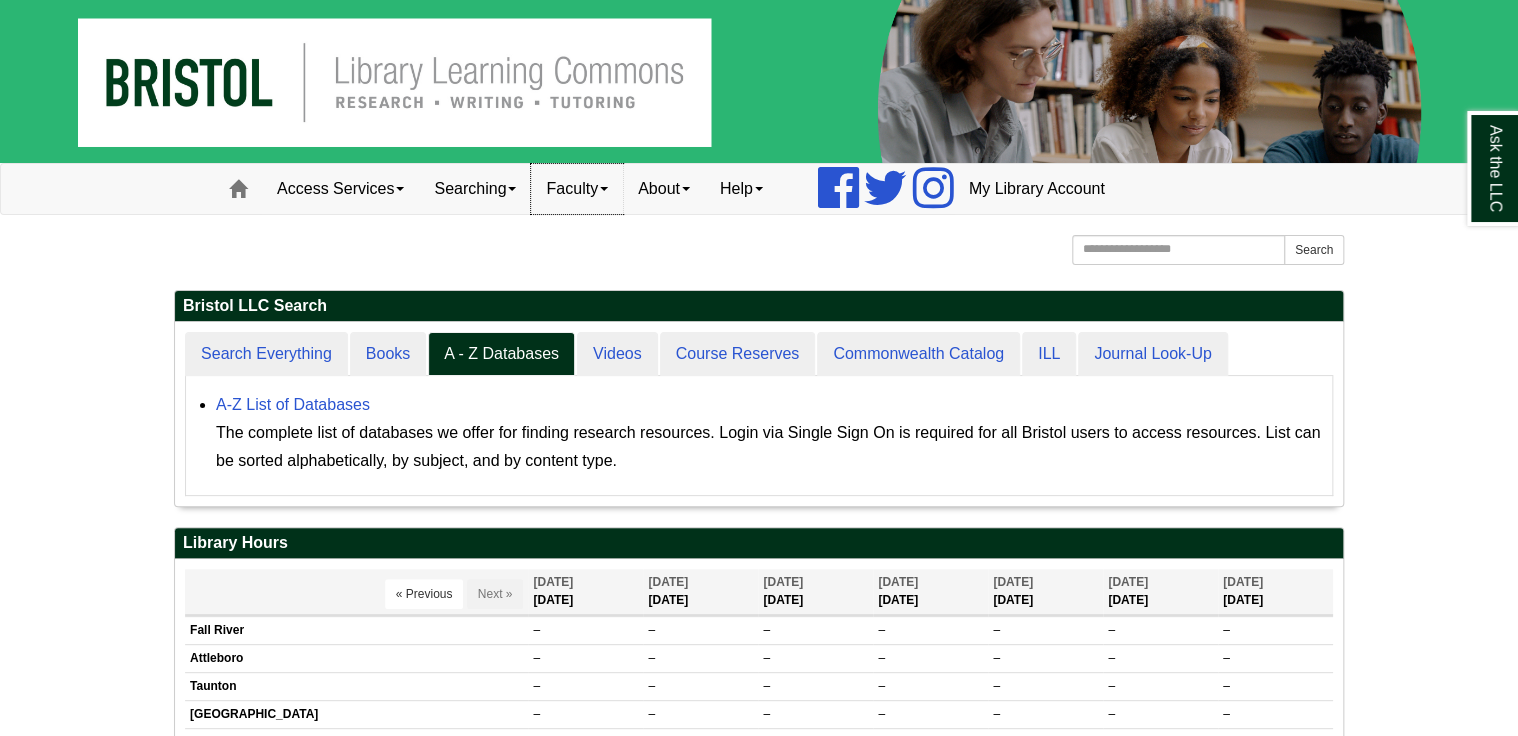 click at bounding box center (604, 189) 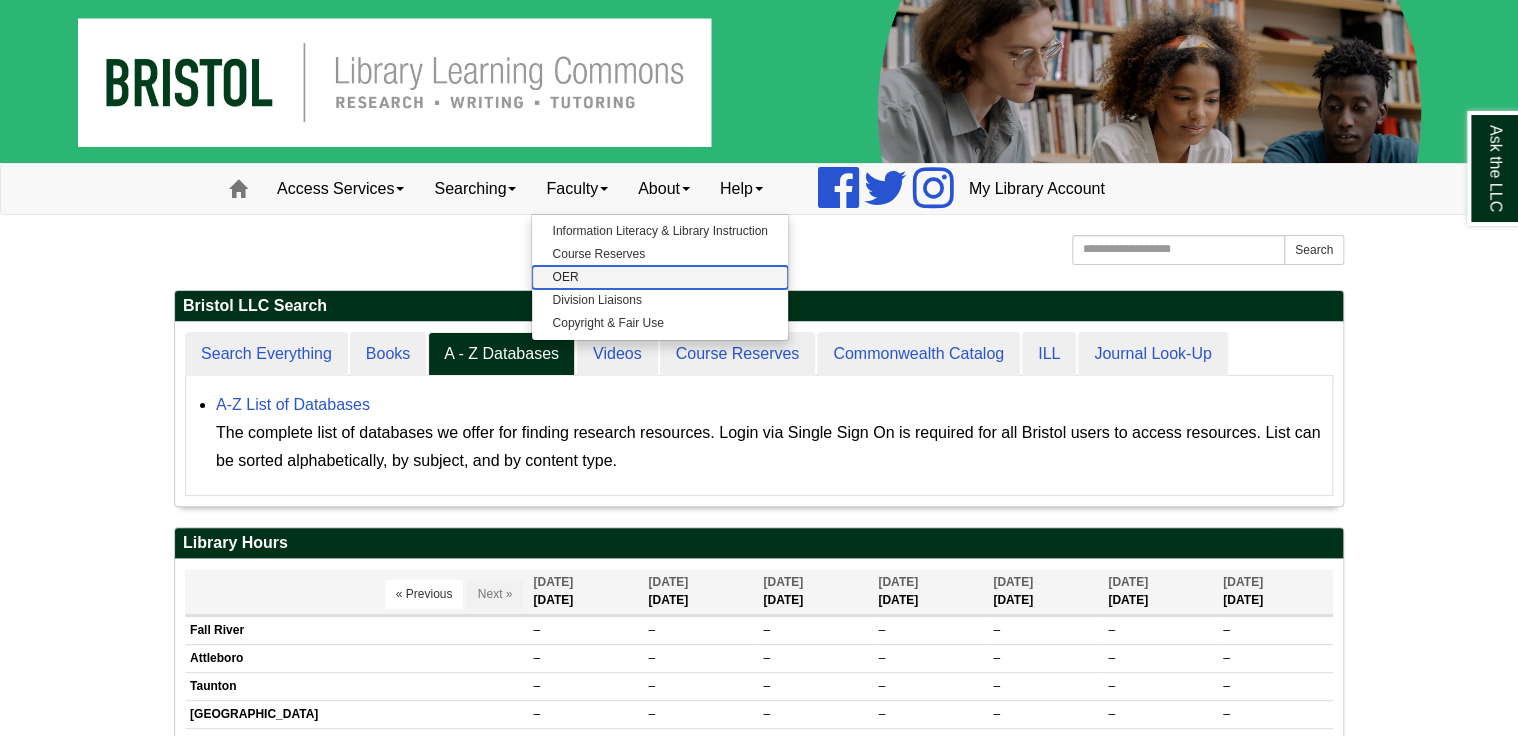 click on "OER" at bounding box center [659, 277] 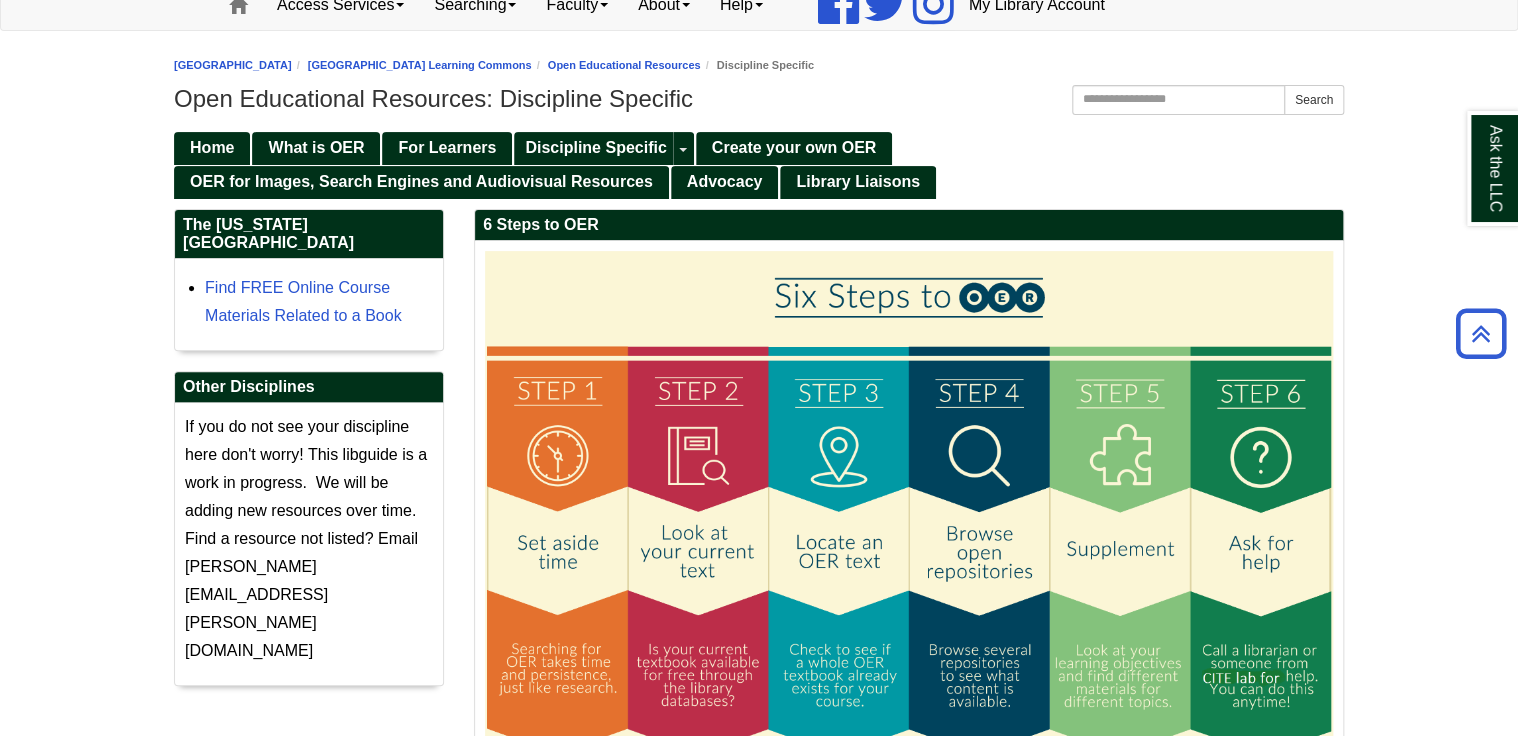 scroll, scrollTop: 107, scrollLeft: 0, axis: vertical 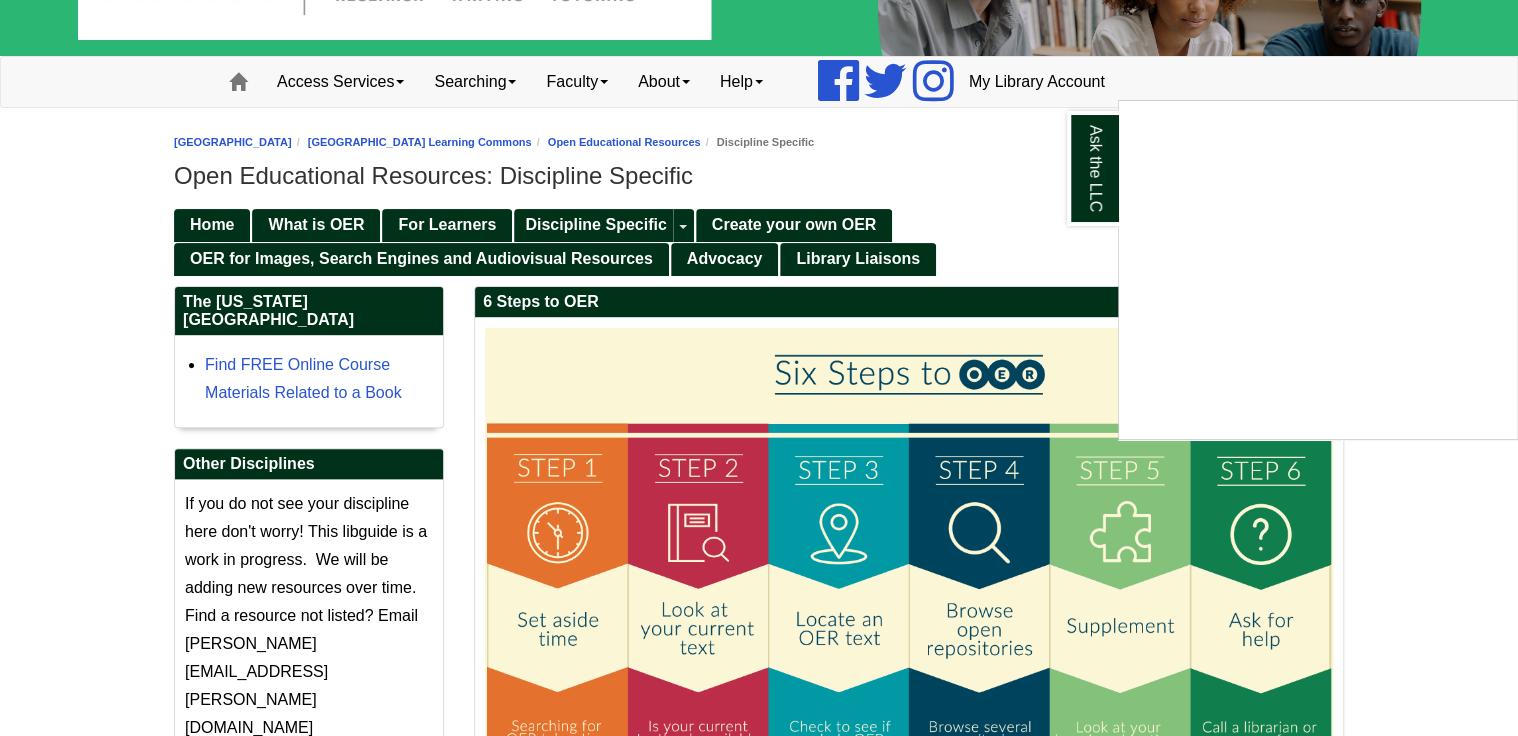 click at bounding box center (759, 368) 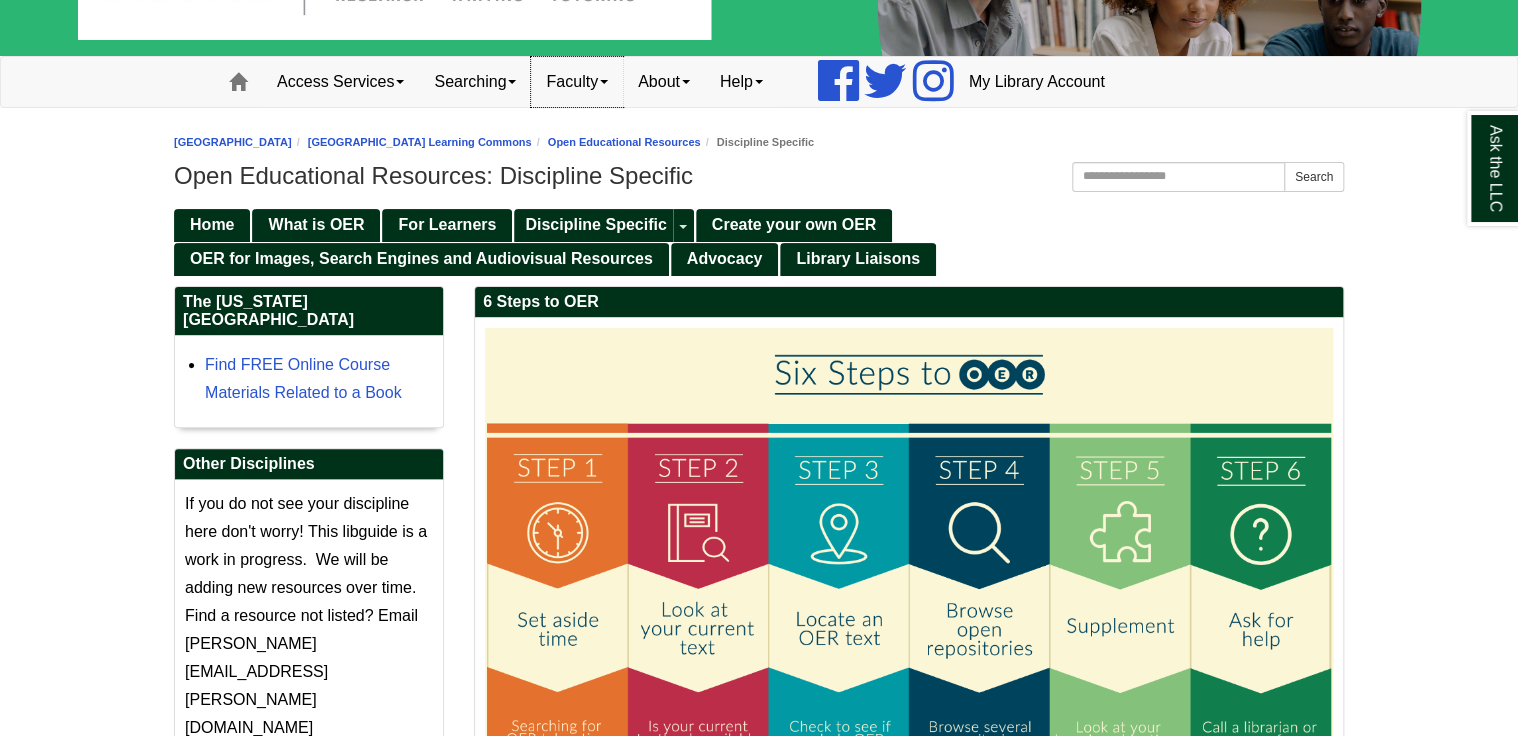 click on "Faculty" at bounding box center [577, 82] 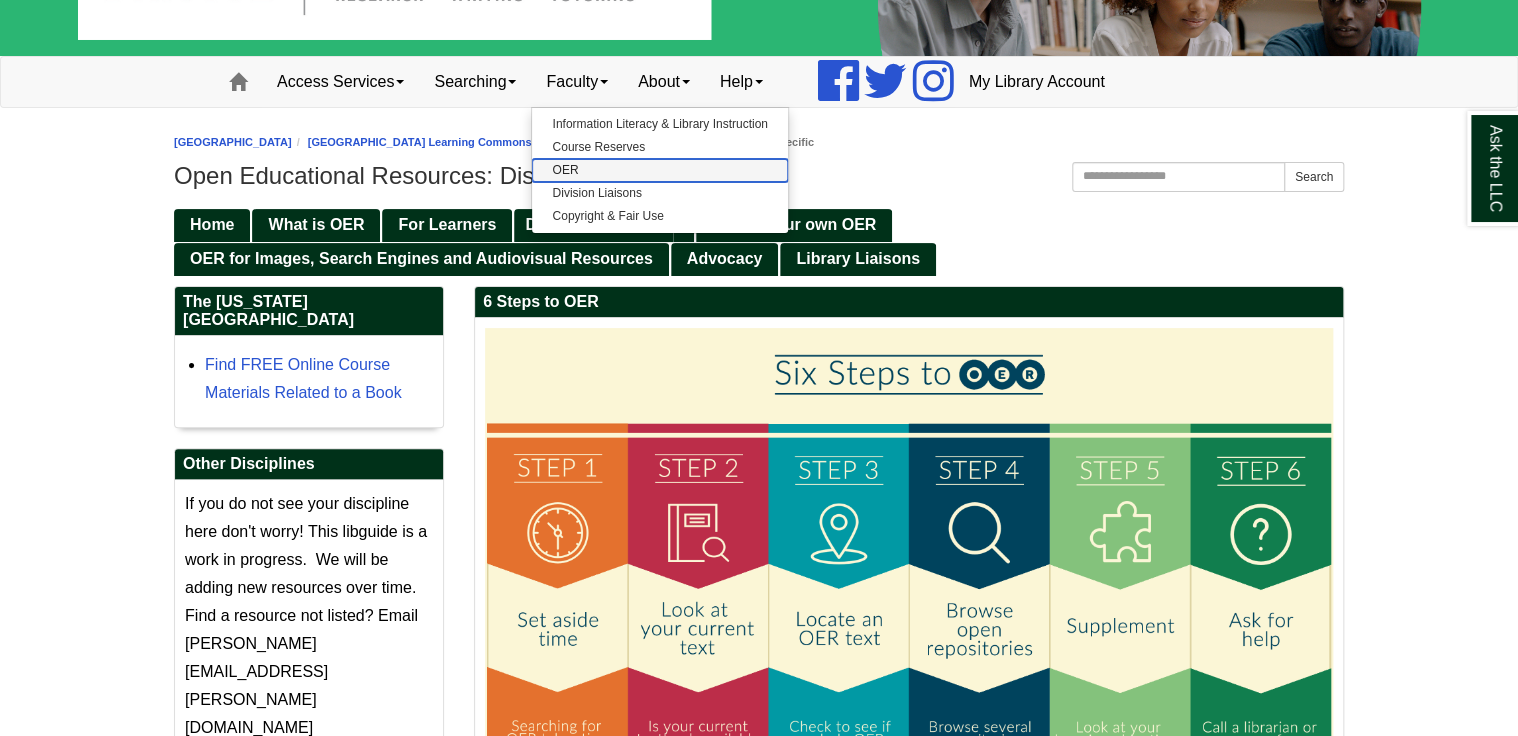 click on "OER" at bounding box center (659, 170) 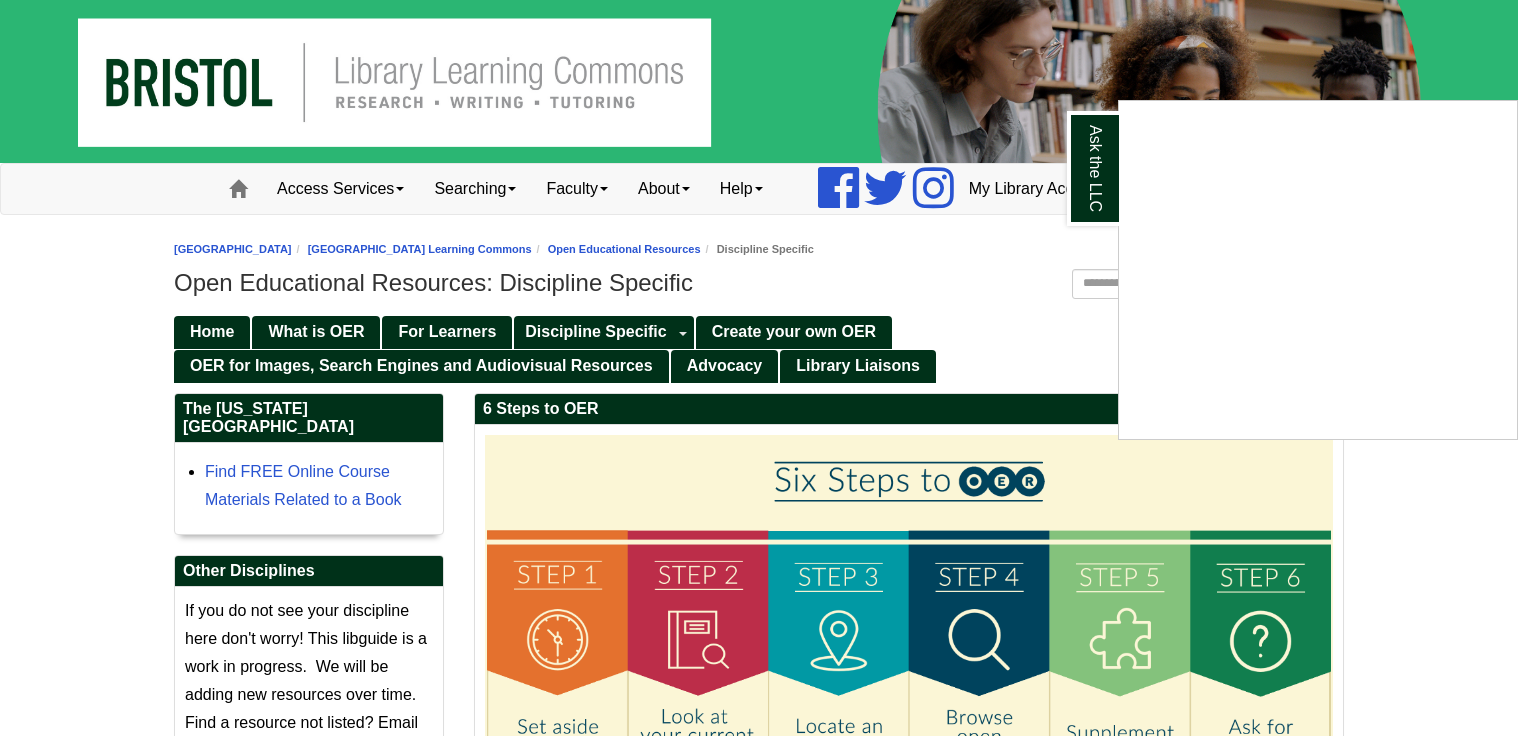 scroll, scrollTop: 187, scrollLeft: 0, axis: vertical 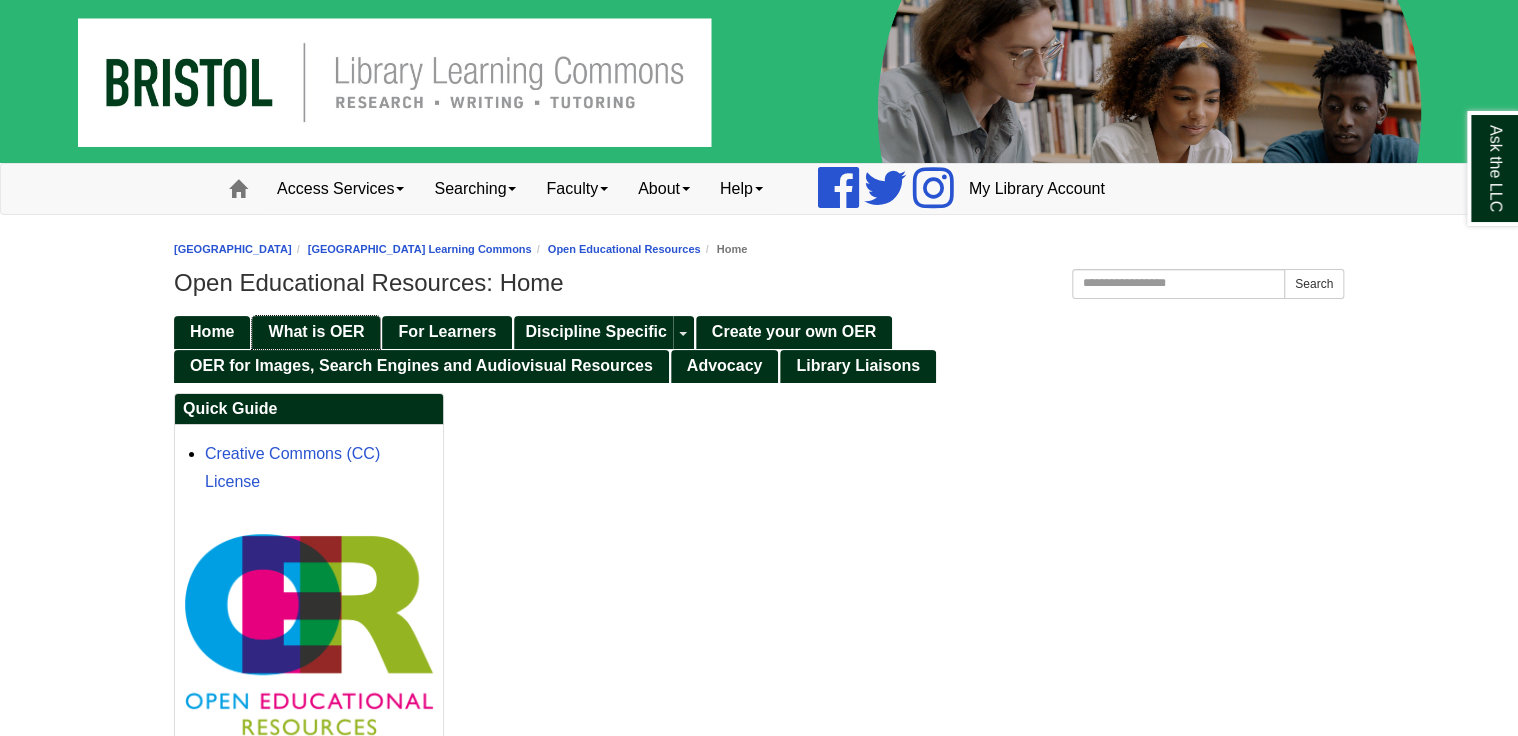 click on "What is OER" at bounding box center [316, 331] 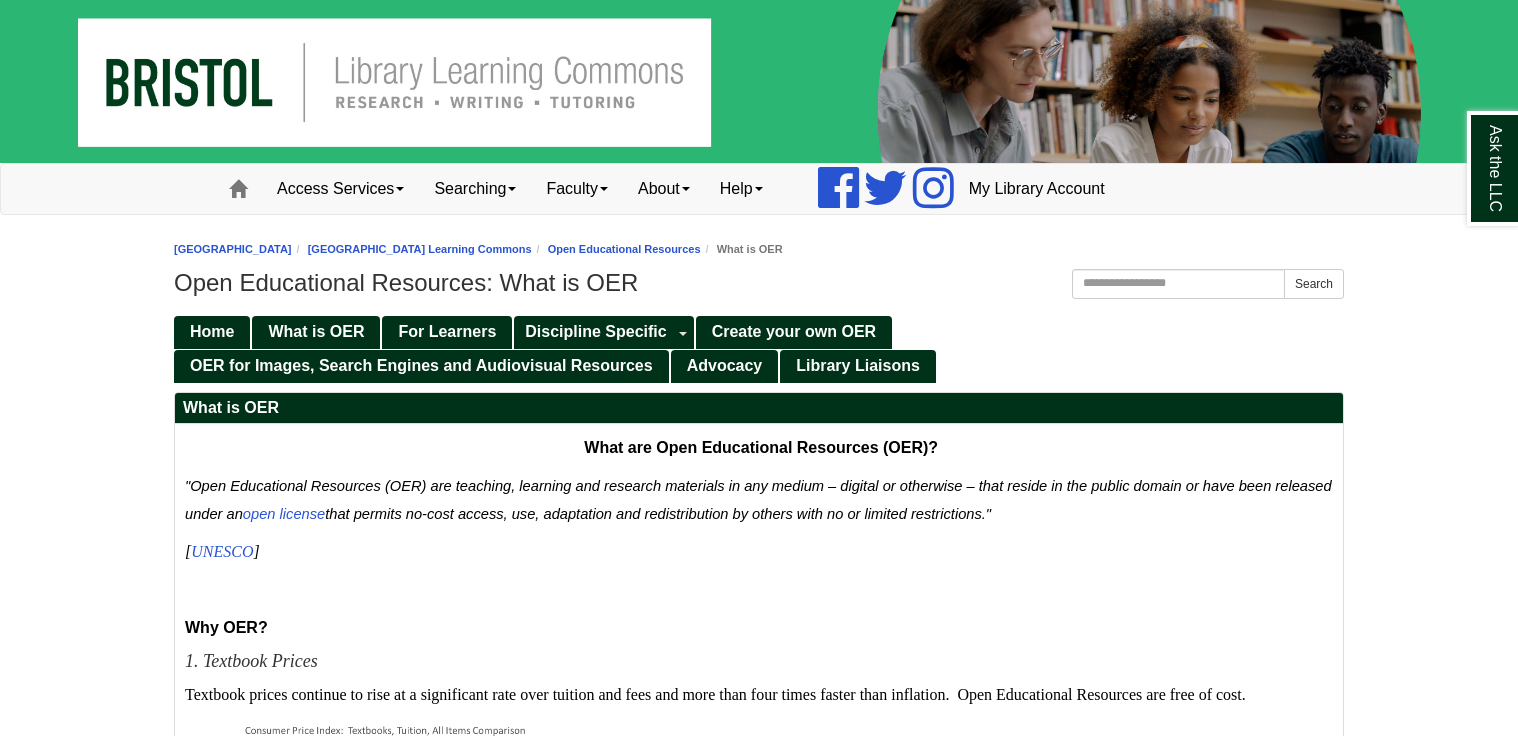 scroll, scrollTop: 0, scrollLeft: 0, axis: both 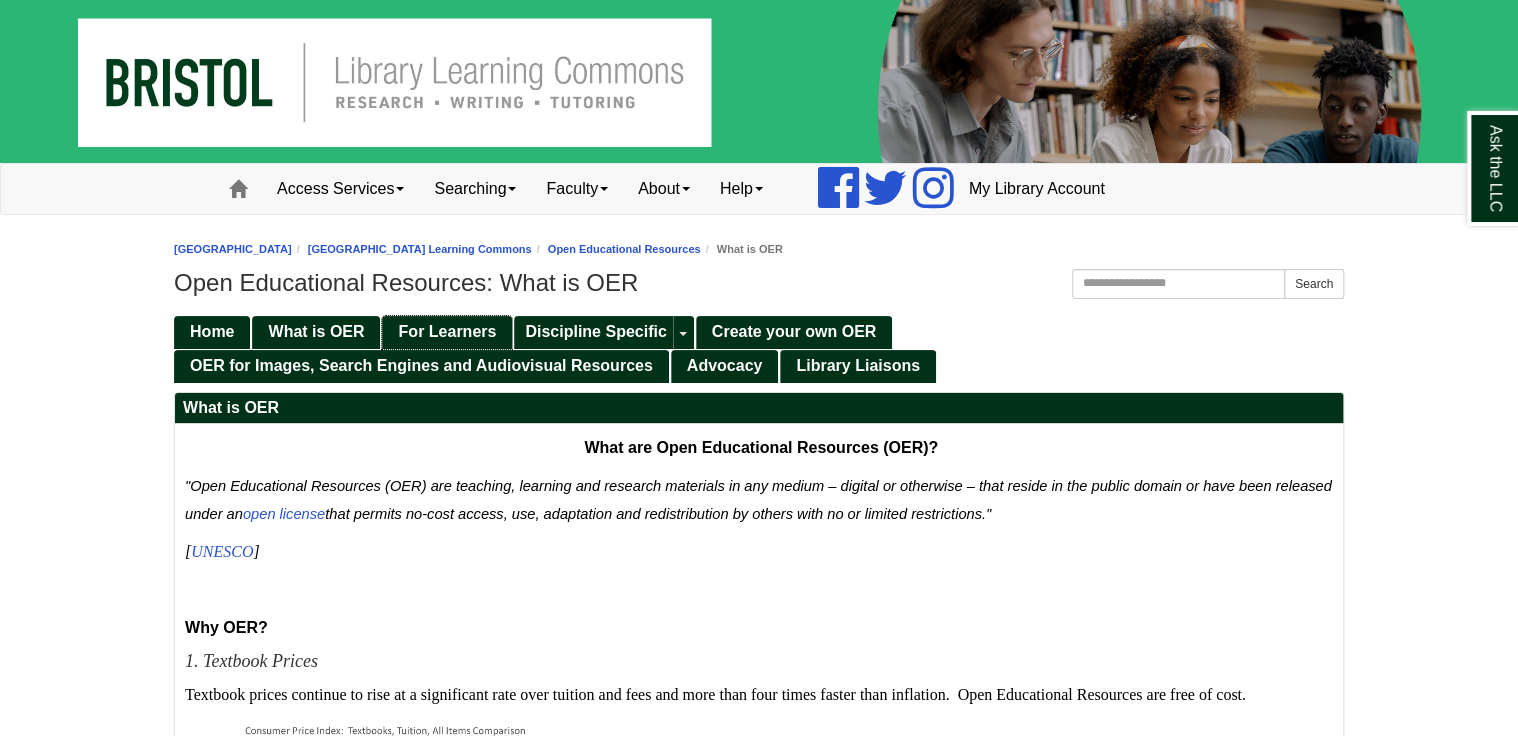 click on "For Learners" at bounding box center (447, 331) 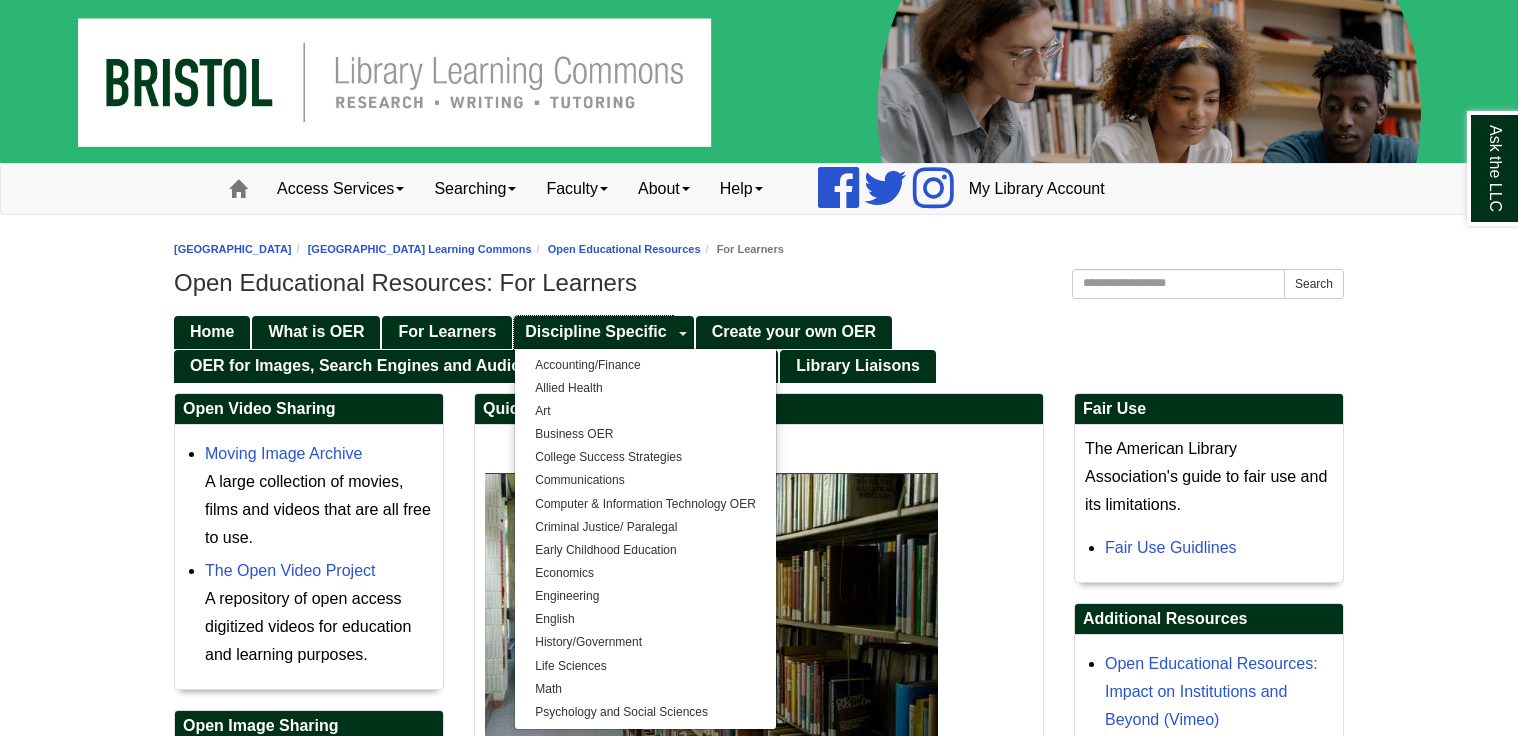 scroll, scrollTop: 0, scrollLeft: 0, axis: both 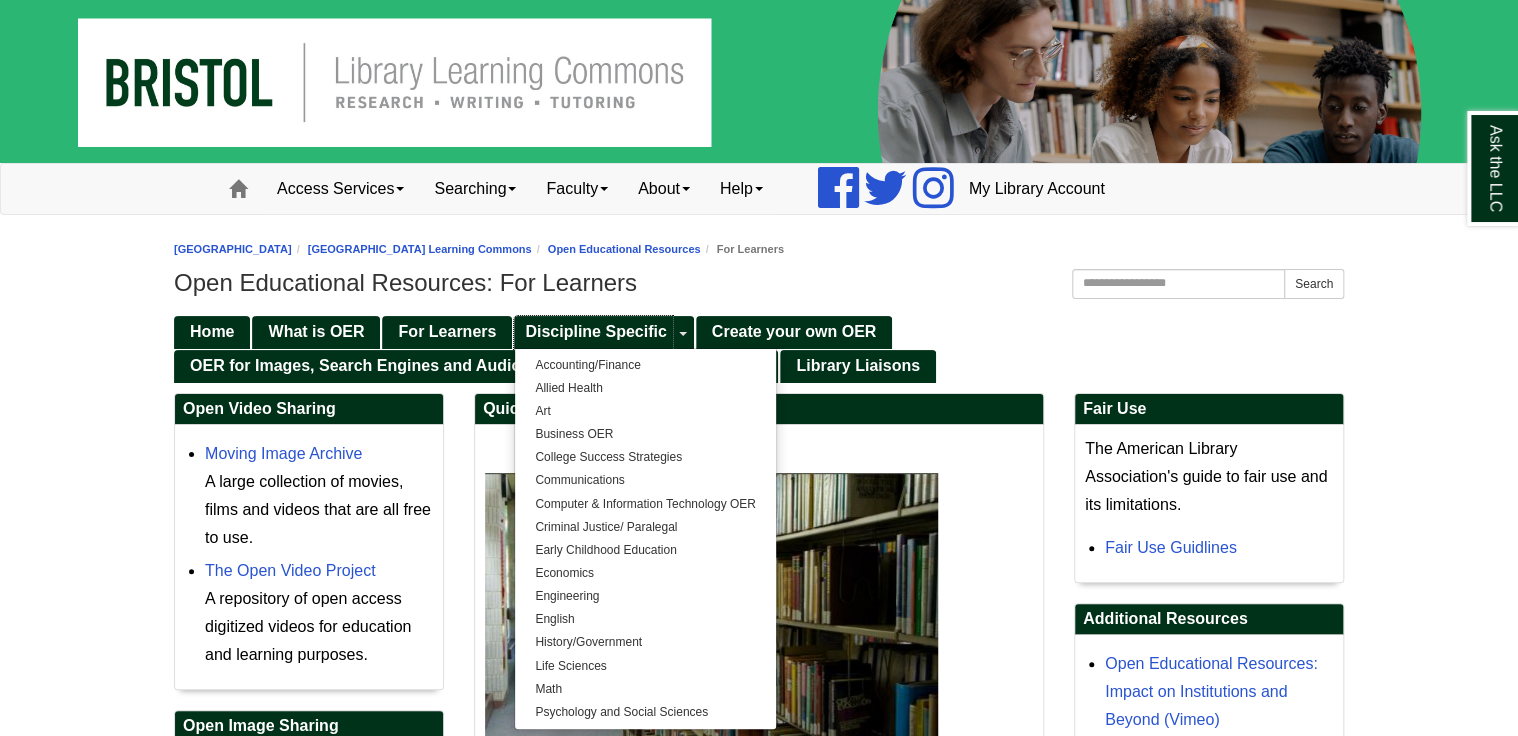 click on "Discipline Specific" at bounding box center (595, 331) 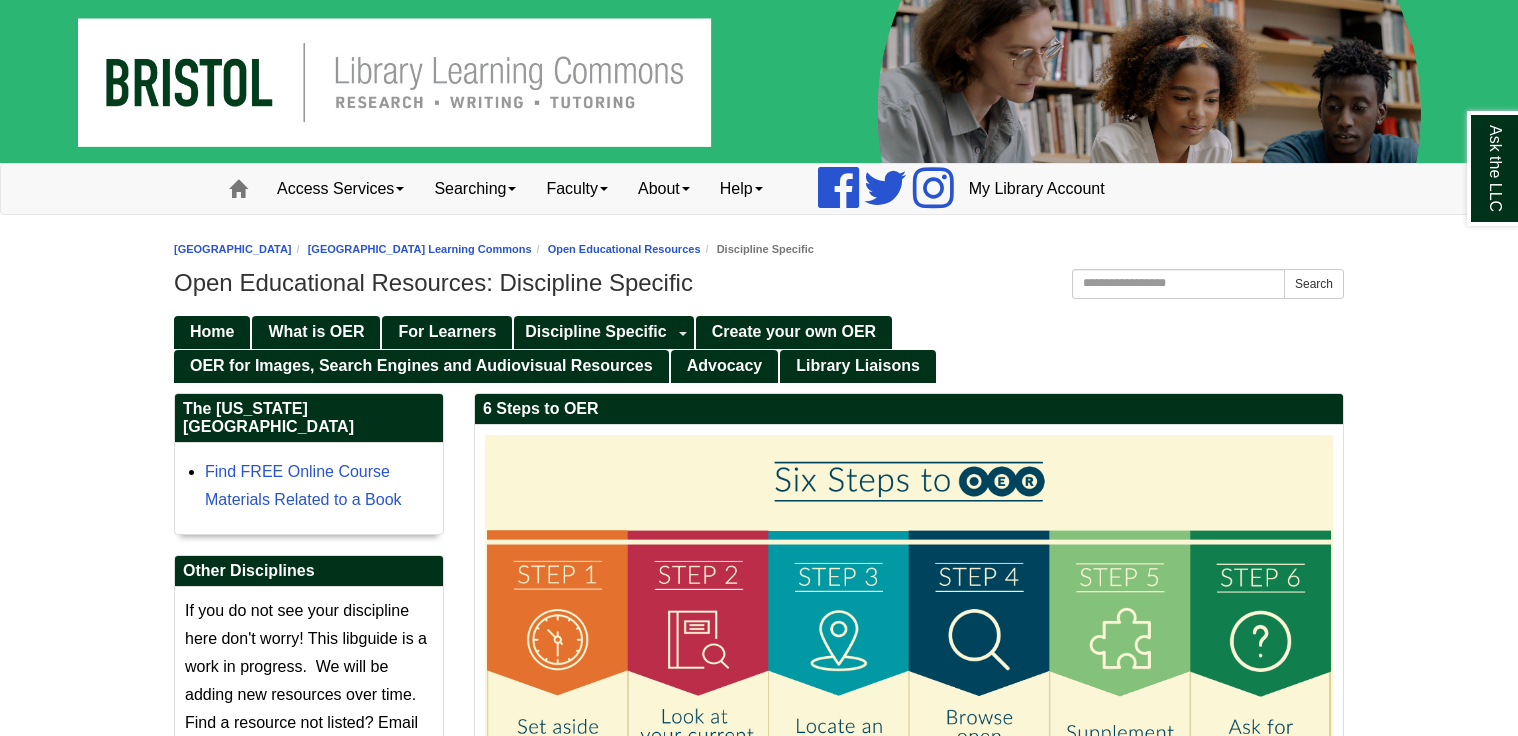 scroll, scrollTop: 0, scrollLeft: 0, axis: both 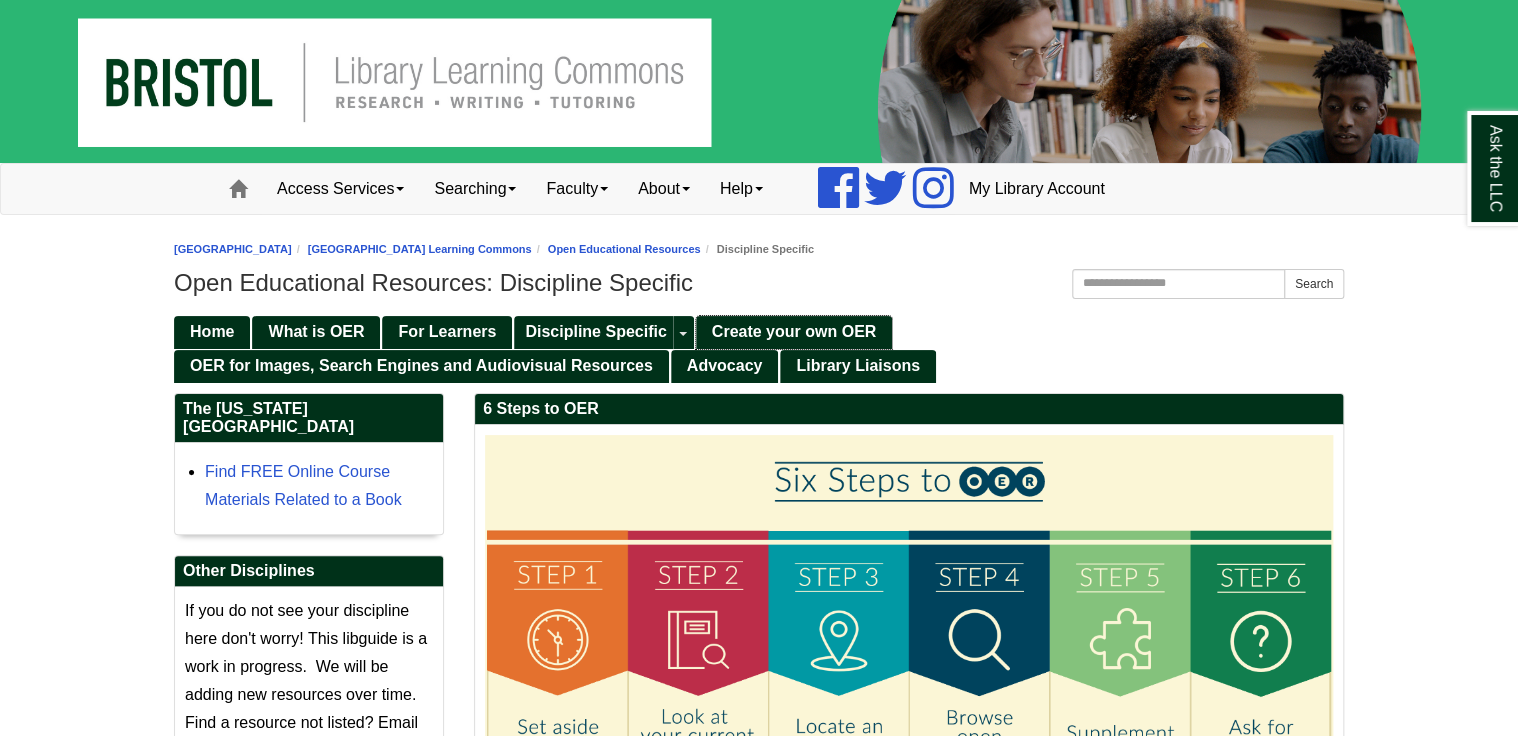click on "Create your own OER" at bounding box center [794, 331] 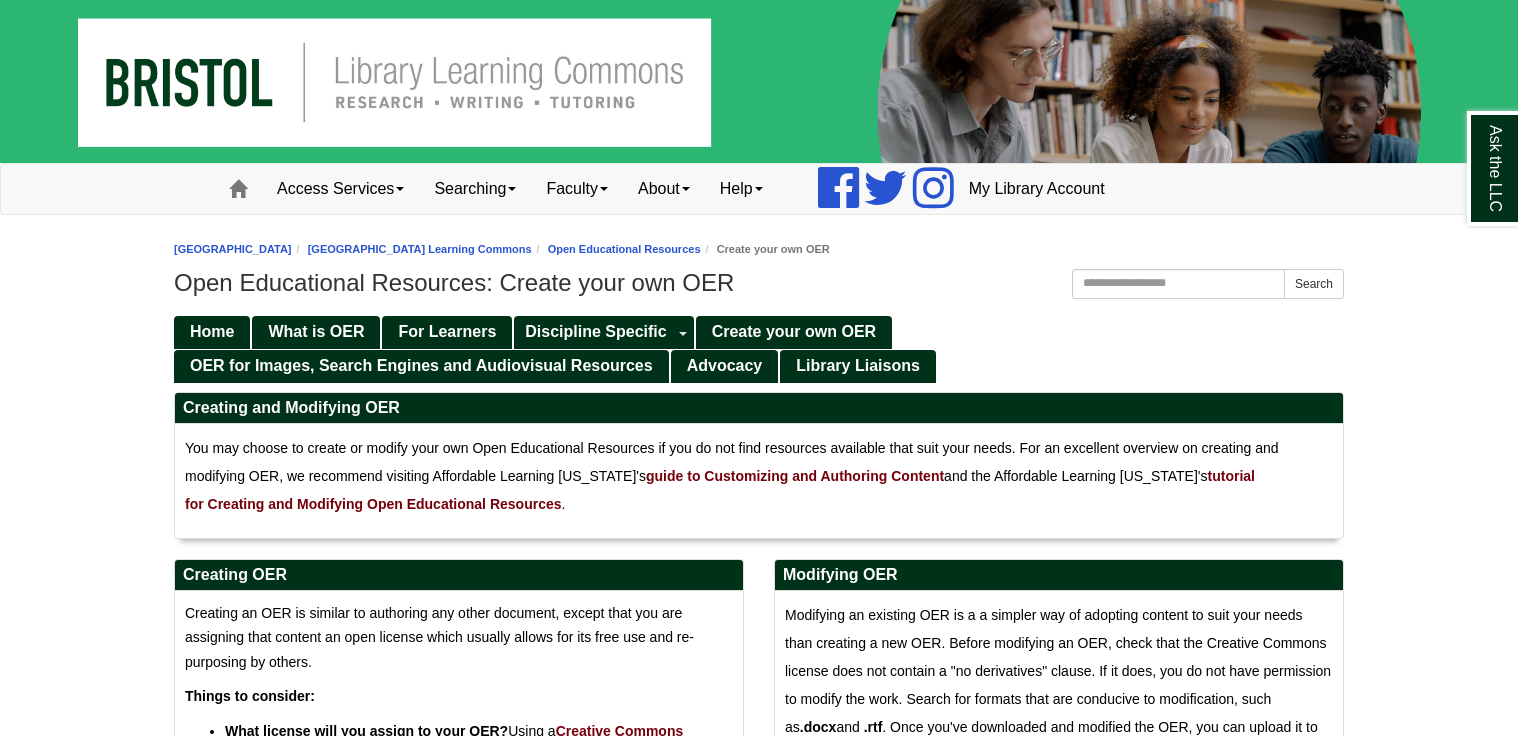 scroll, scrollTop: 0, scrollLeft: 0, axis: both 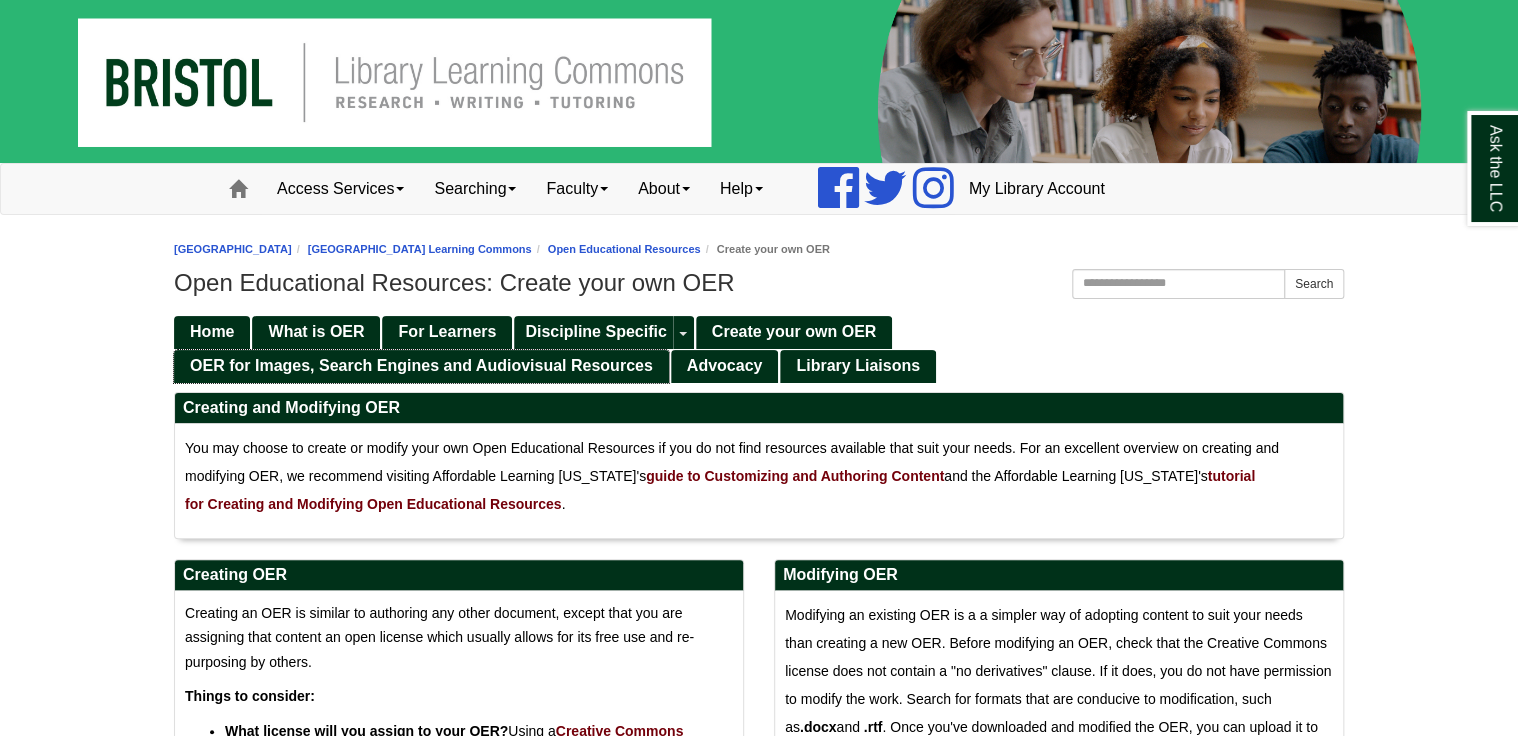click on "OER for  Images, Search Engines and Audiovisual Resources" at bounding box center [421, 365] 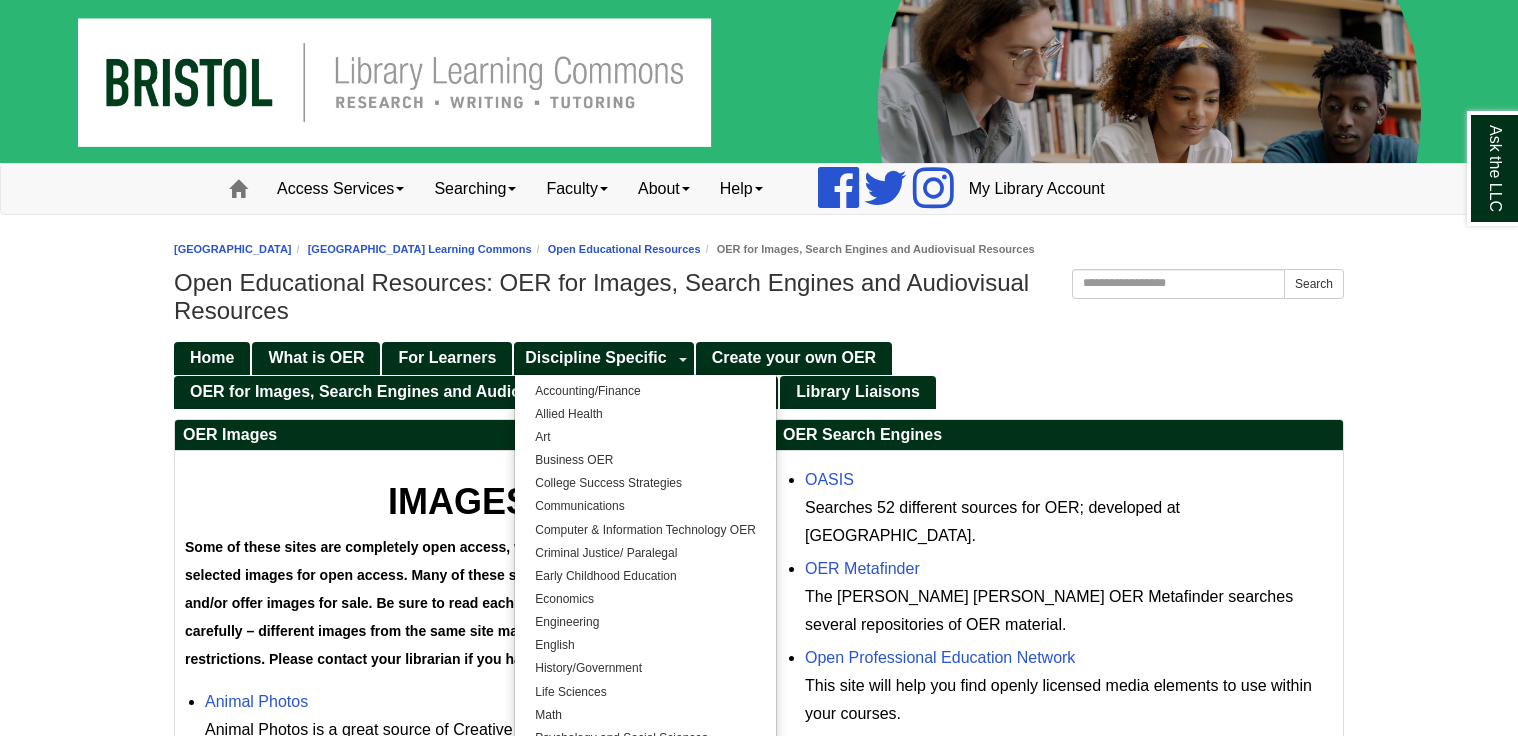 scroll, scrollTop: 0, scrollLeft: 0, axis: both 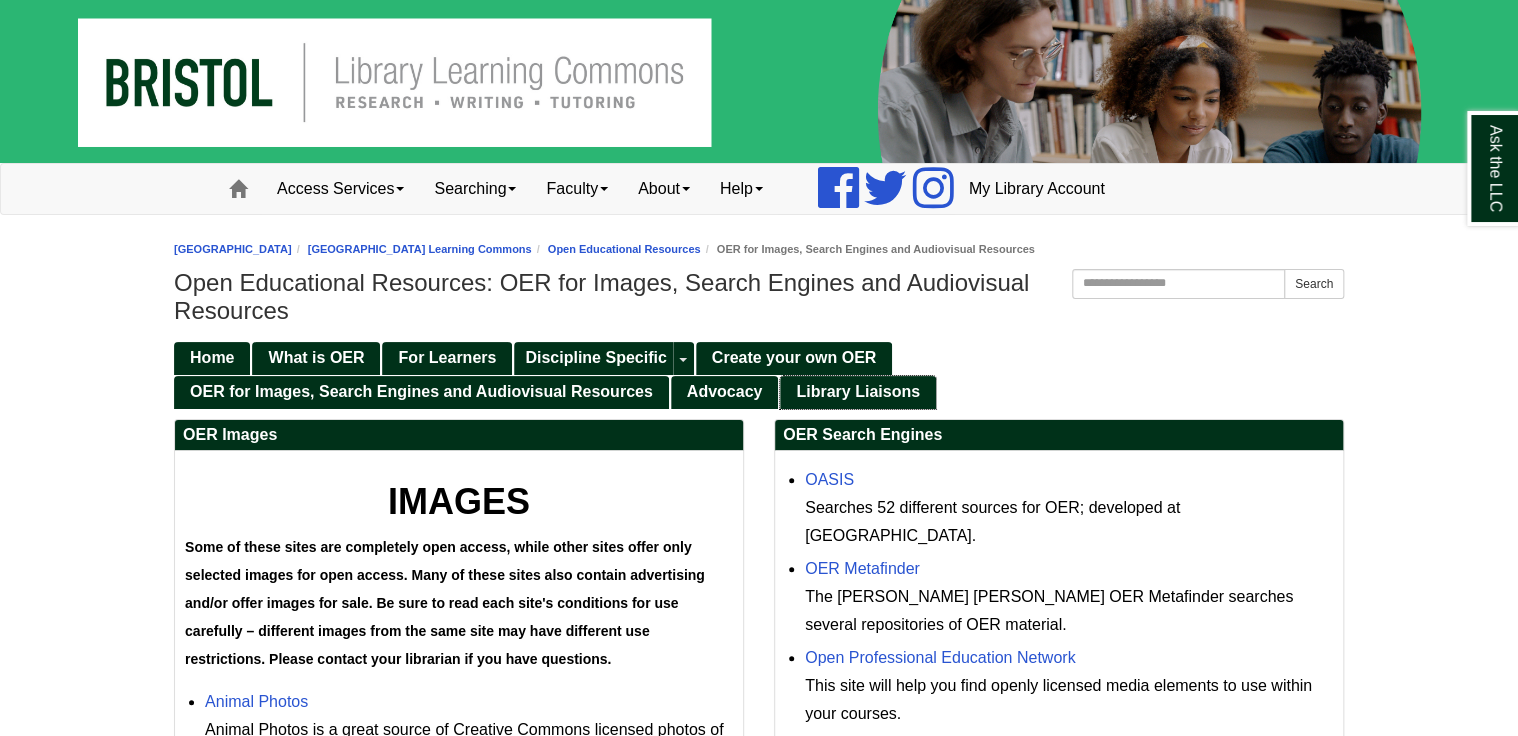 click on "Library Liaisons" at bounding box center (858, 391) 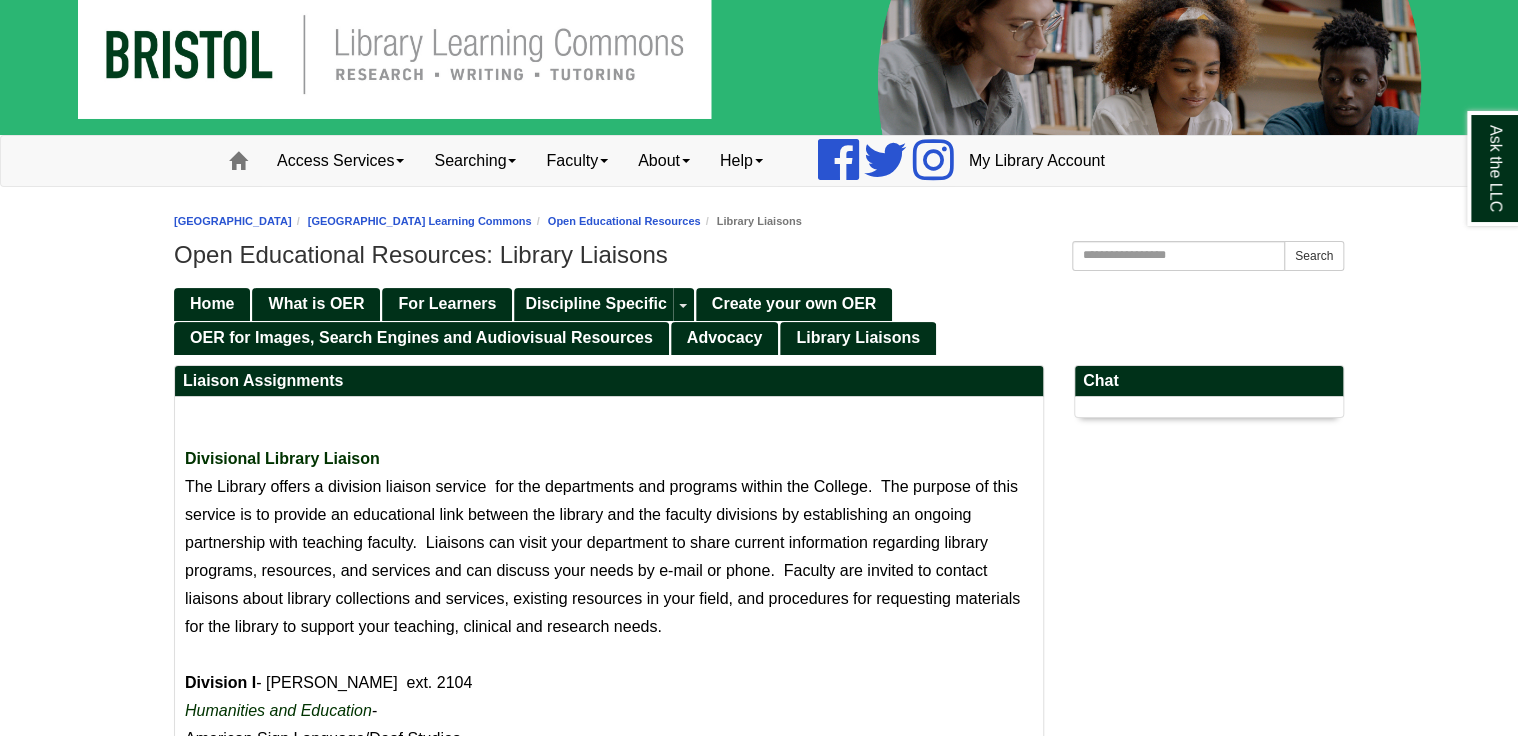 scroll, scrollTop: 0, scrollLeft: 0, axis: both 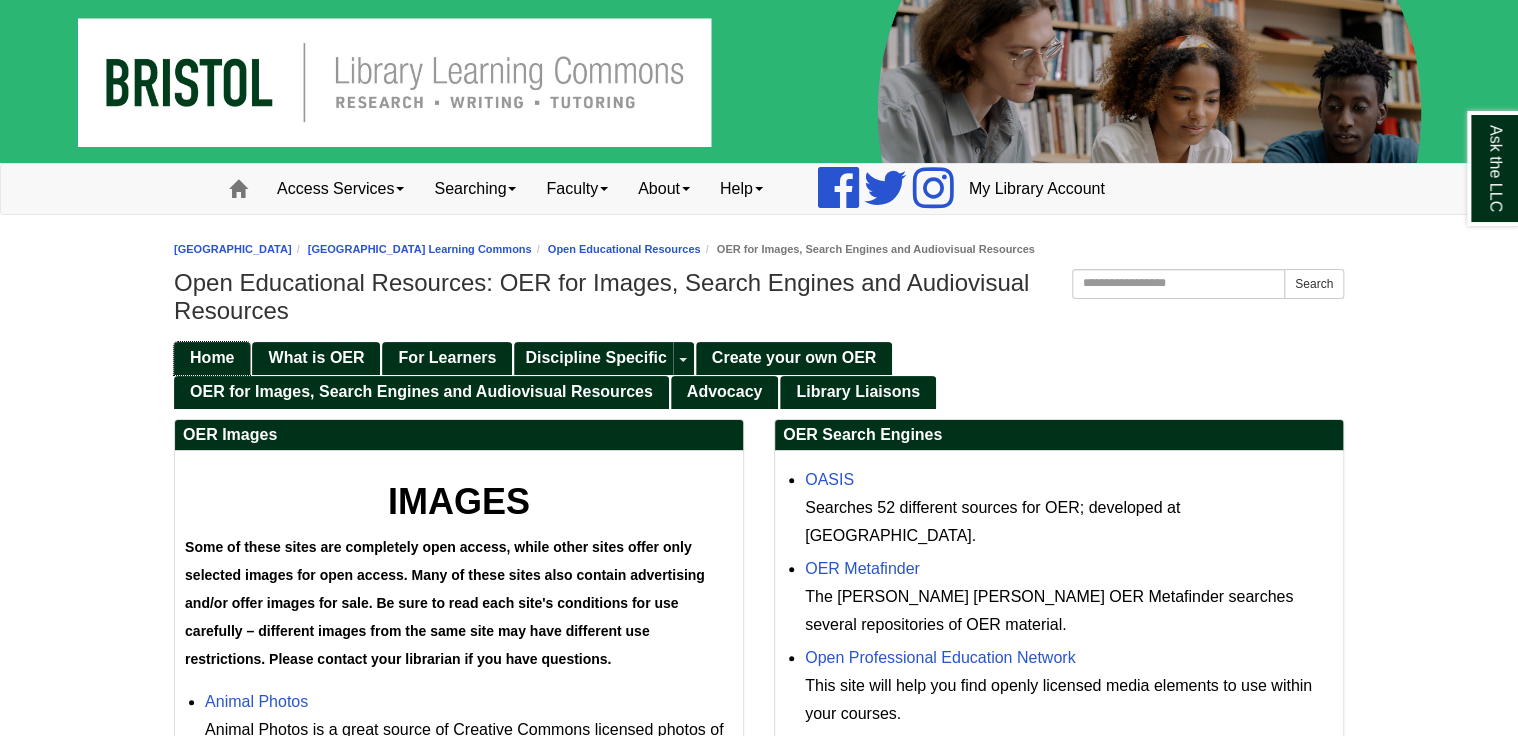 click on "Home" at bounding box center (212, 357) 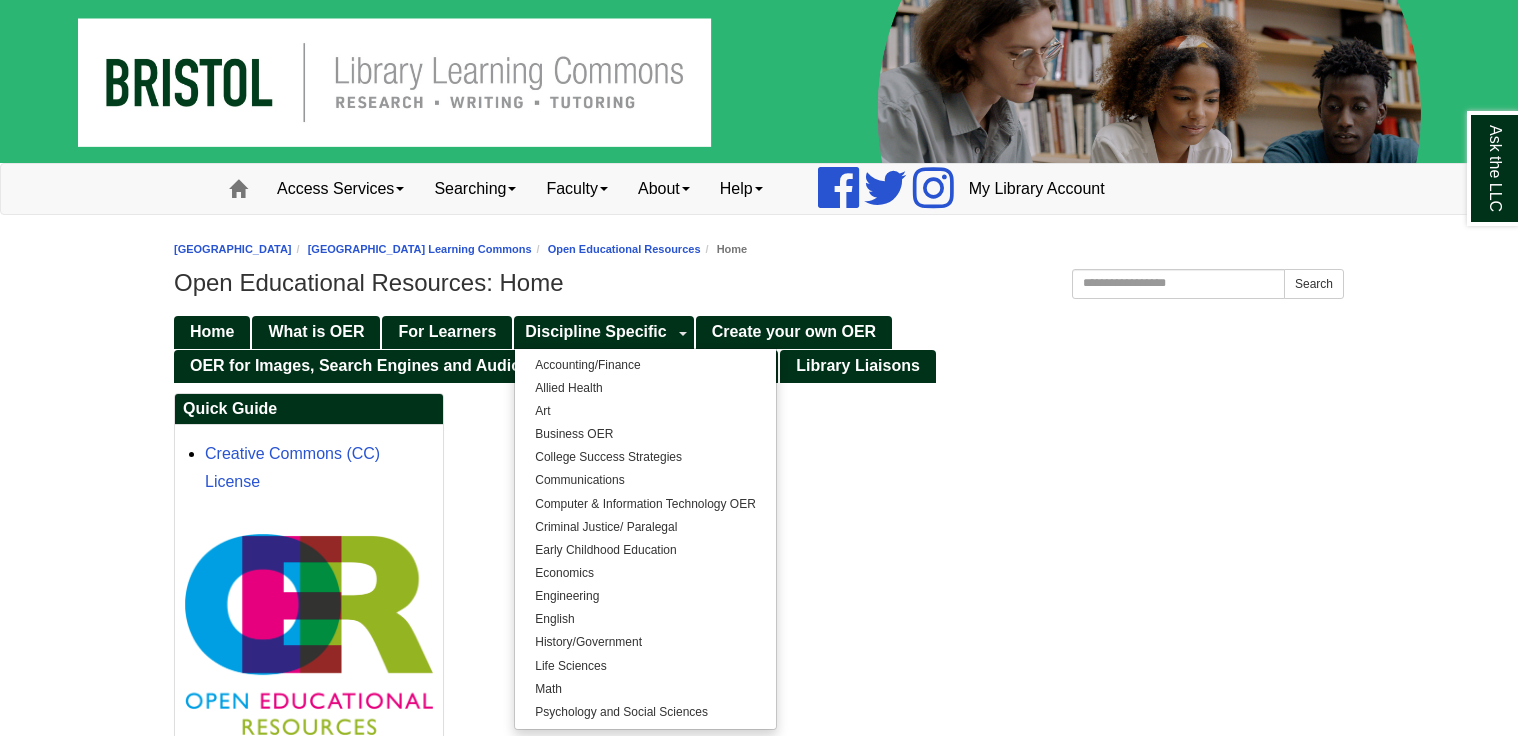 scroll, scrollTop: 0, scrollLeft: 0, axis: both 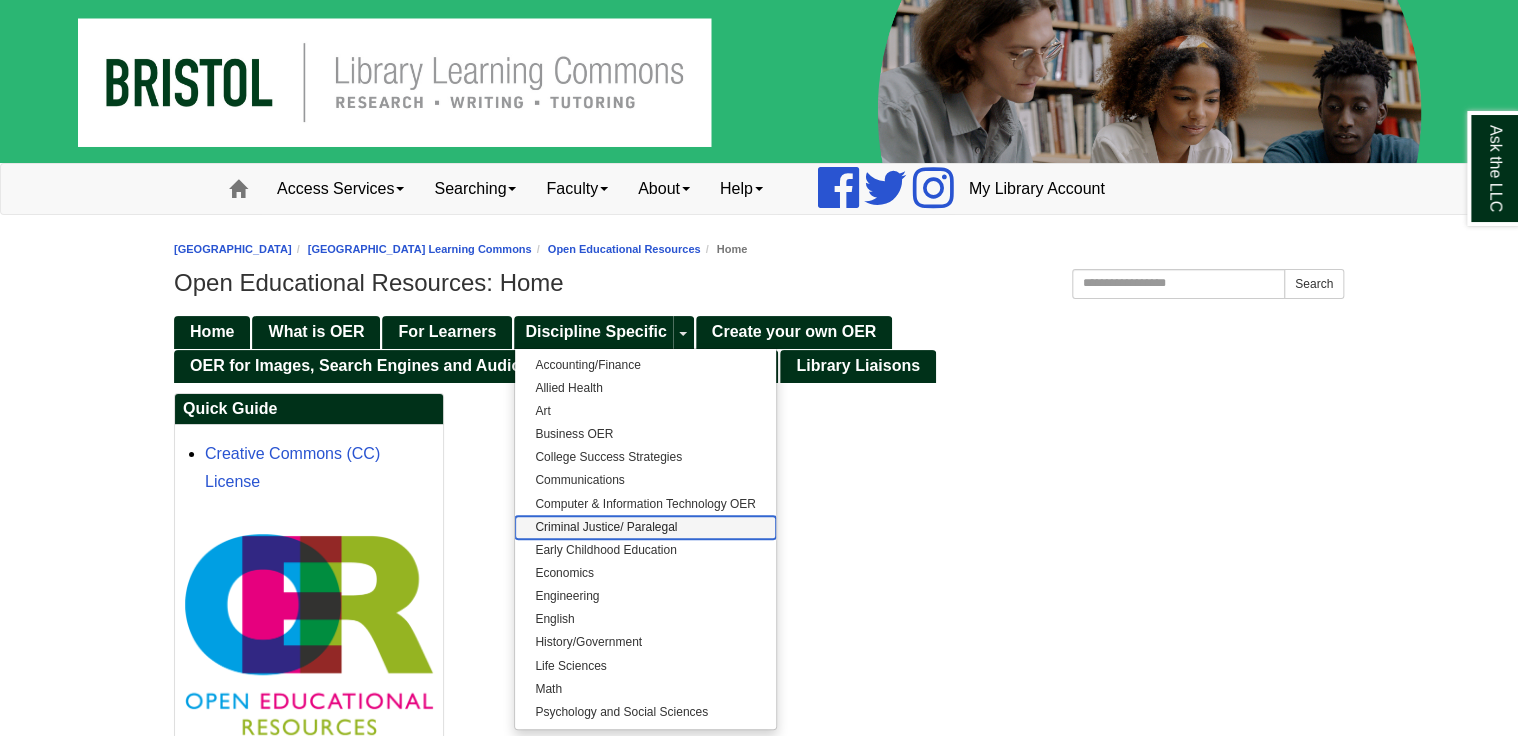 click on "Criminal Justice/ Paralegal" at bounding box center (645, 527) 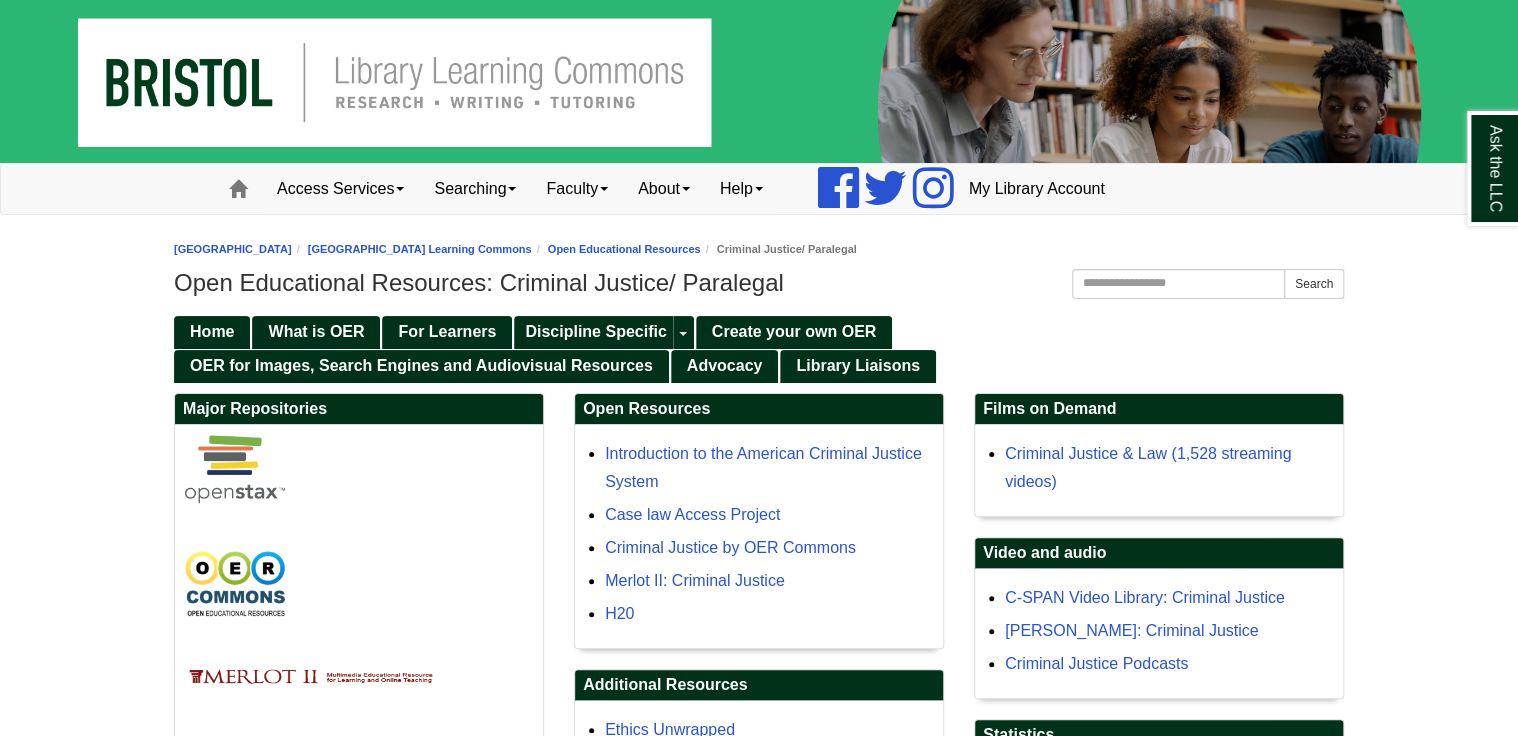 scroll, scrollTop: 80, scrollLeft: 0, axis: vertical 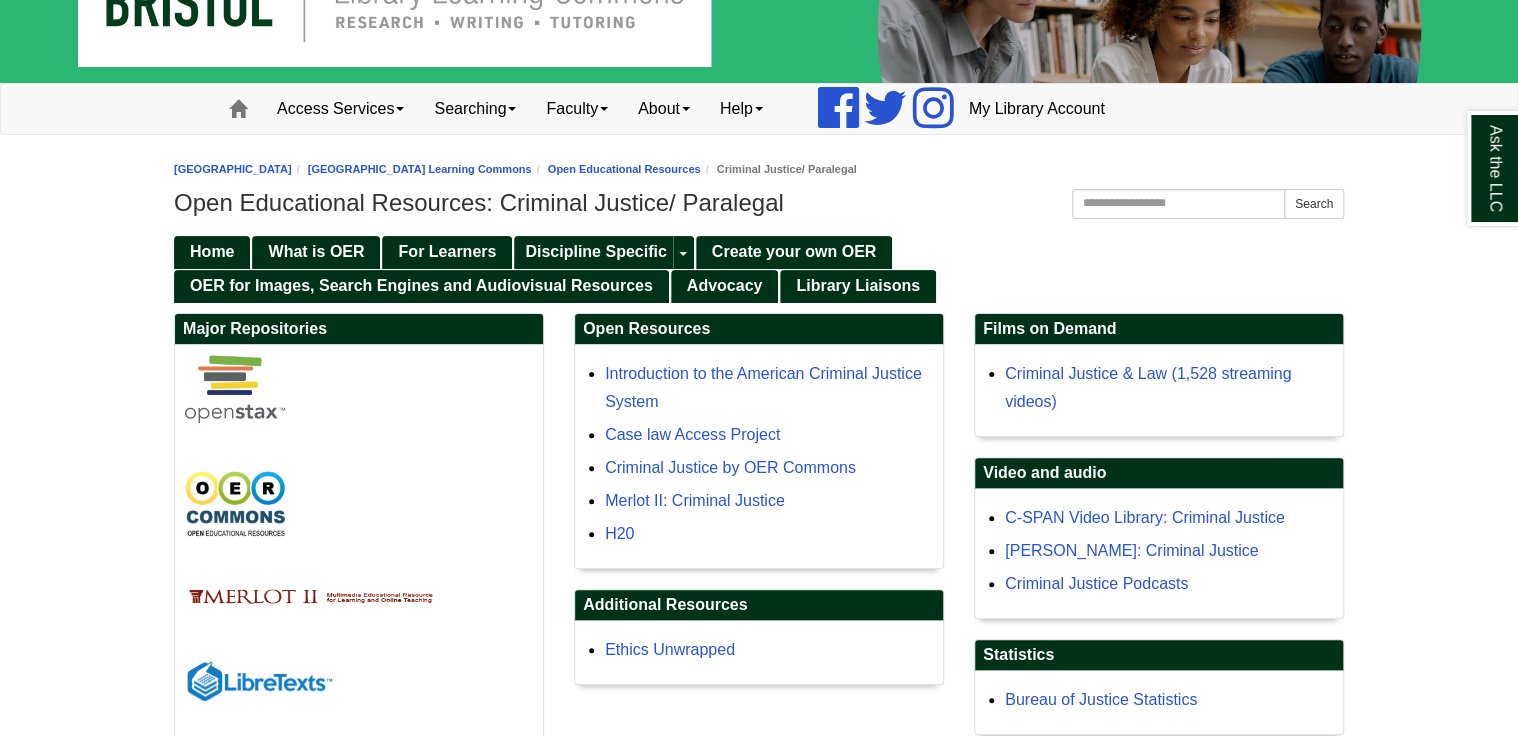click on "Home
What is OER
For Learners
Discipline Specific
Toggle Dropdown
Accounting/Finance
Allied Health
Art
Business OER
College Success Strategies
Communications
Computer & Information Technology OER
Criminal Justice/ Paralegal
Early Childhood Education
Economics
Engineering
English
History/Government" at bounding box center (759, 268) 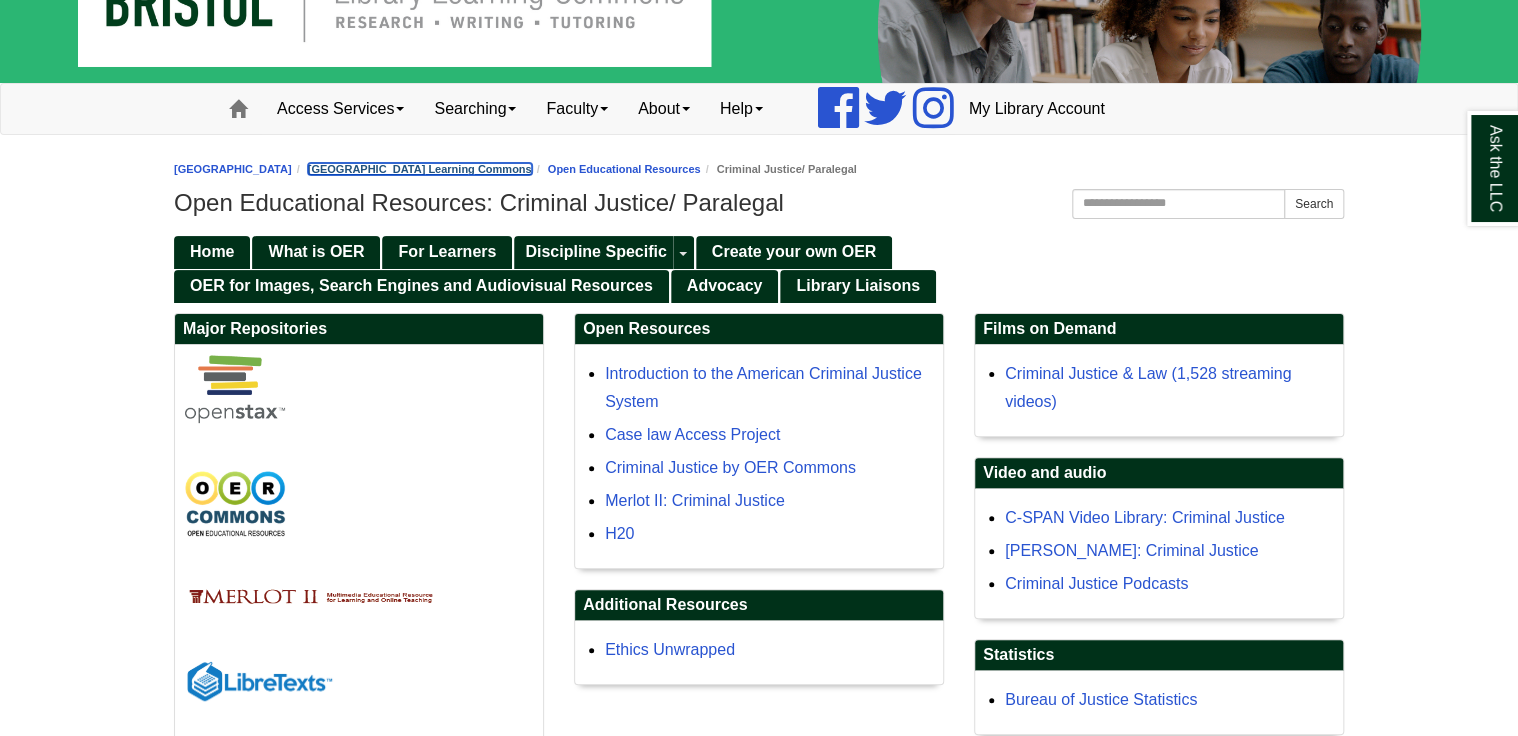 click on "[GEOGRAPHIC_DATA] Learning Commons" at bounding box center [420, 169] 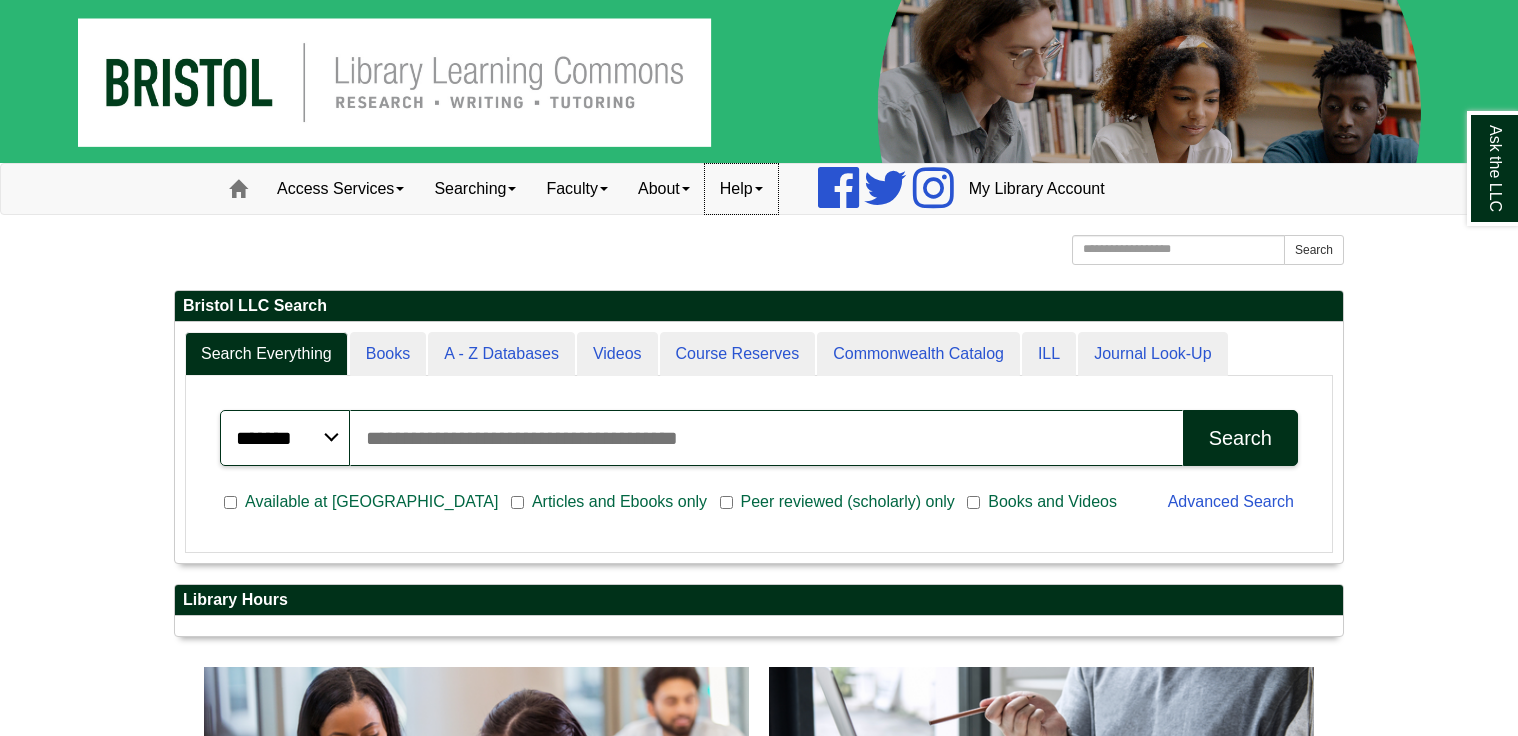 scroll, scrollTop: 0, scrollLeft: 0, axis: both 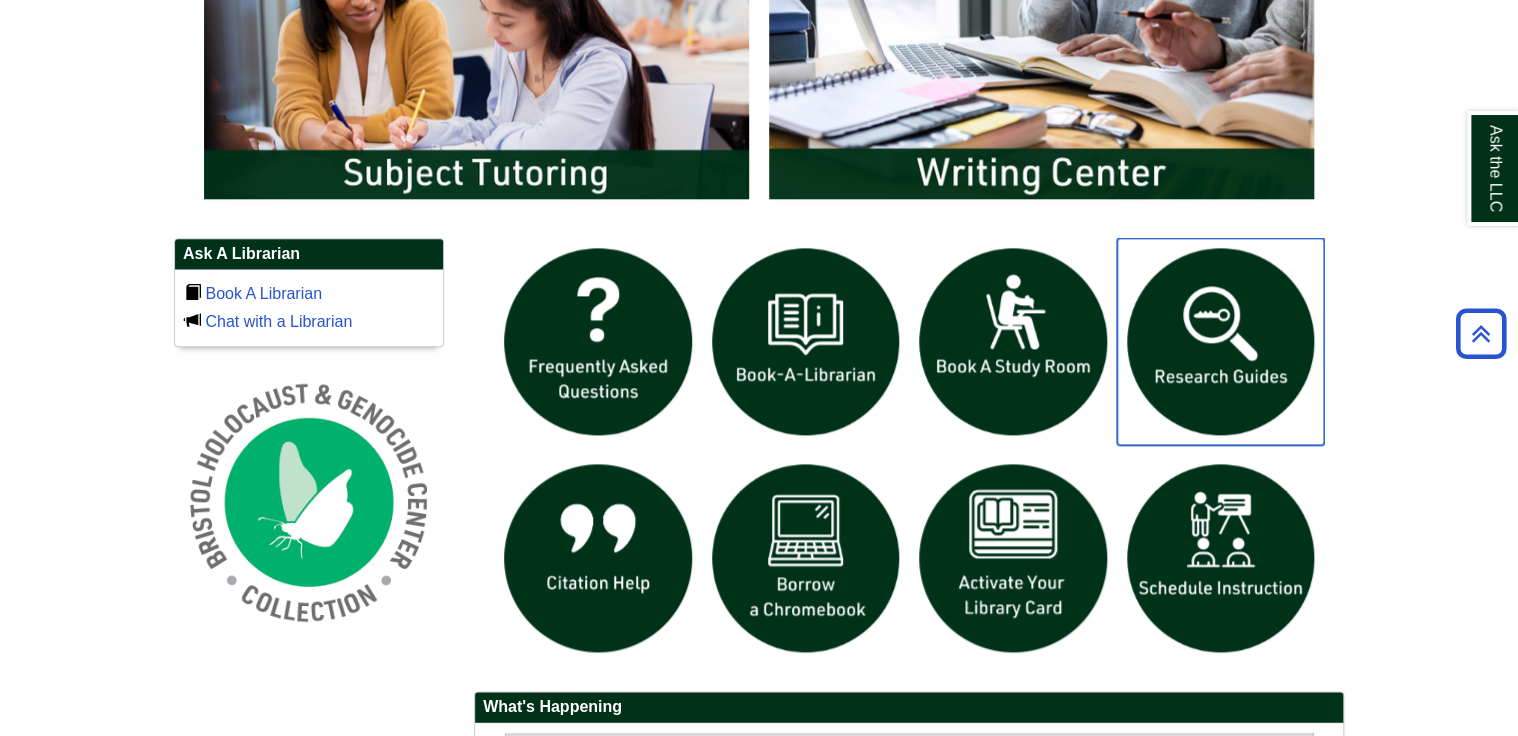 click at bounding box center [1221, 342] 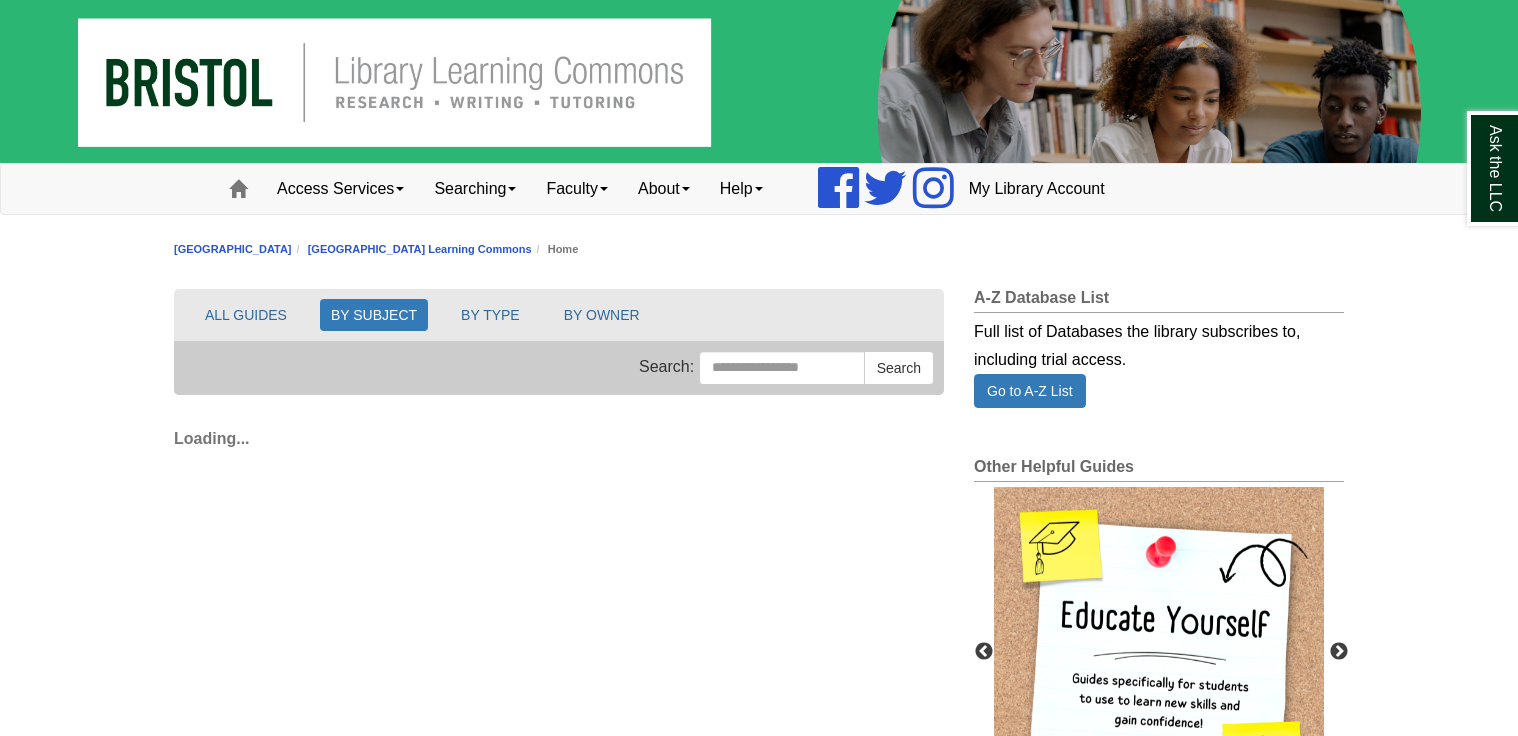 scroll, scrollTop: 0, scrollLeft: 0, axis: both 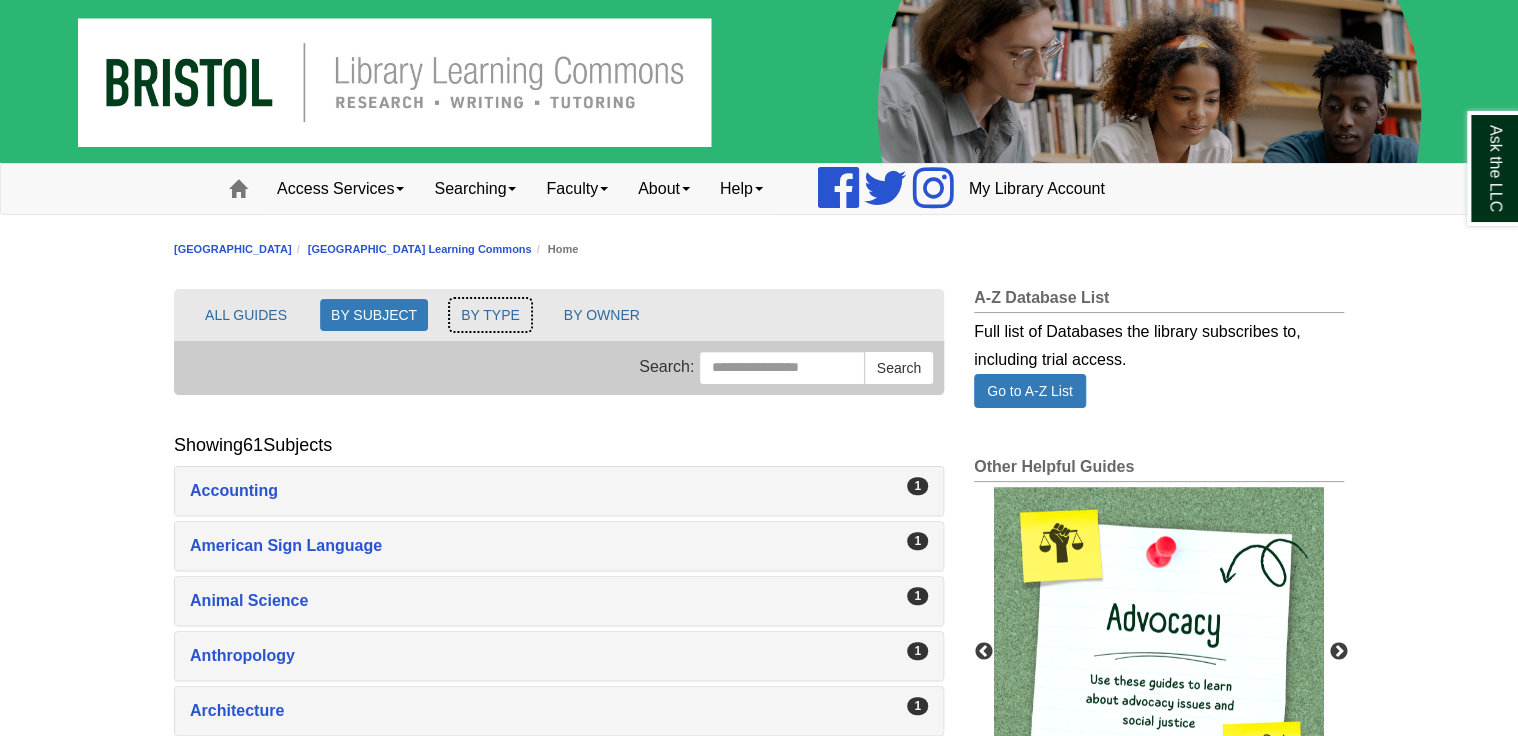 click on "BY TYPE" at bounding box center (490, 315) 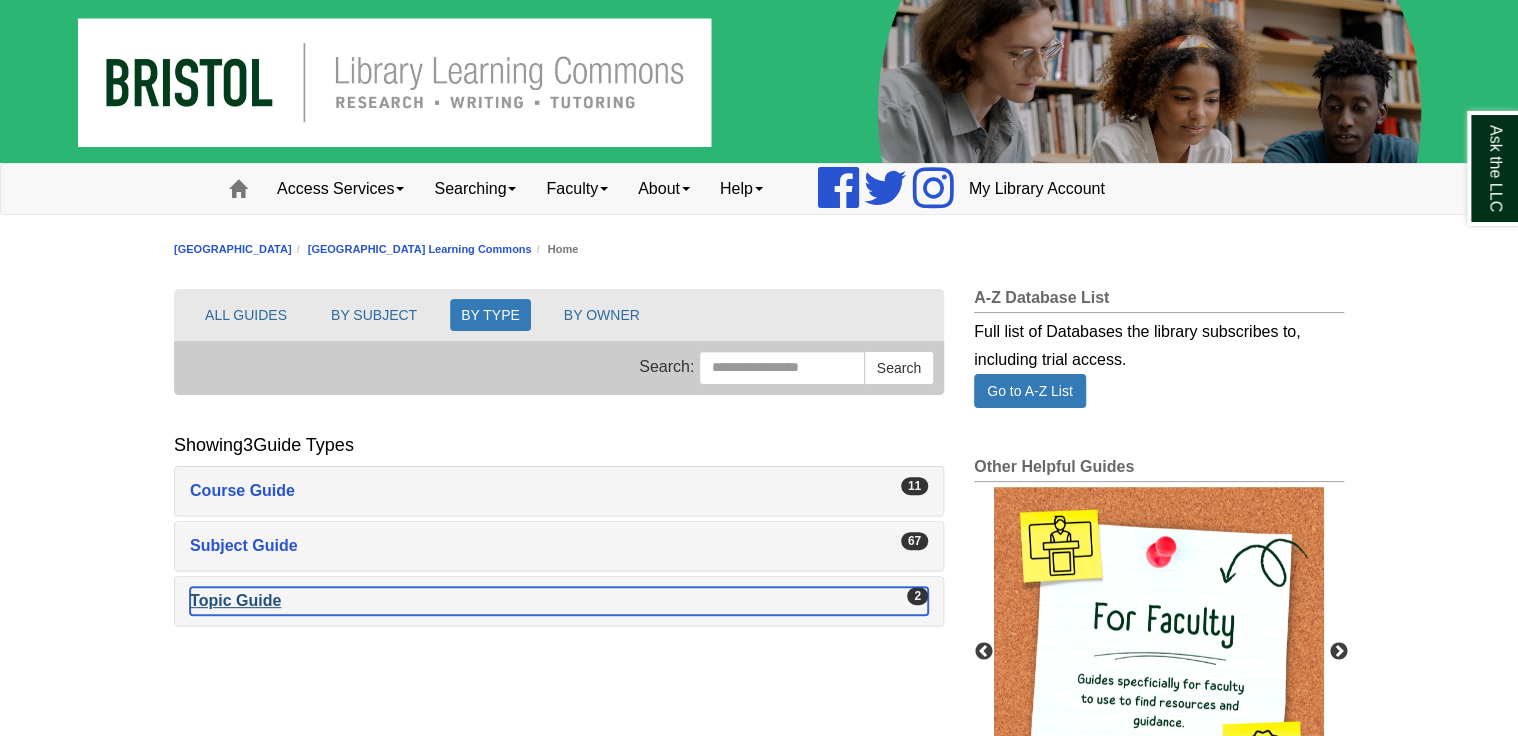 click on "Topic Guide , 2 guides" at bounding box center [559, 601] 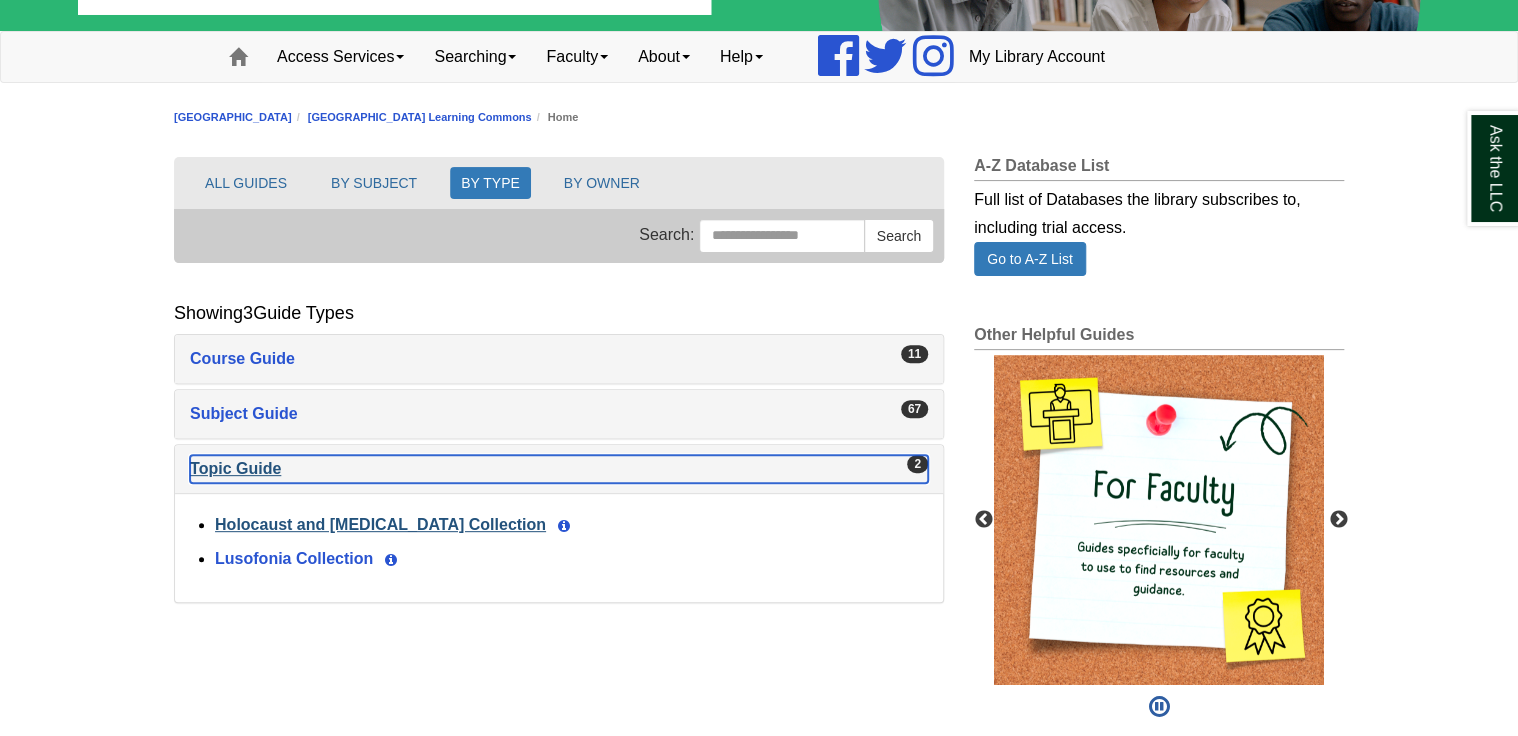 scroll, scrollTop: 160, scrollLeft: 0, axis: vertical 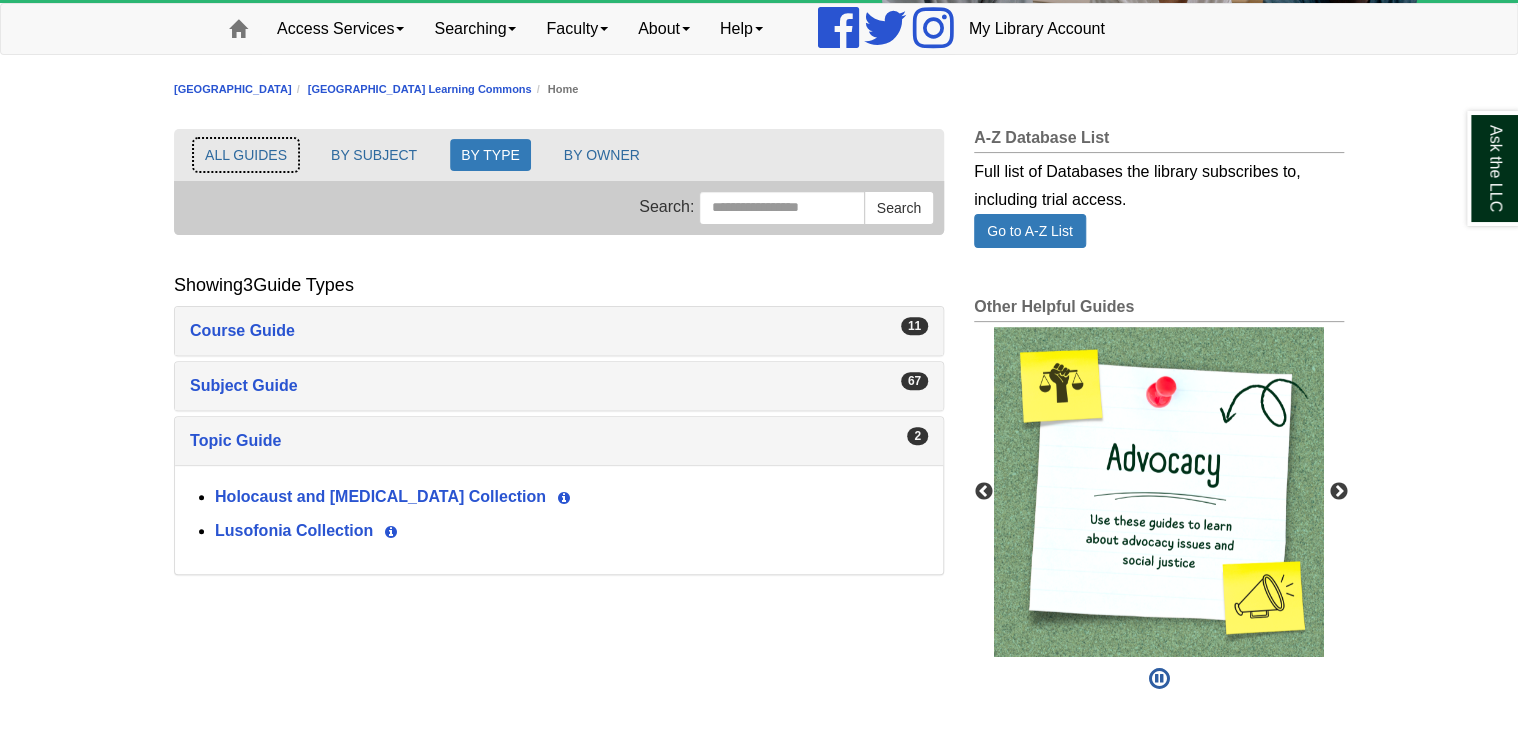 click on "ALL GUIDES" at bounding box center [246, 155] 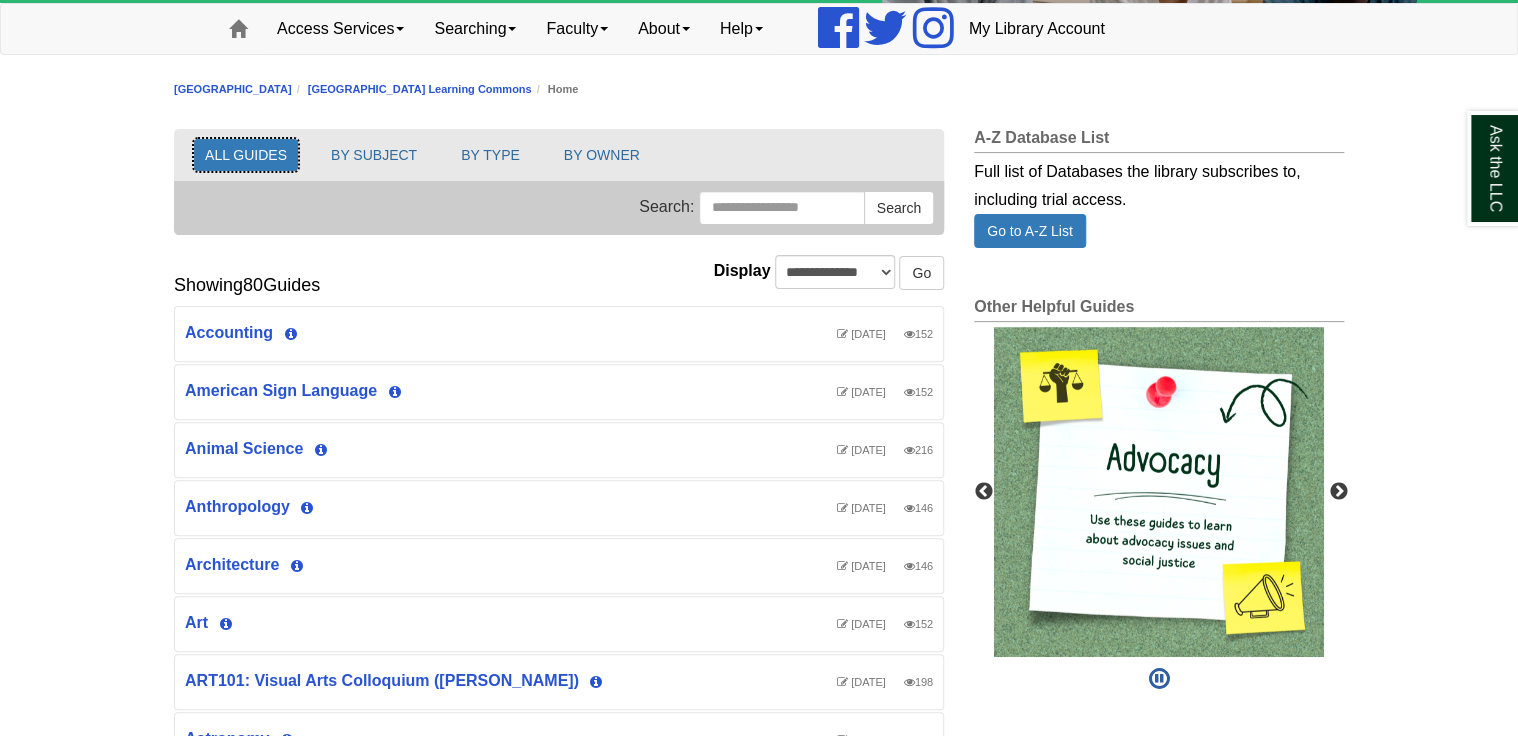 scroll, scrollTop: 10, scrollLeft: 9, axis: both 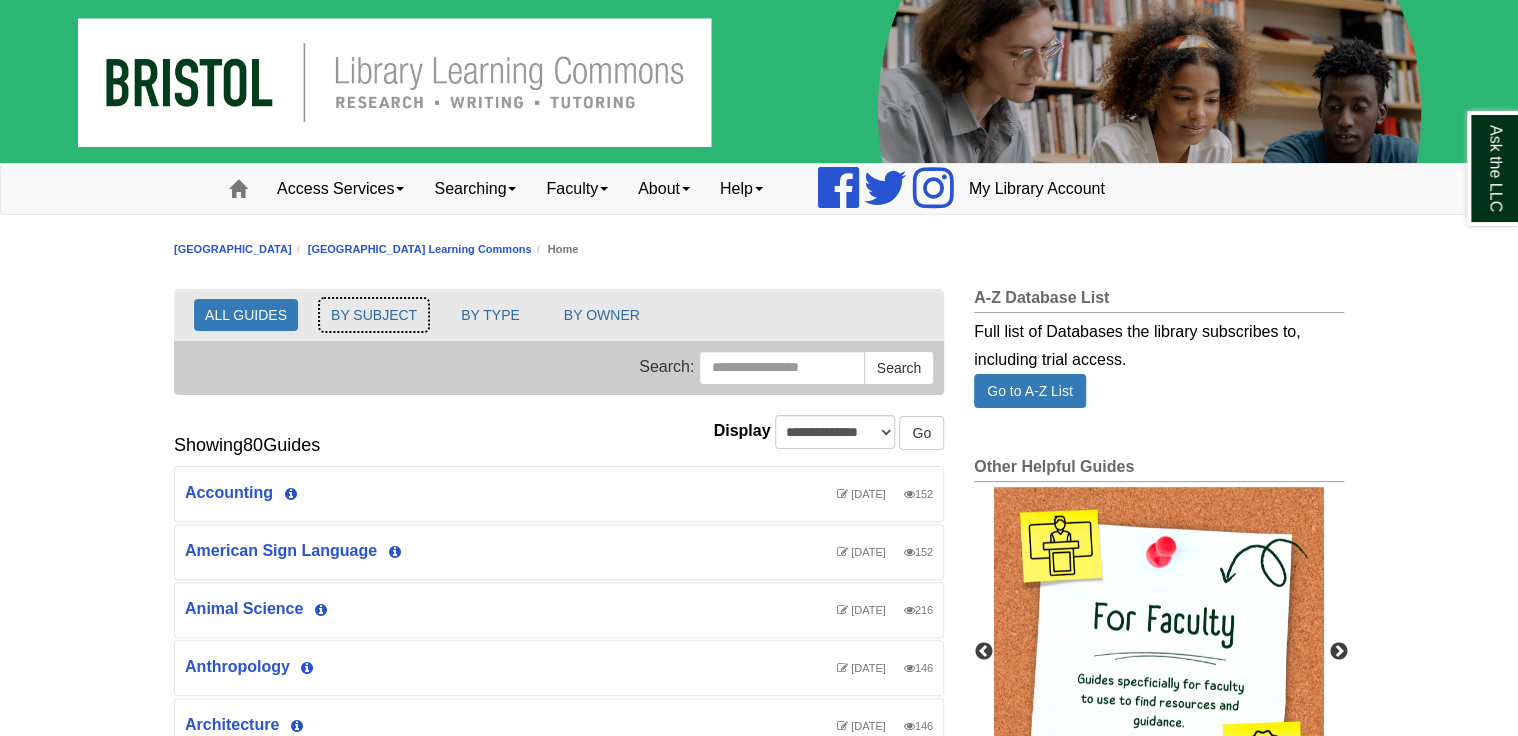 click on "BY SUBJECT" at bounding box center (374, 315) 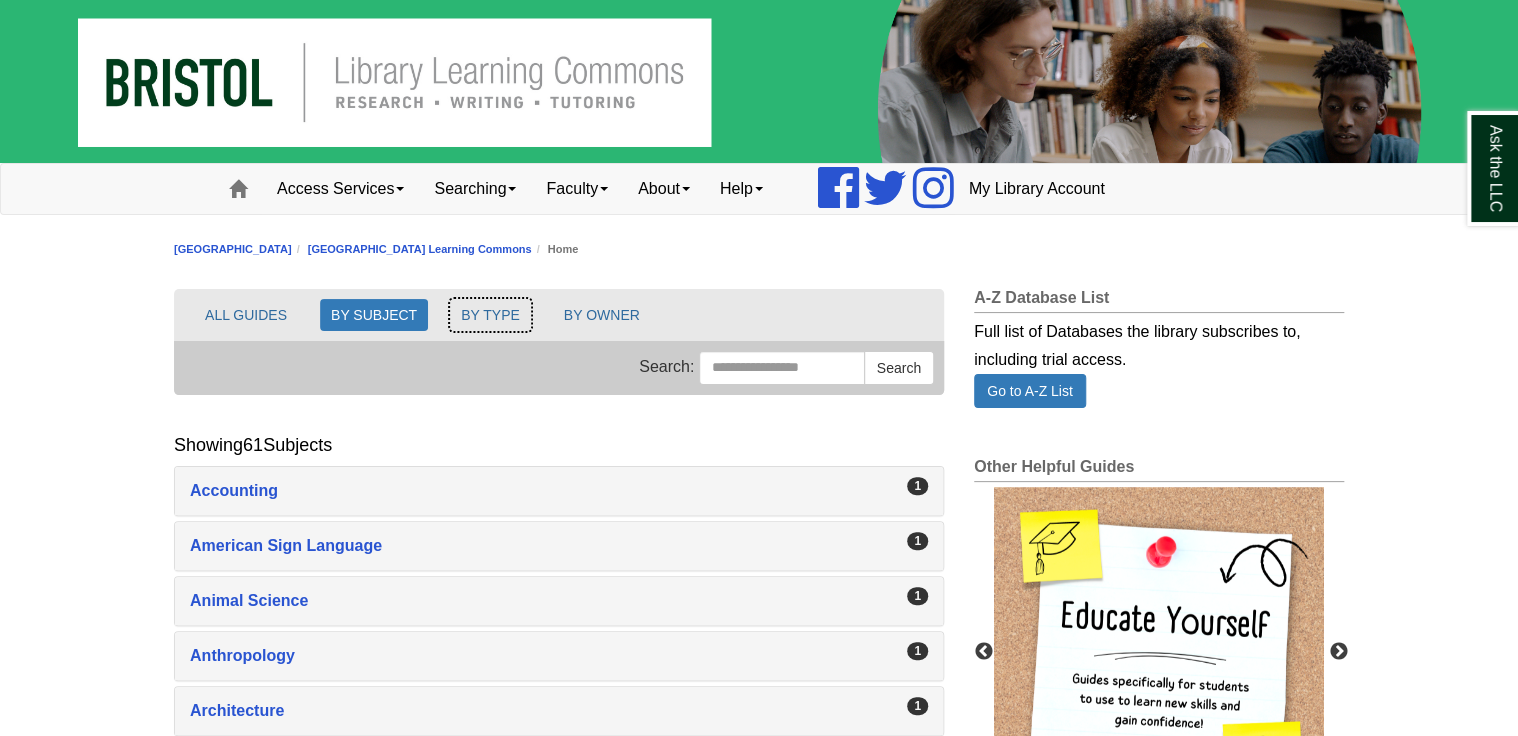 click on "BY TYPE" at bounding box center (490, 315) 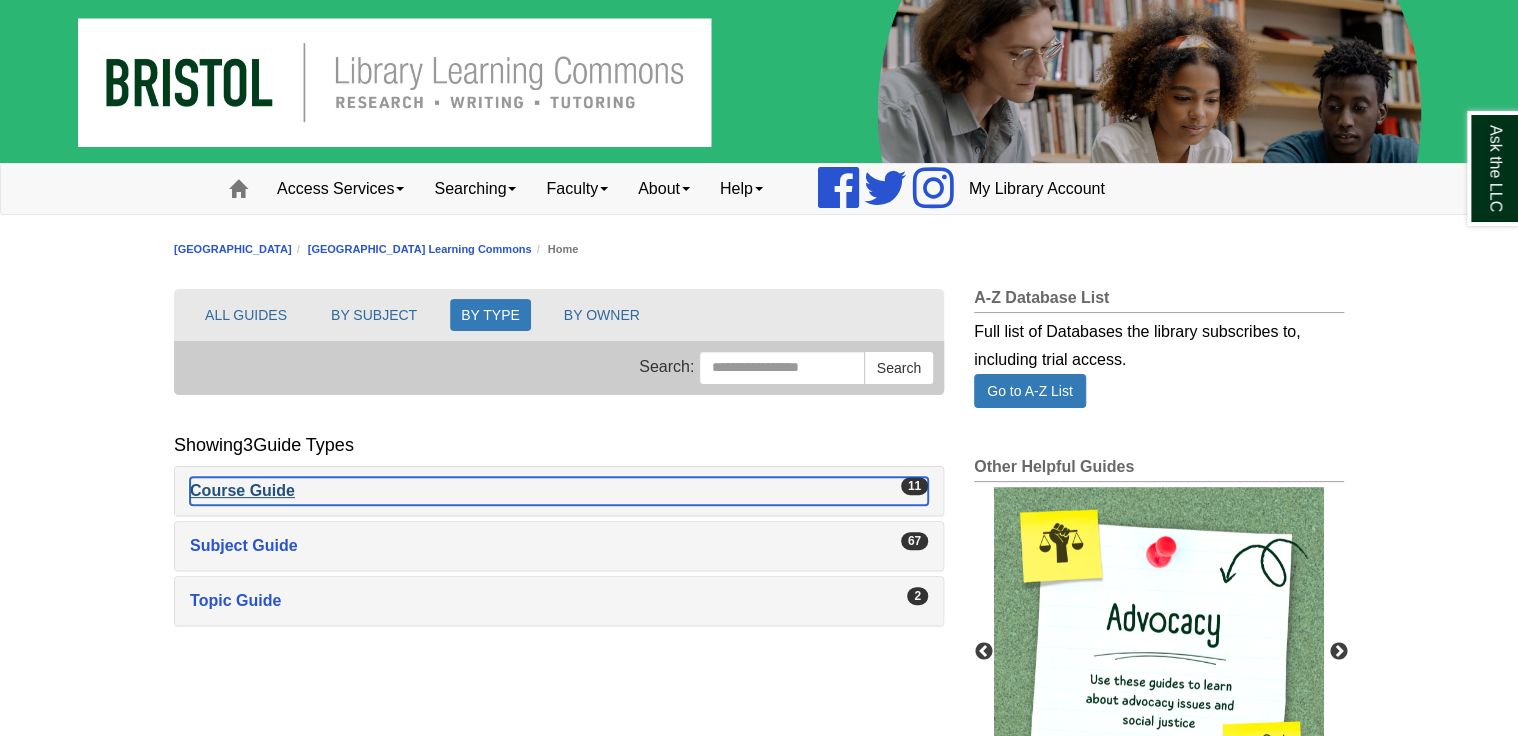 click on "Course Guide , 11 guides" at bounding box center [559, 491] 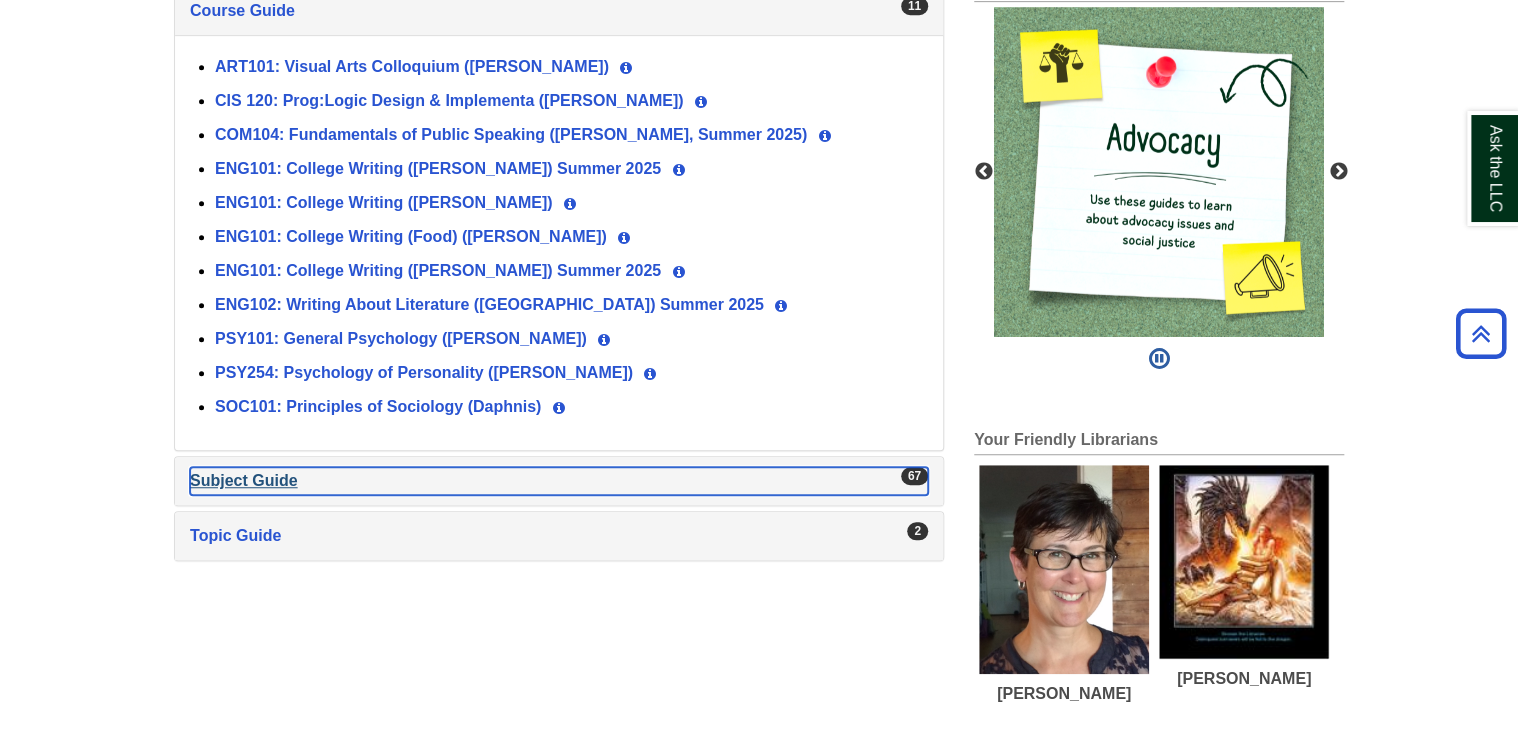 click on "Subject Guide , 67 guides" at bounding box center (559, 481) 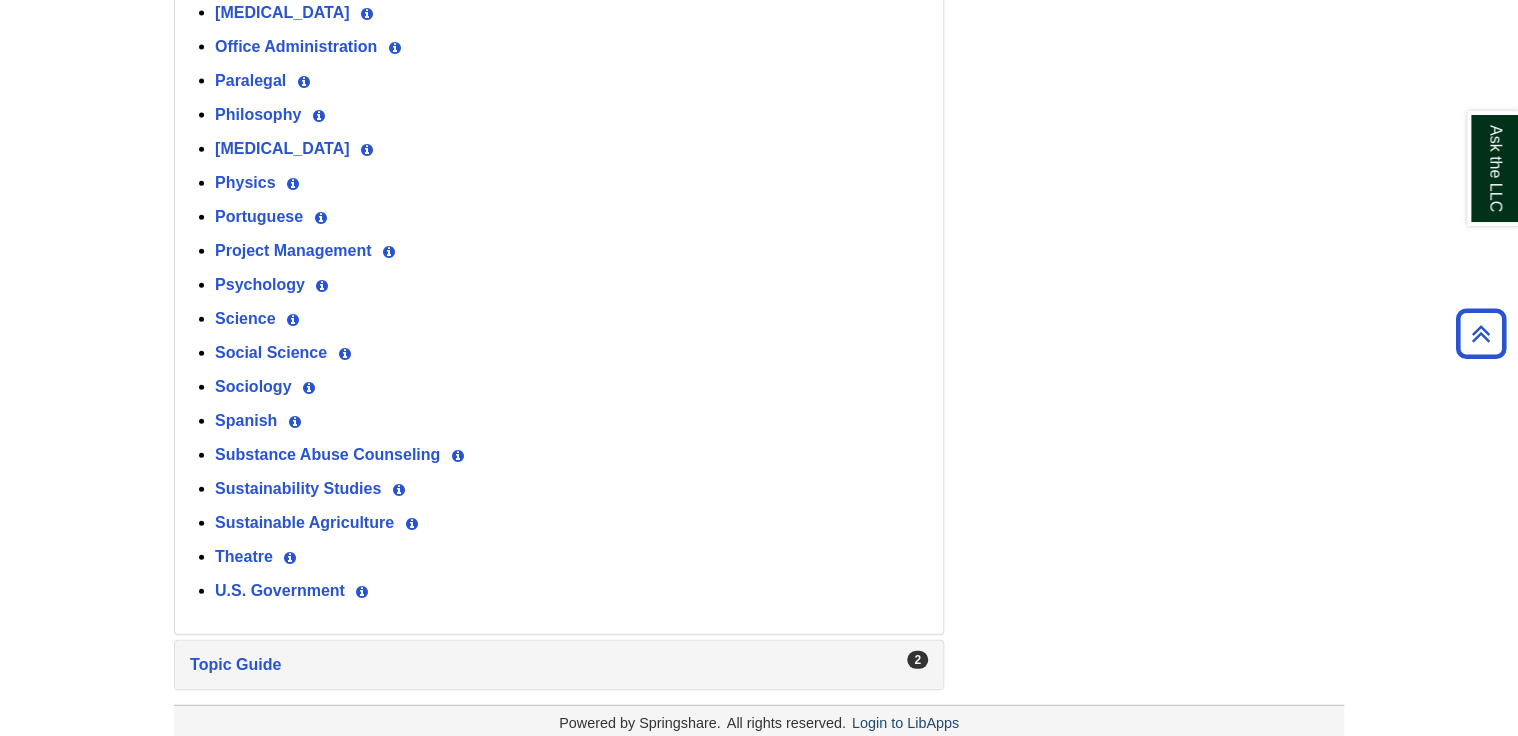 scroll, scrollTop: 2256, scrollLeft: 0, axis: vertical 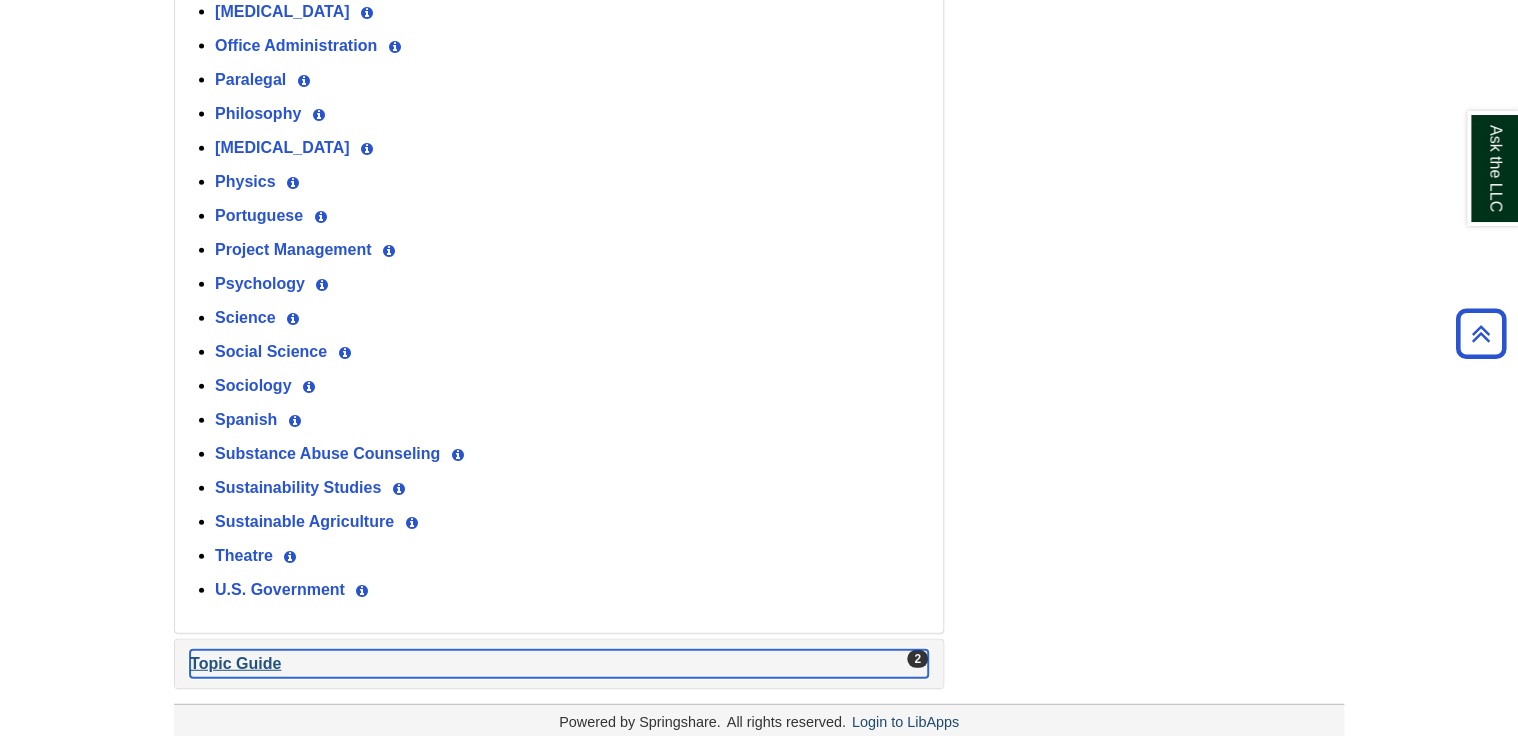 click on "Topic Guide , 2 guides" at bounding box center (559, 664) 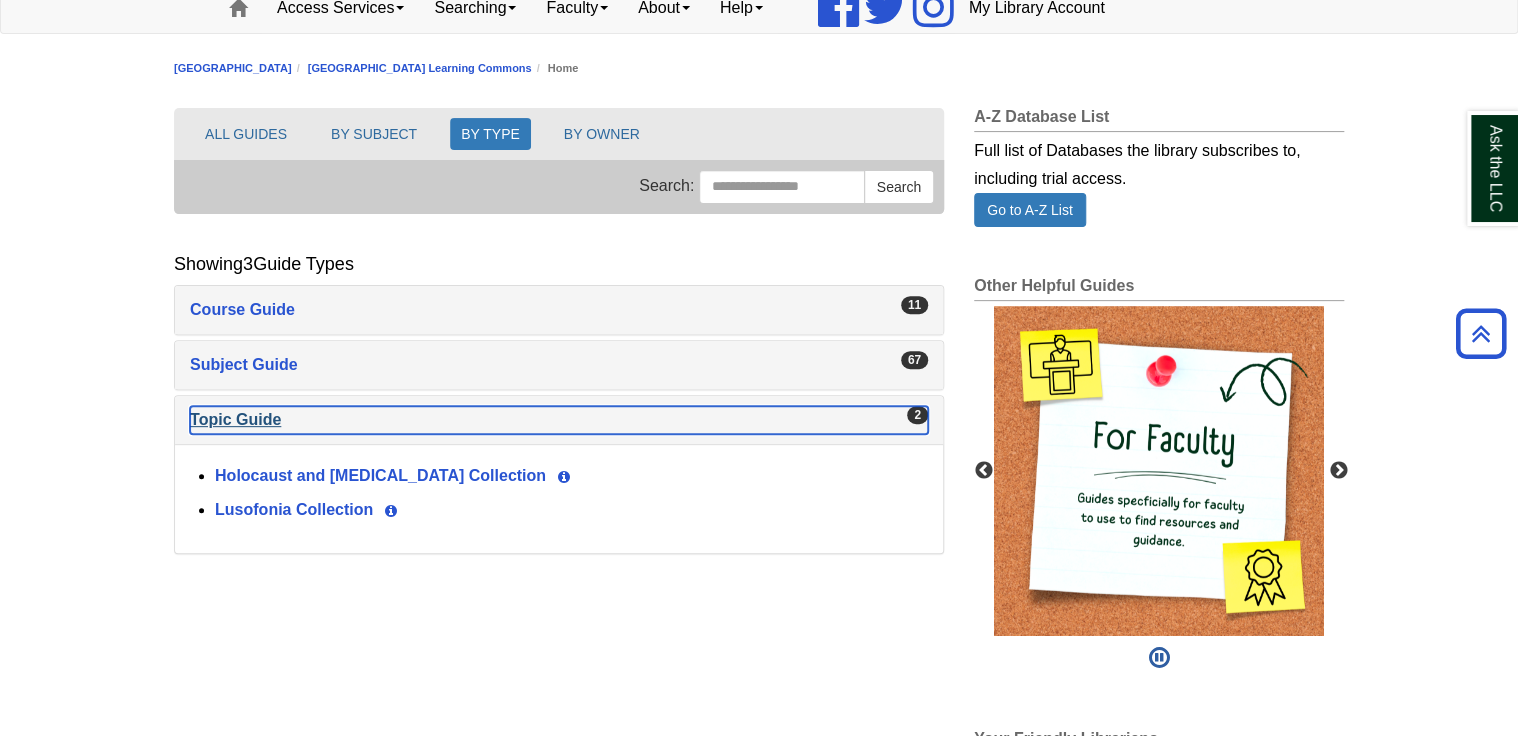 scroll, scrollTop: 149, scrollLeft: 0, axis: vertical 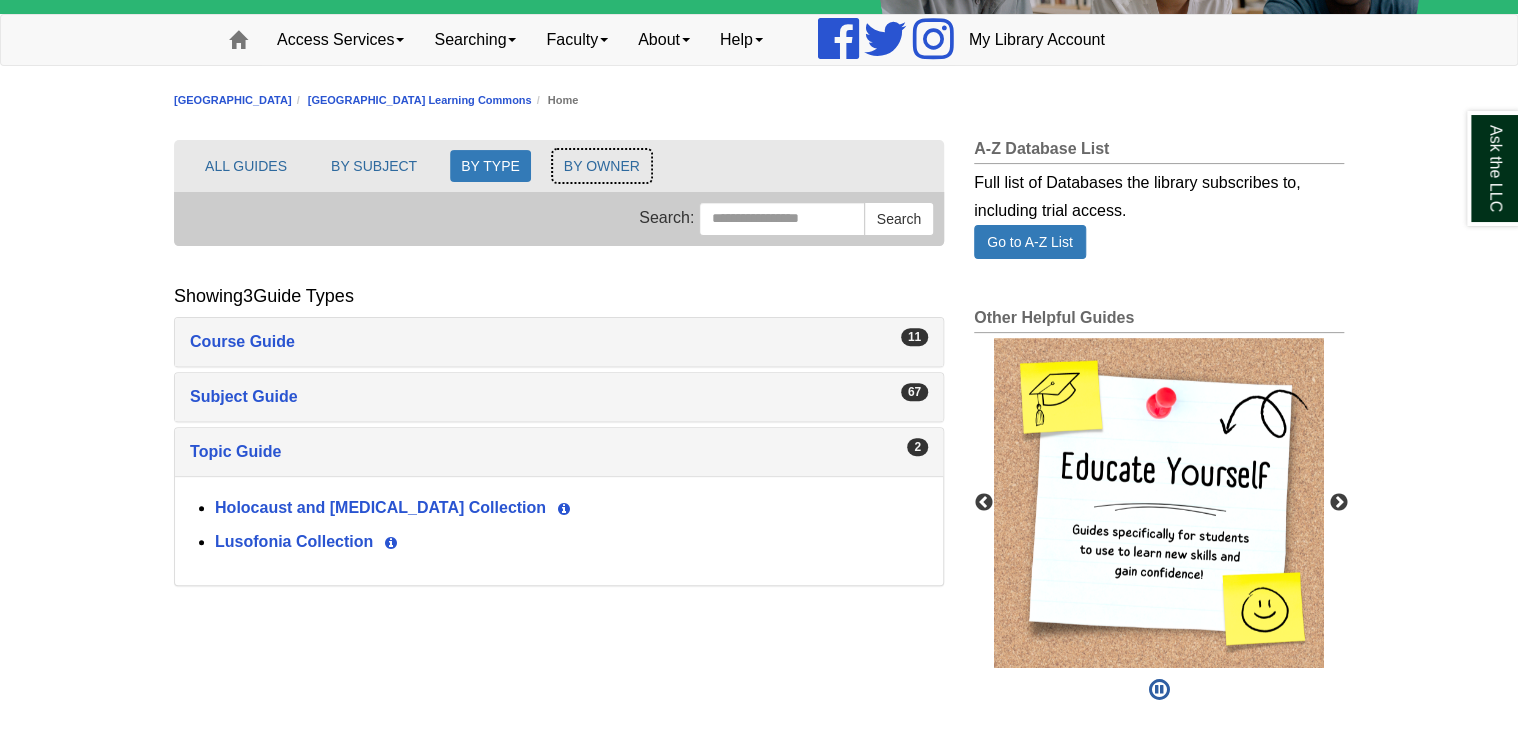 click on "BY OWNER" at bounding box center [602, 166] 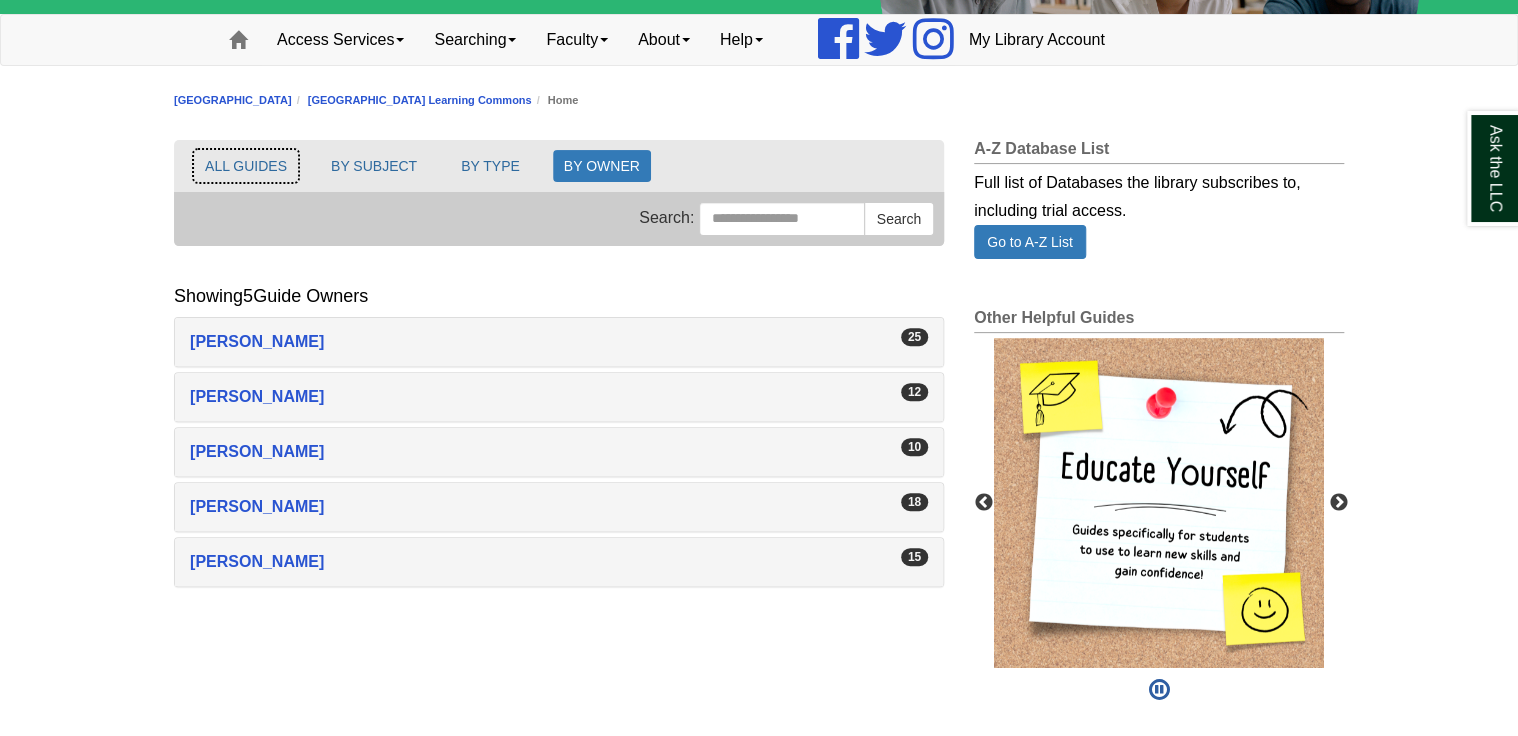 click on "ALL GUIDES" at bounding box center [246, 166] 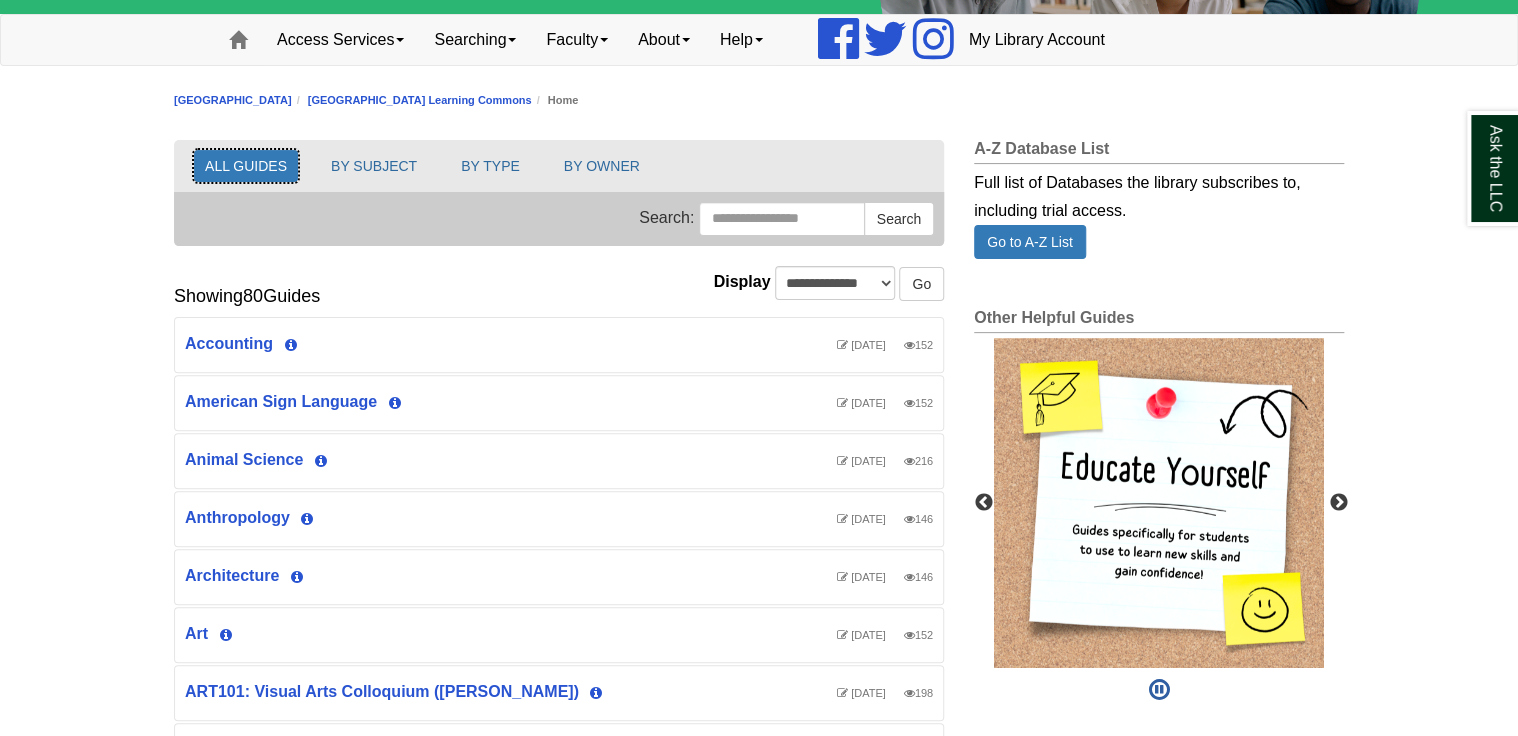 scroll, scrollTop: 10, scrollLeft: 9, axis: both 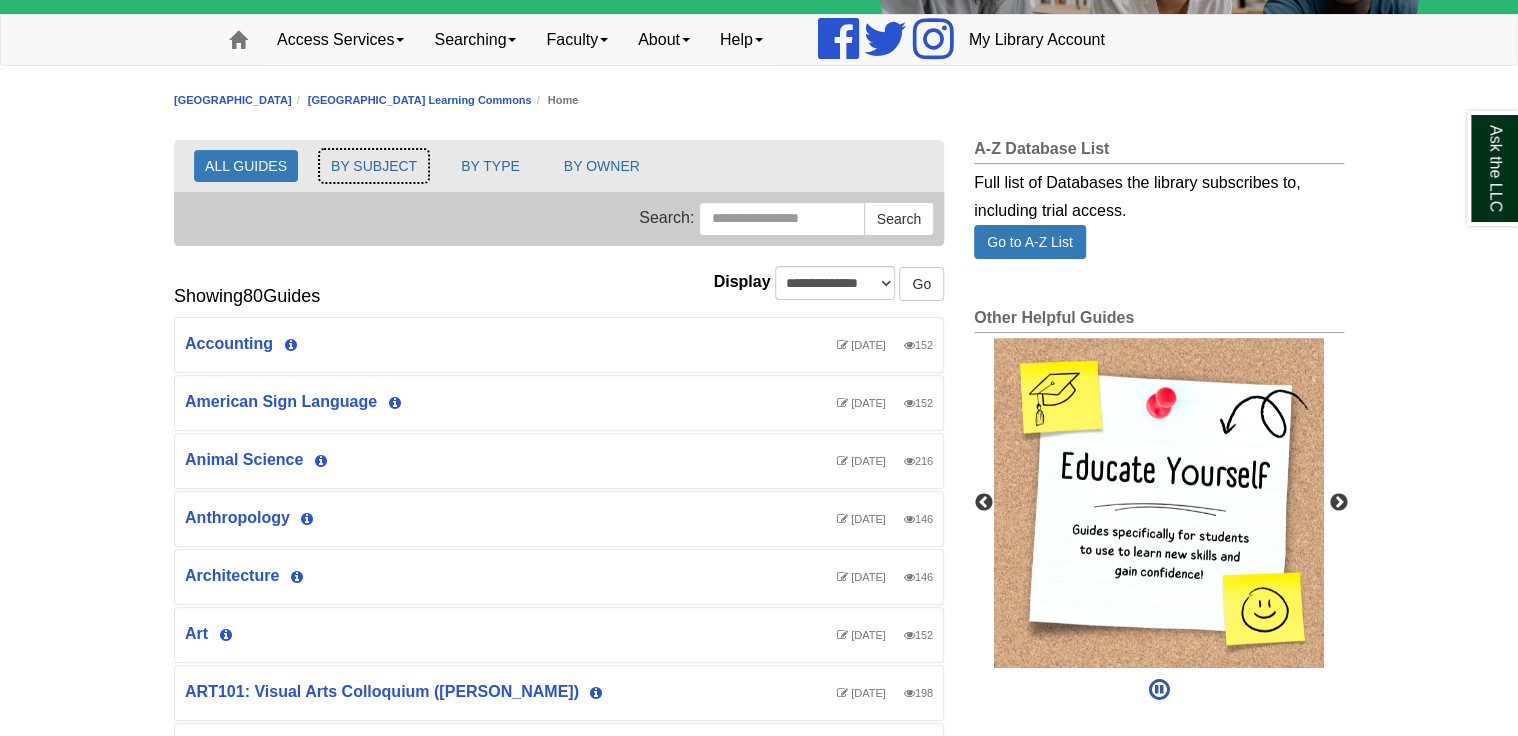 click on "BY SUBJECT" at bounding box center (374, 166) 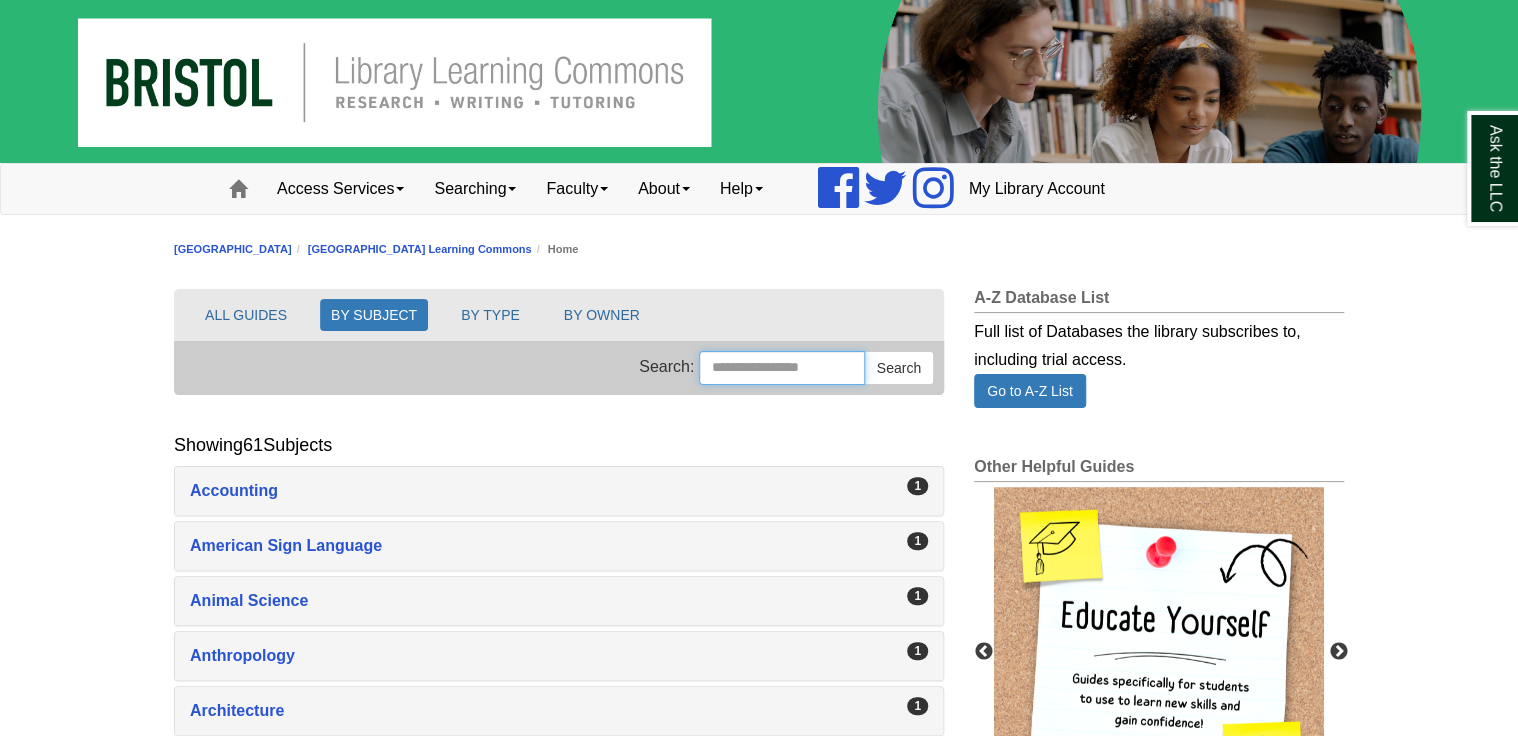 click on "Search this Group" at bounding box center (782, 368) 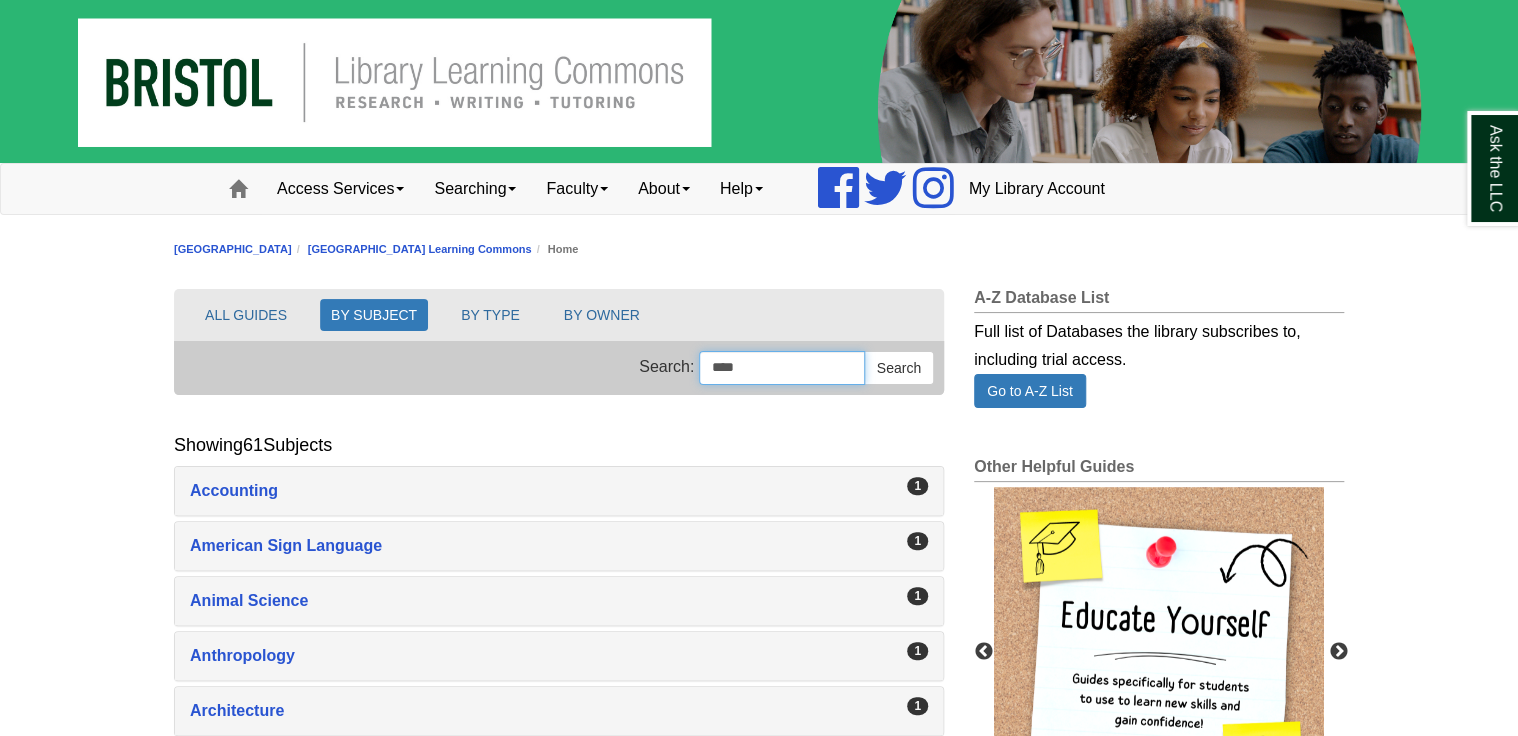 type on "****" 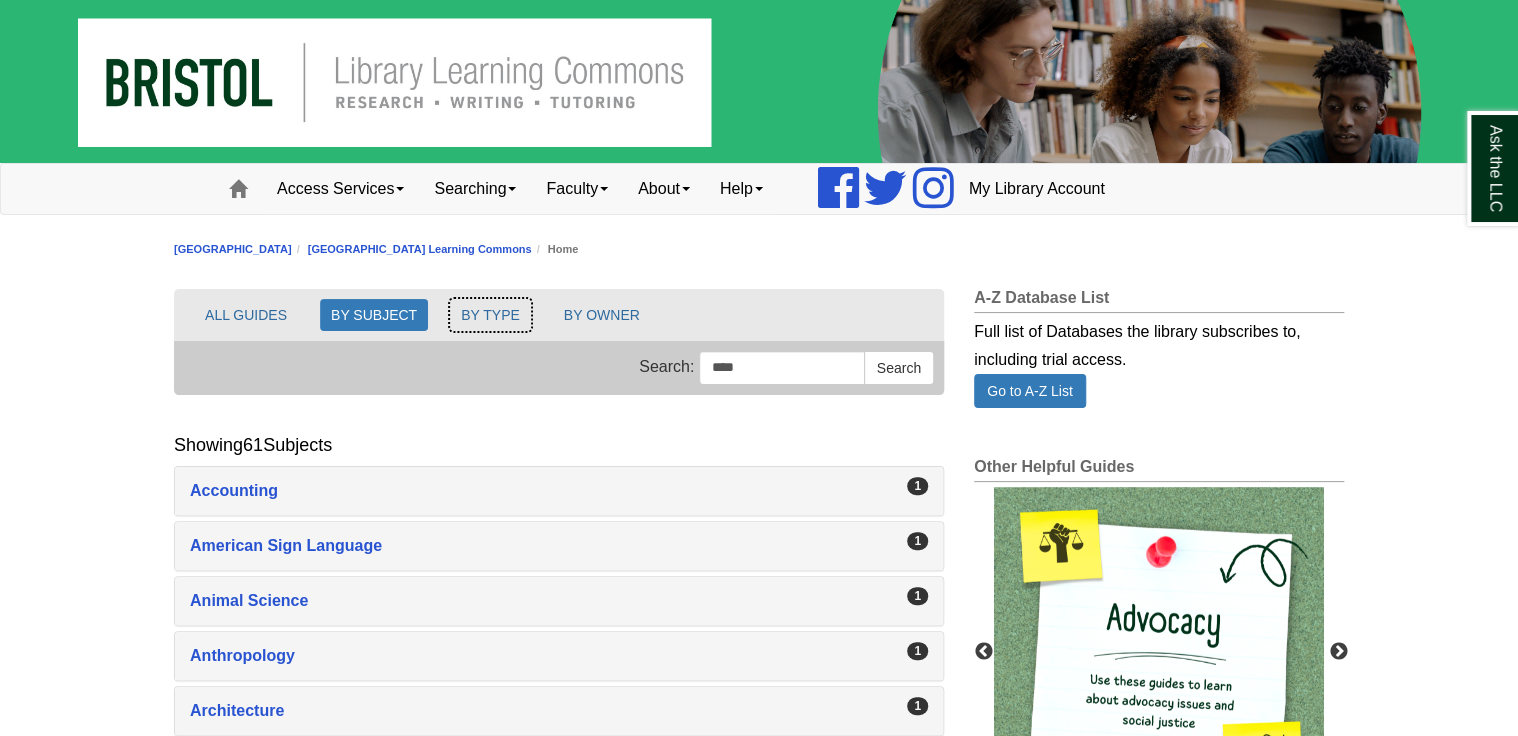 click on "BY TYPE" at bounding box center [490, 315] 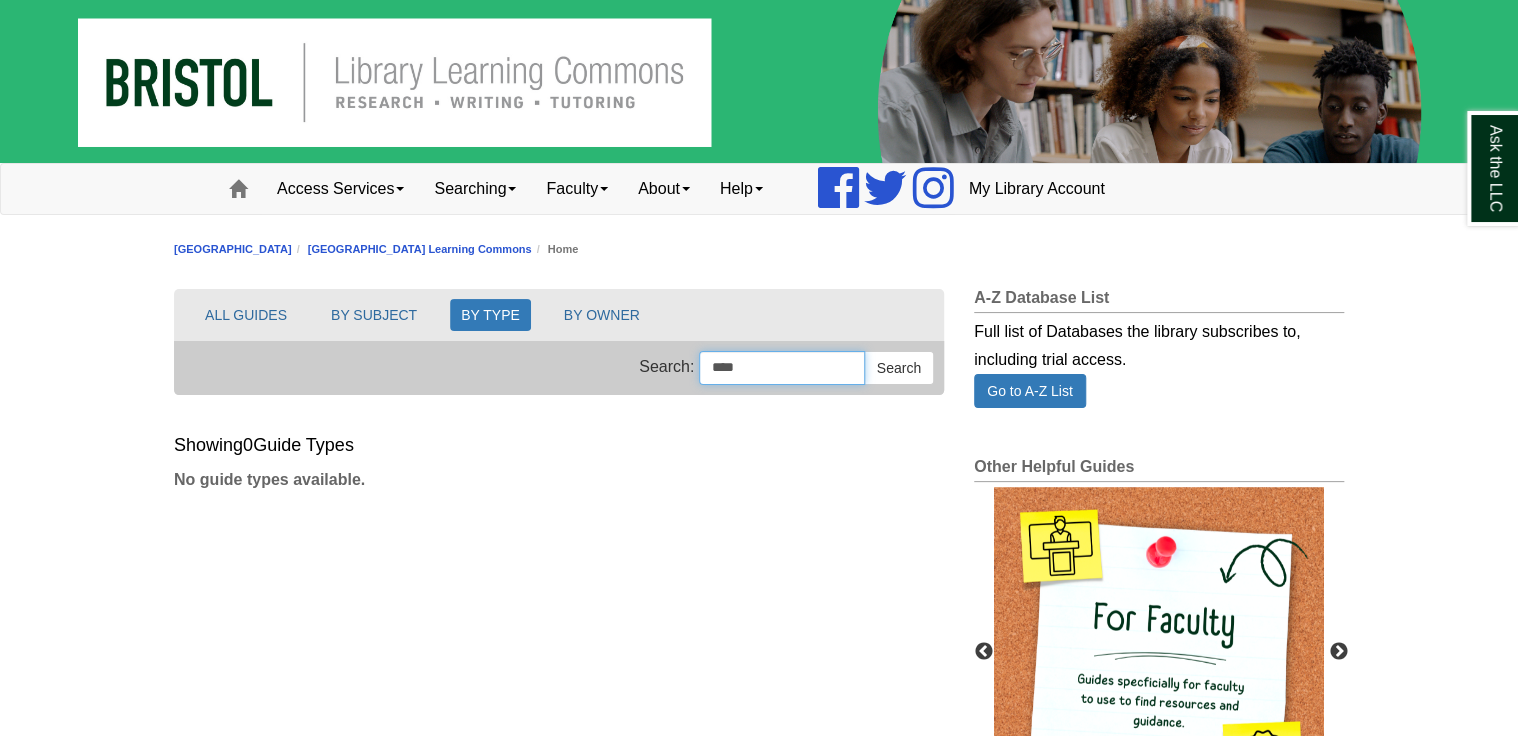 drag, startPoint x: 712, startPoint y: 370, endPoint x: 653, endPoint y: 362, distance: 59.5399 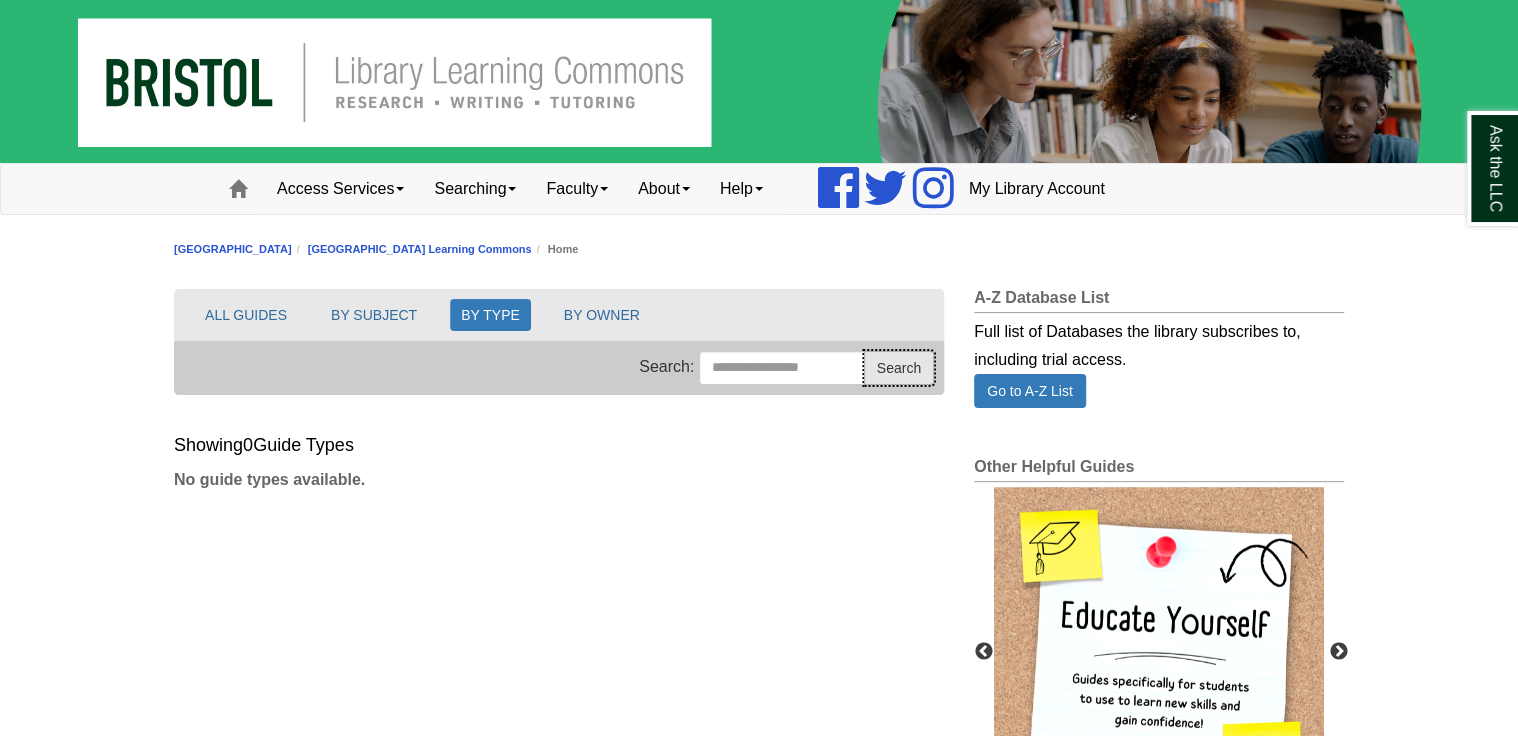 click on "Search" at bounding box center (899, 368) 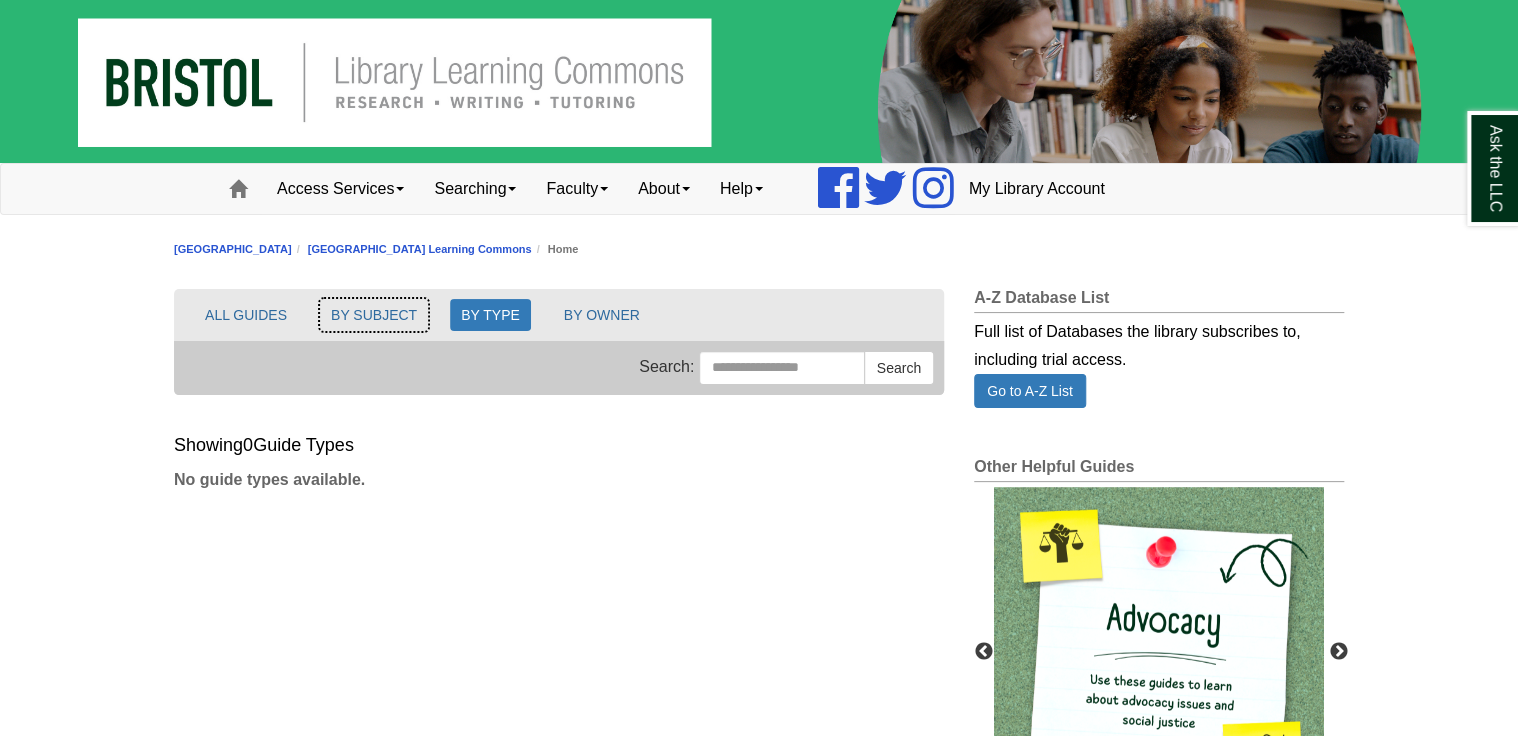 click on "BY SUBJECT" at bounding box center (374, 315) 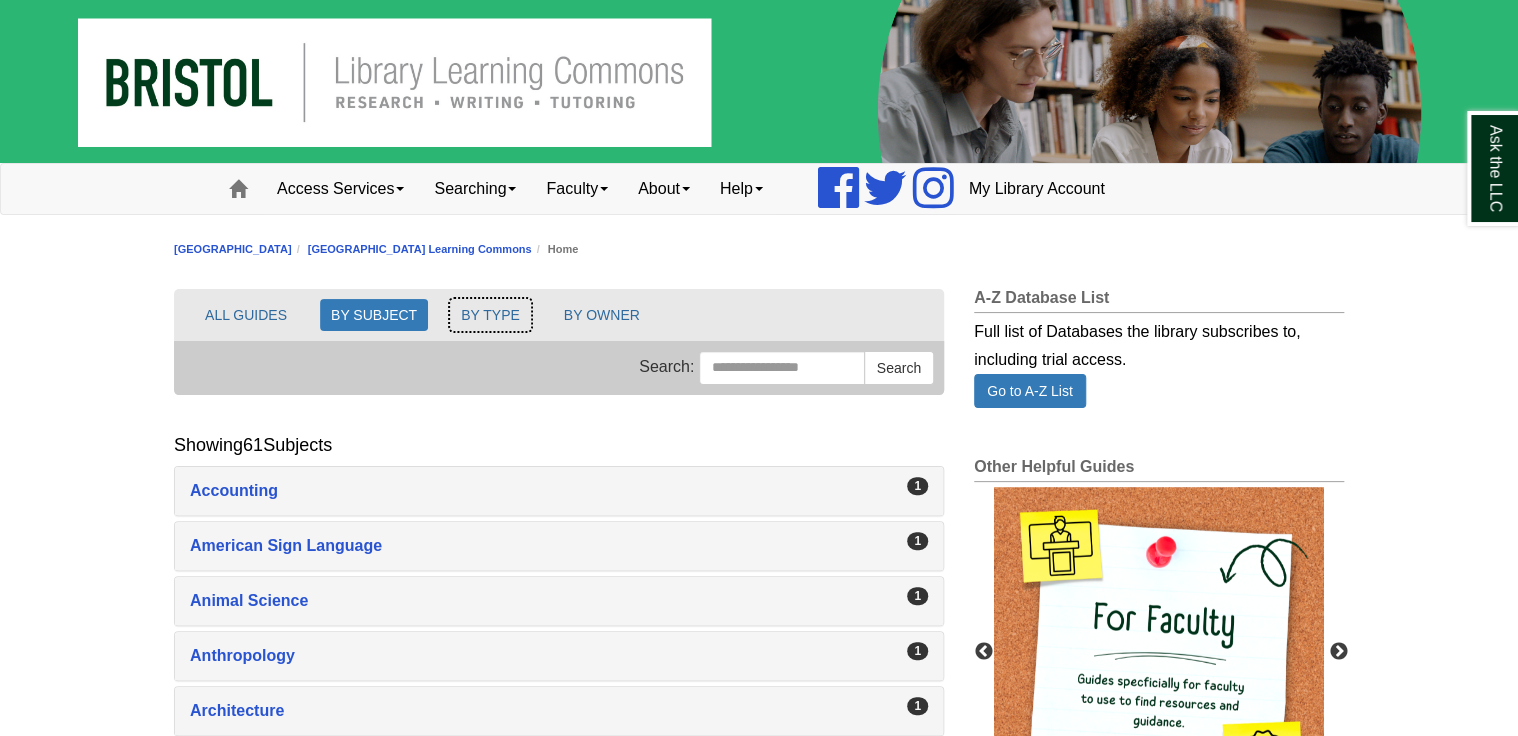 click on "BY TYPE" at bounding box center [490, 315] 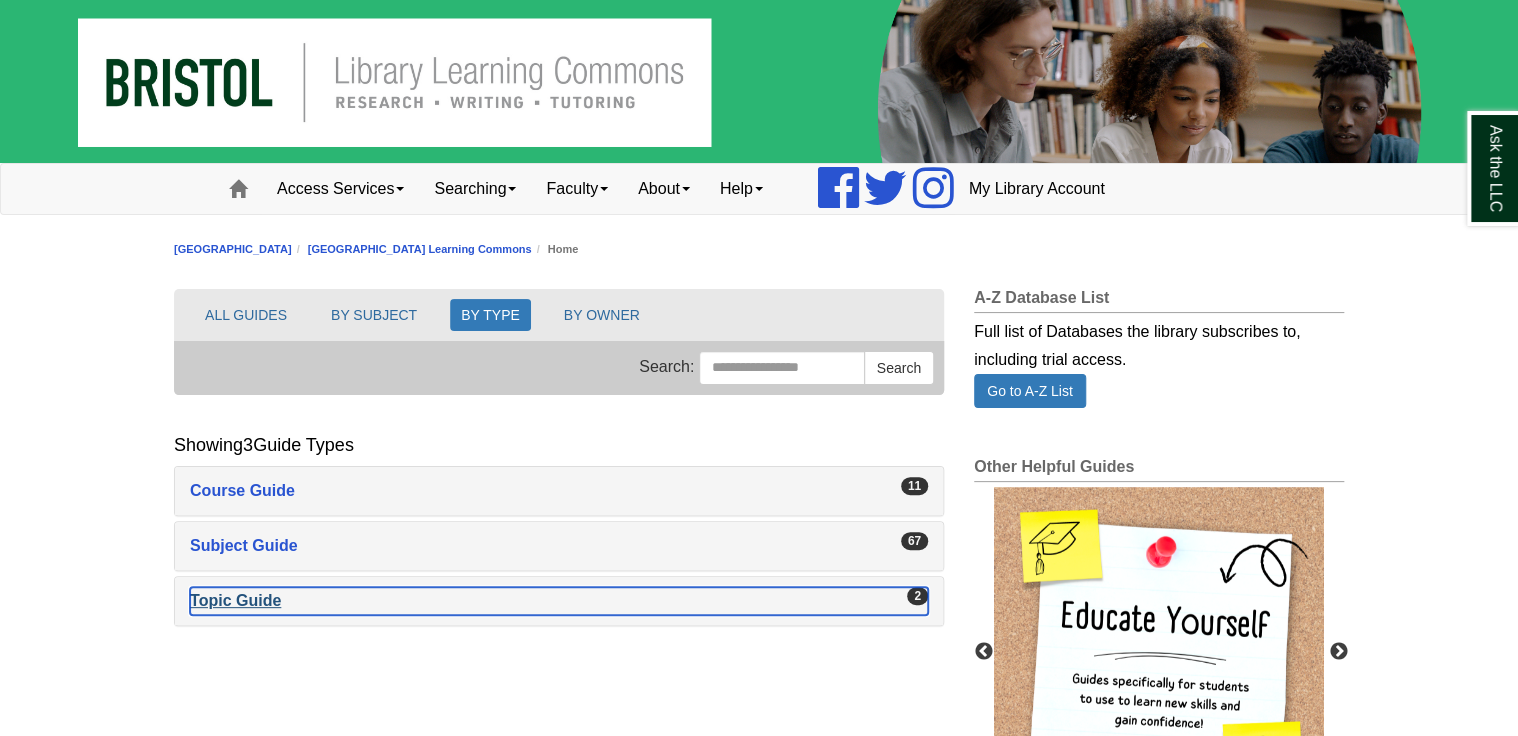 click on "Topic Guide , 2 guides" at bounding box center [559, 601] 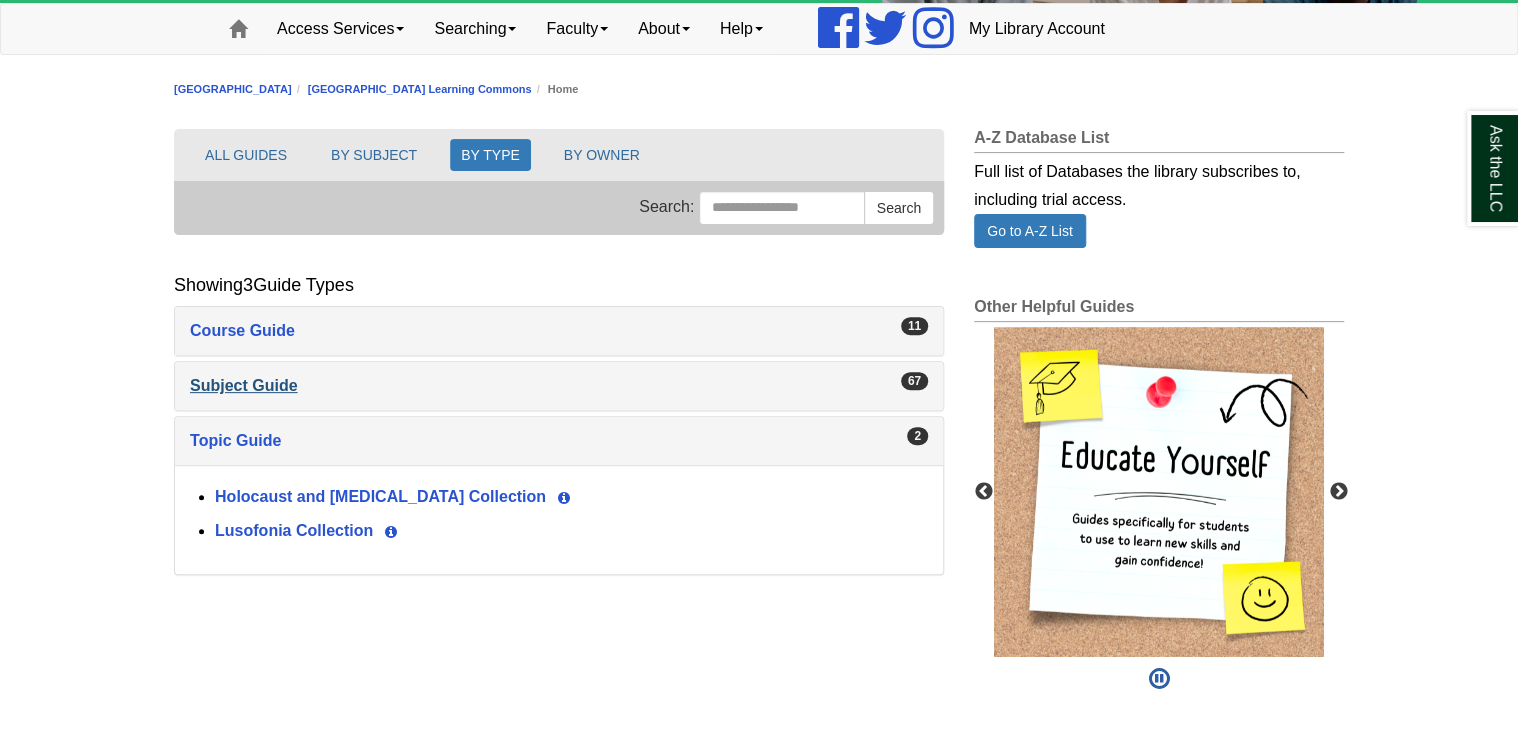 scroll, scrollTop: 240, scrollLeft: 0, axis: vertical 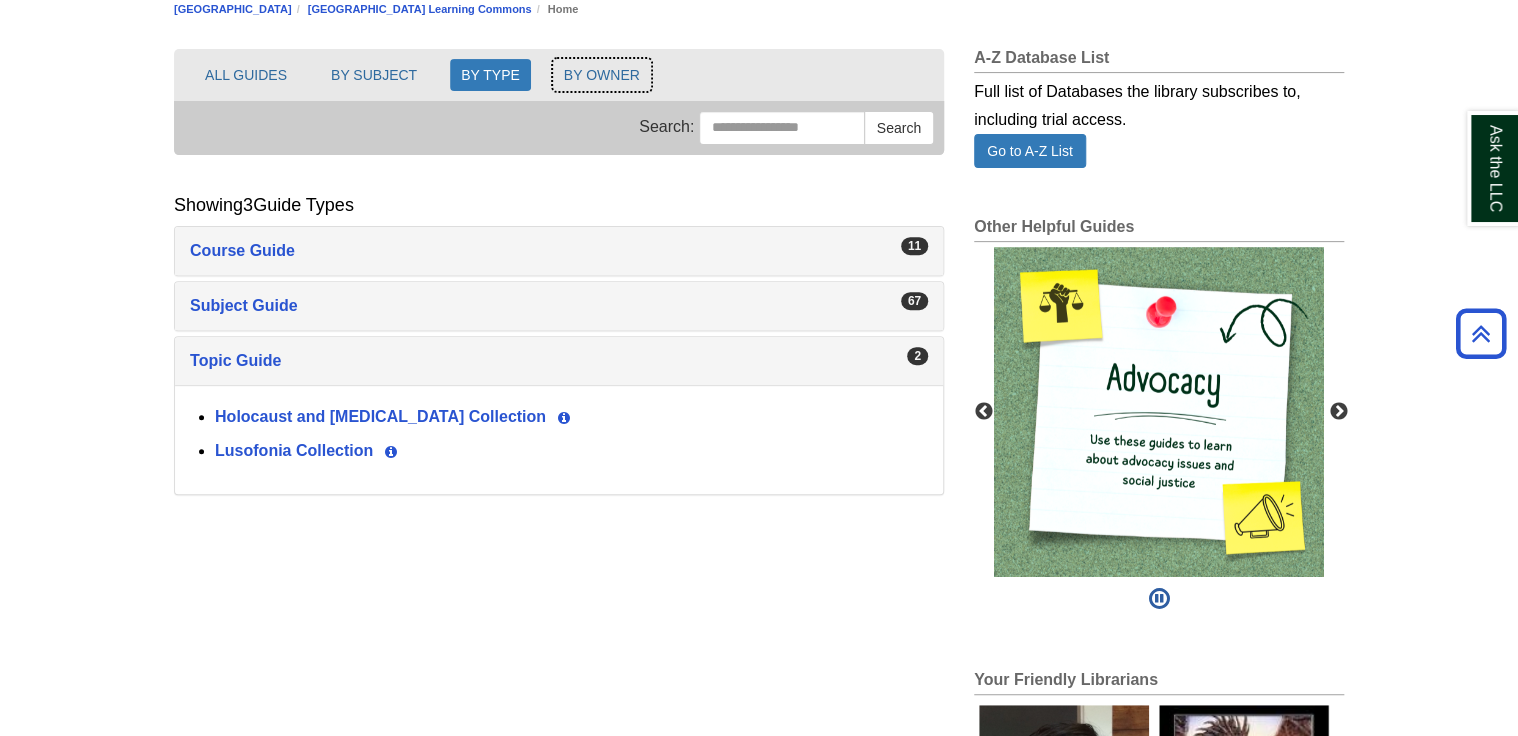 click on "BY OWNER" at bounding box center [602, 75] 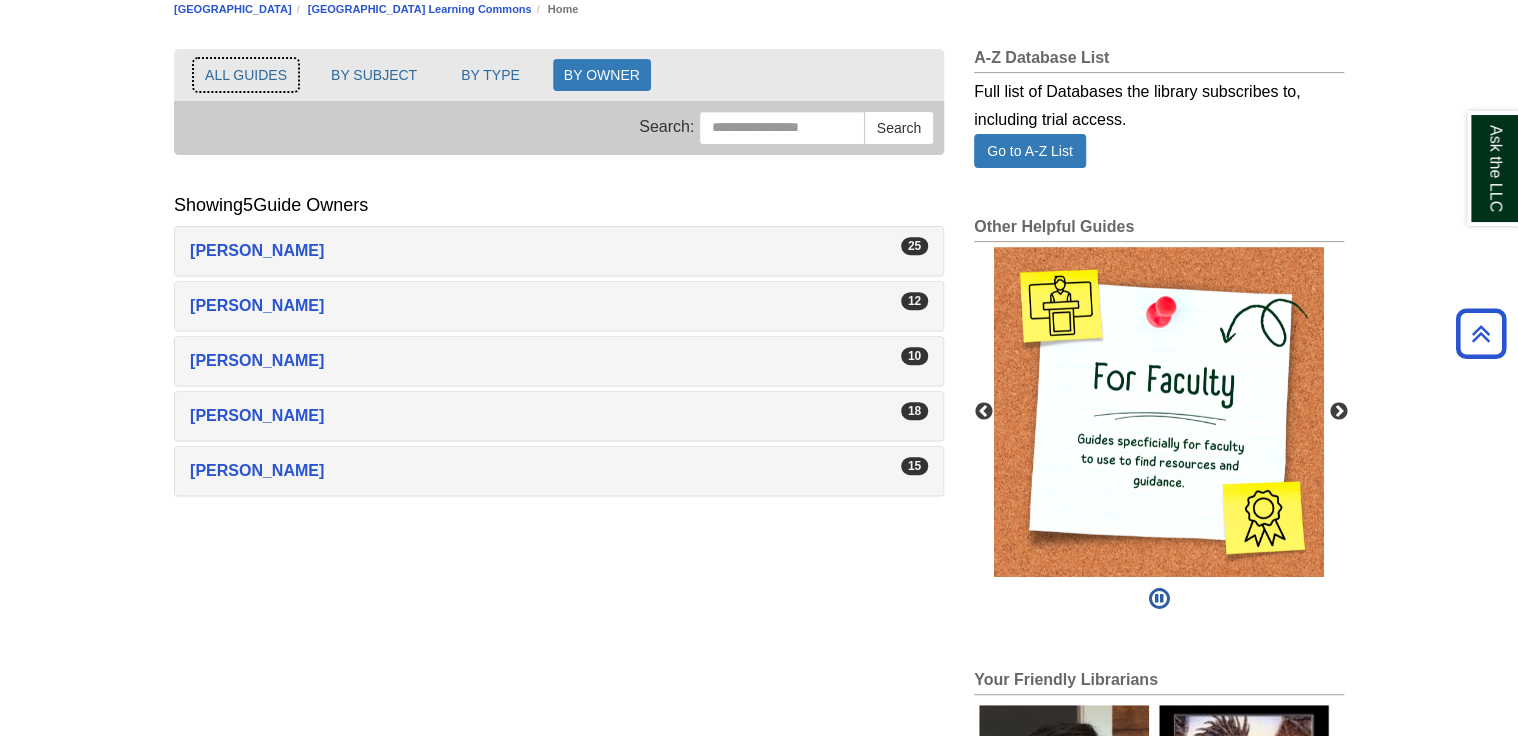 click on "ALL GUIDES" at bounding box center (246, 75) 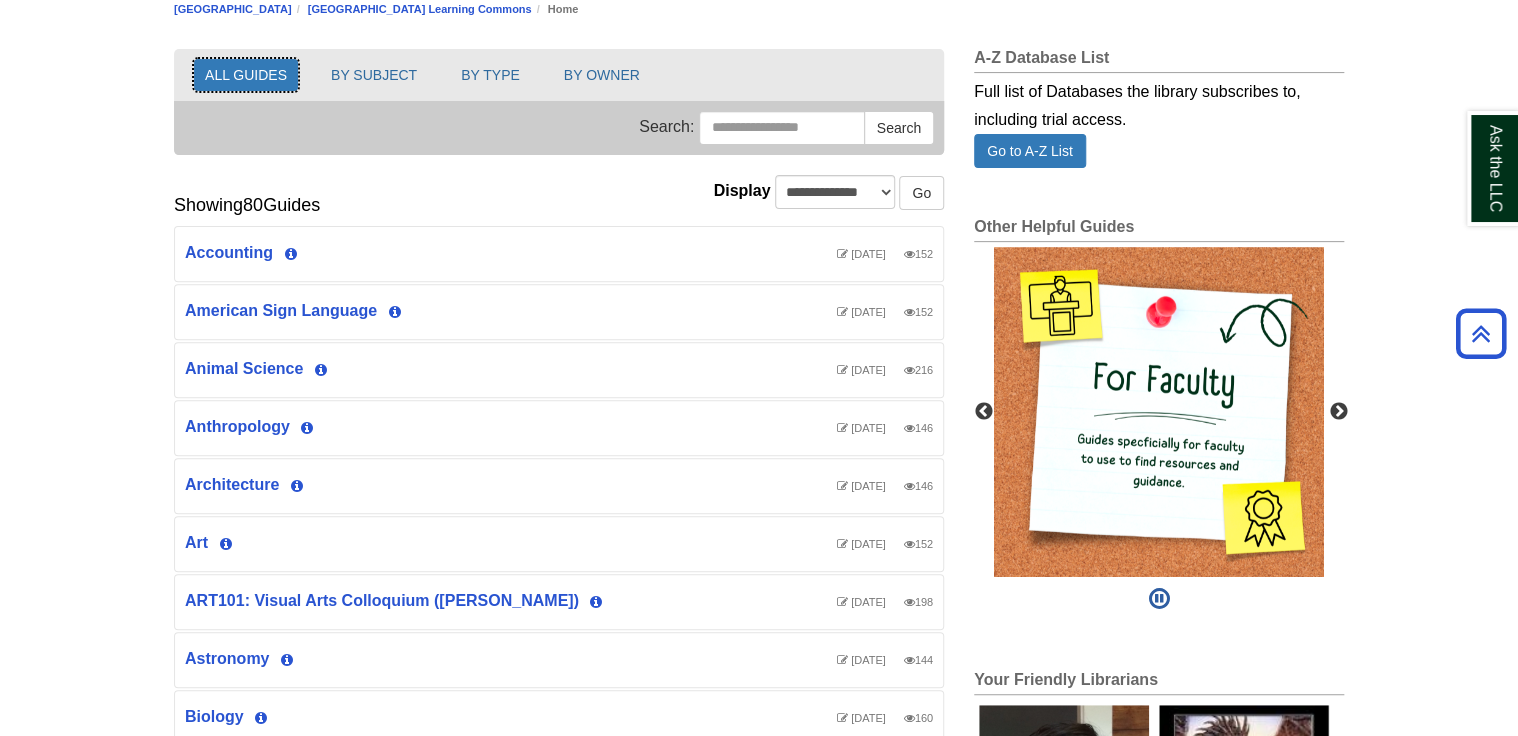 scroll, scrollTop: 10, scrollLeft: 9, axis: both 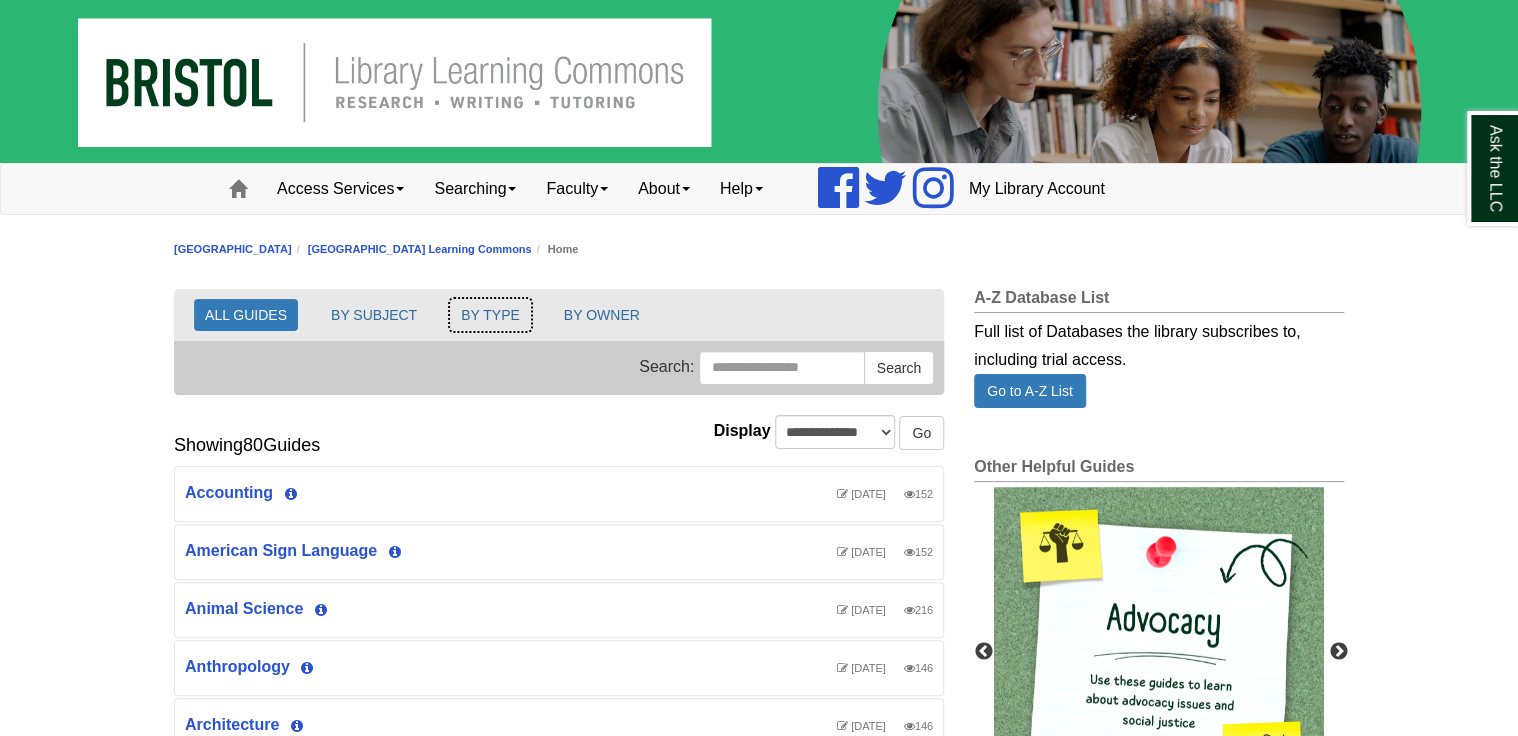 click on "BY TYPE" at bounding box center (490, 315) 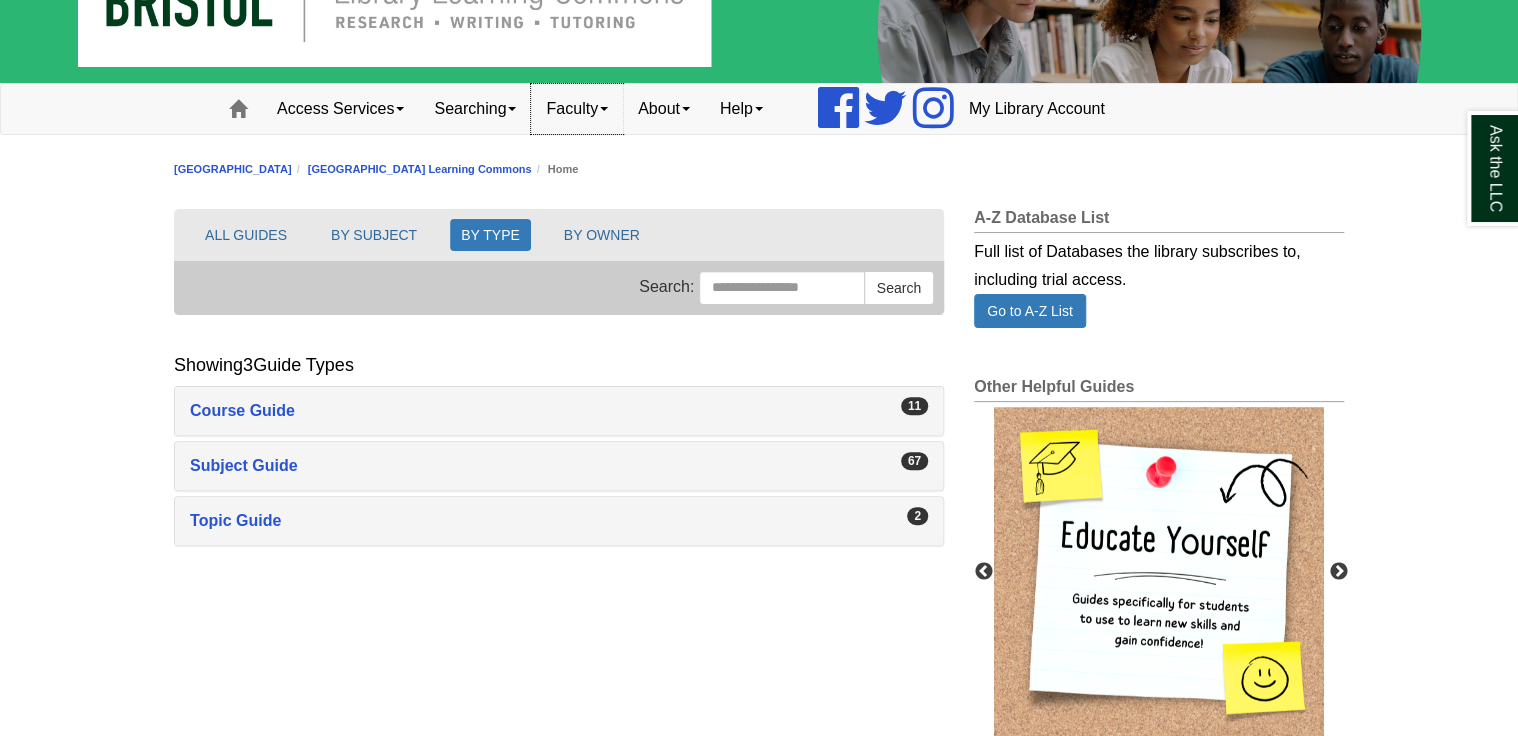 click on "Faculty" at bounding box center [577, 109] 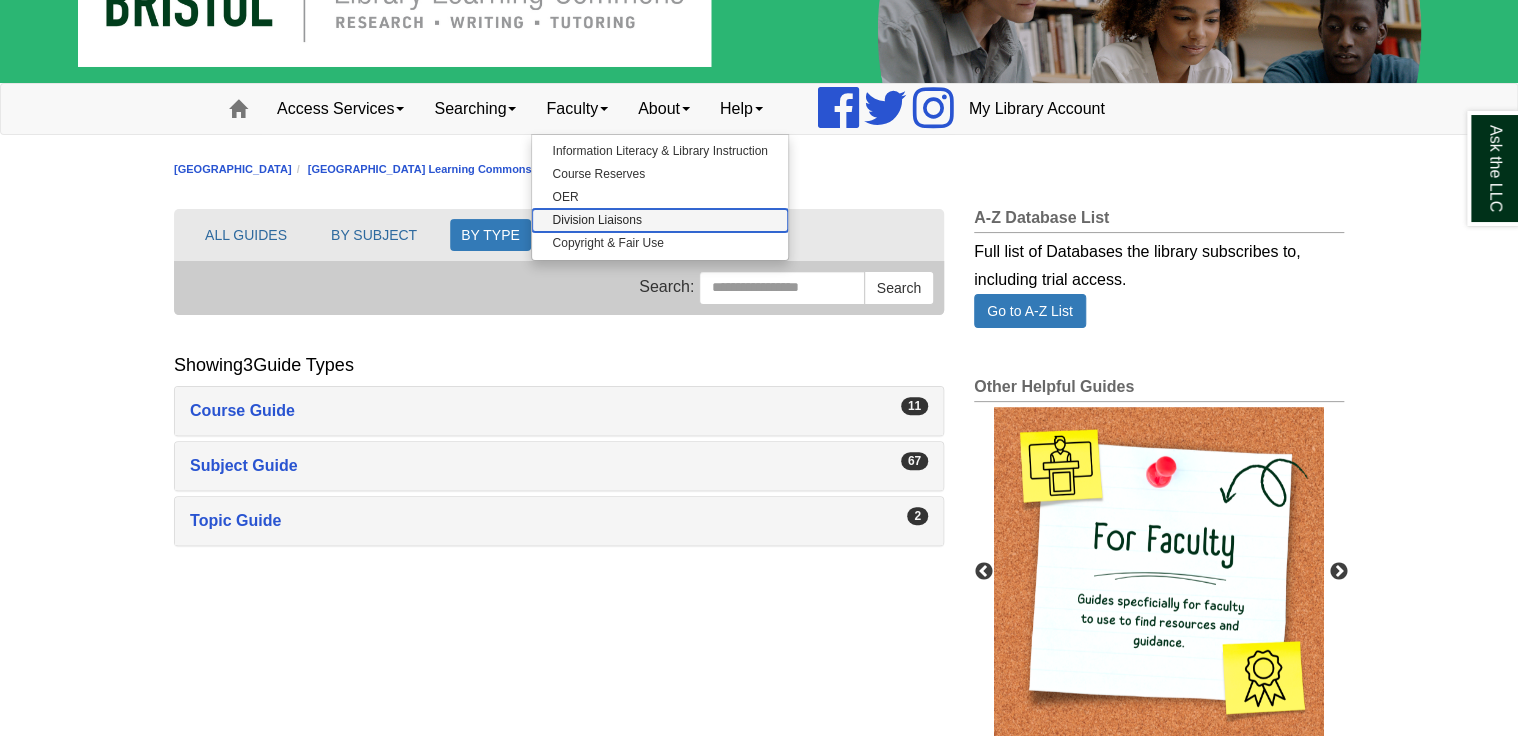 click on "Division Liaisons" at bounding box center [659, 220] 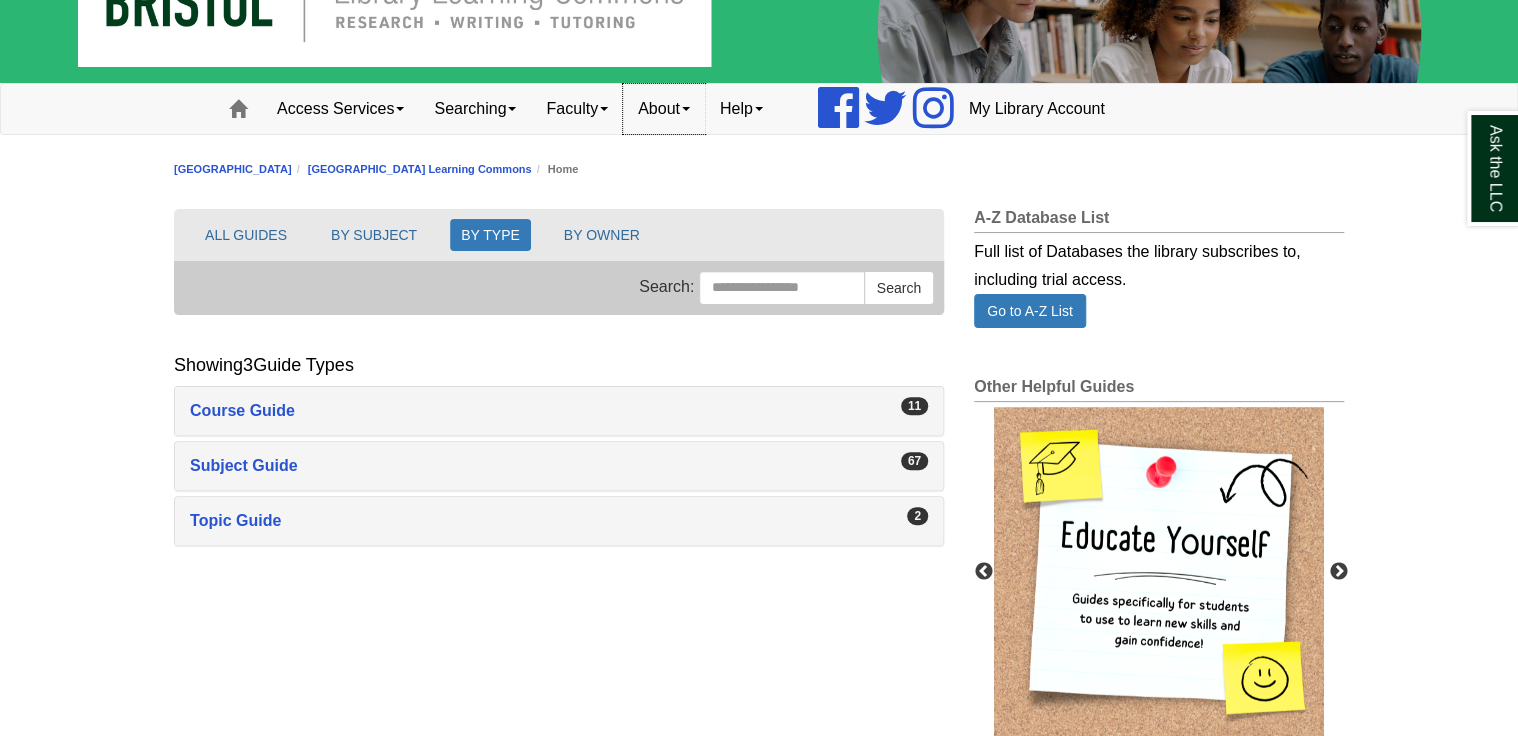 click on "About" at bounding box center [664, 109] 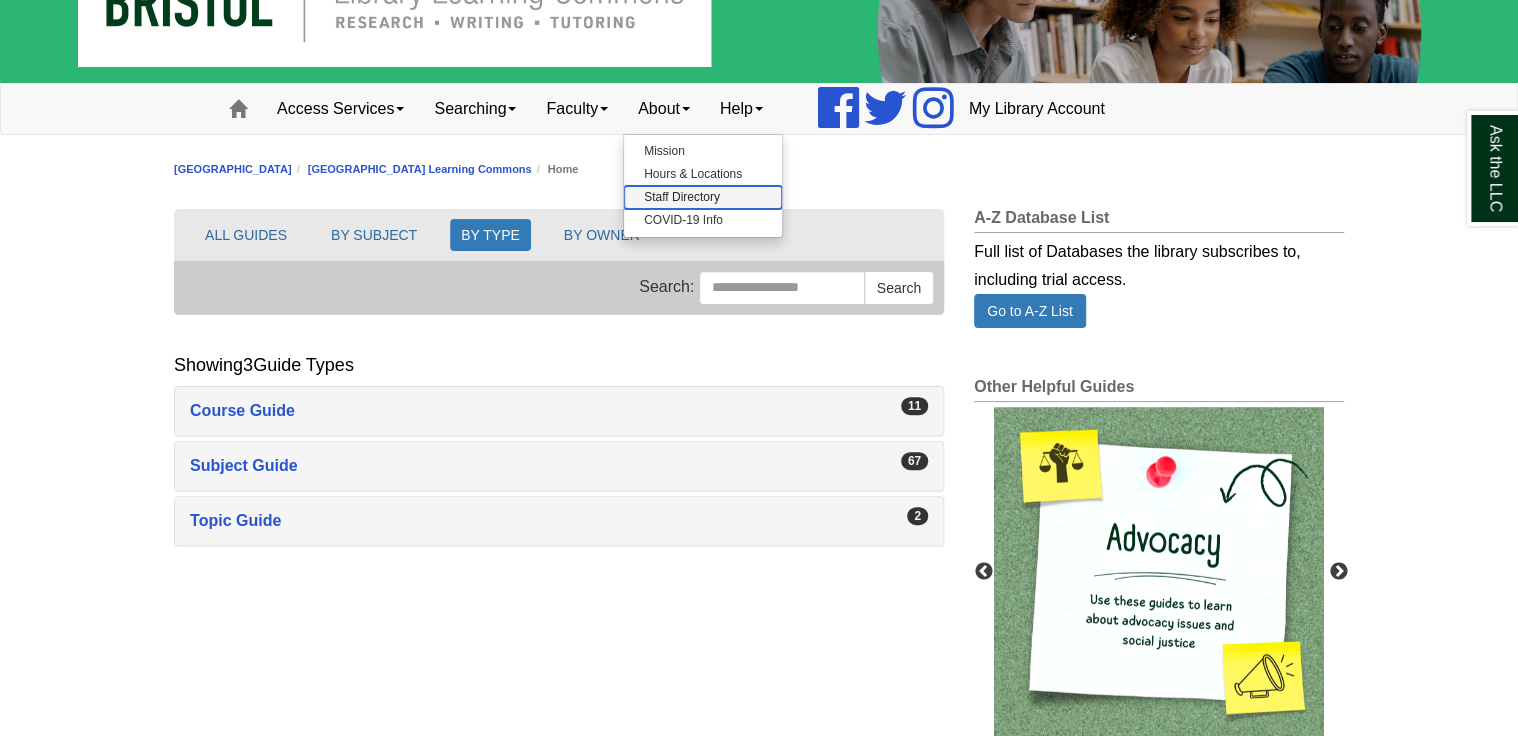 click on "Staff Directory" at bounding box center [703, 197] 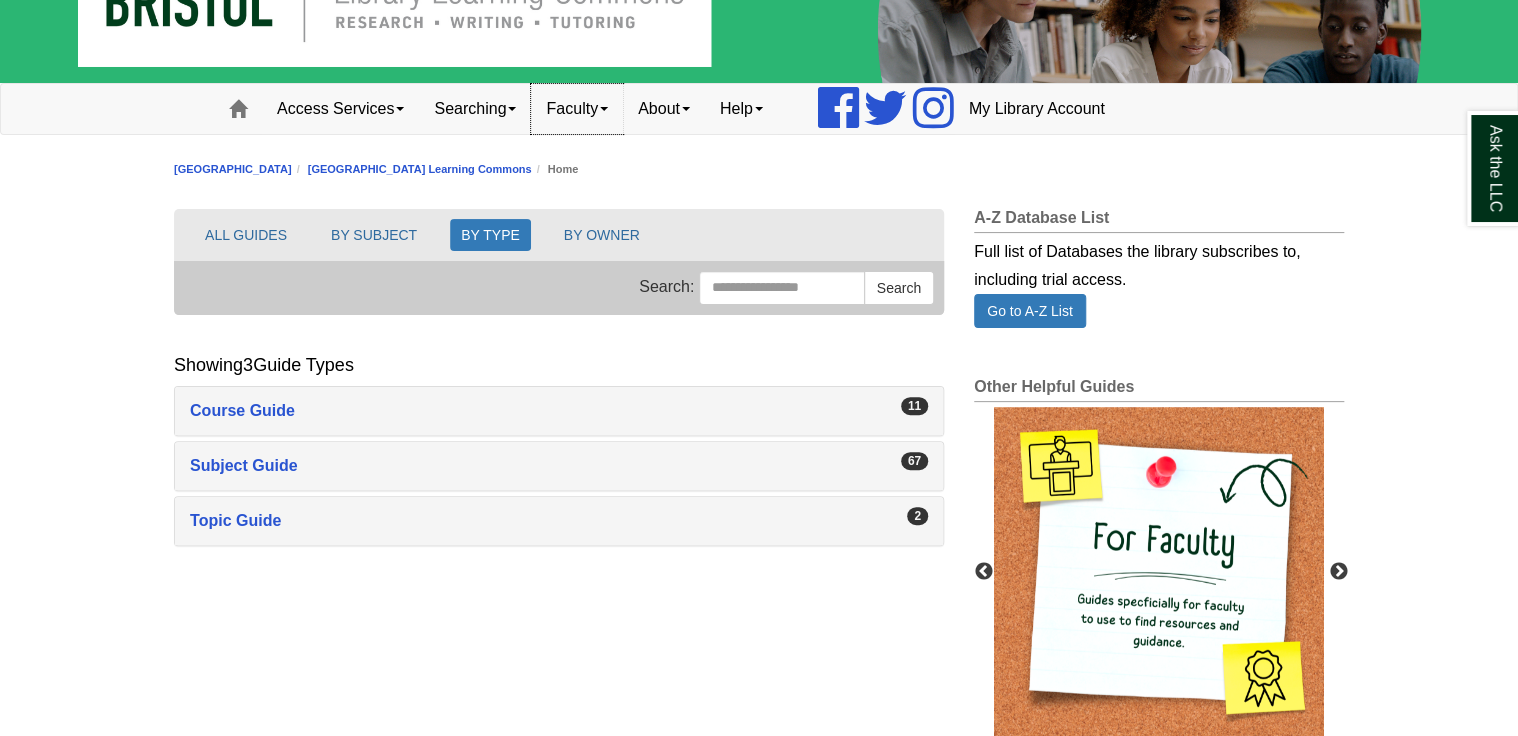 click on "Faculty" at bounding box center [577, 109] 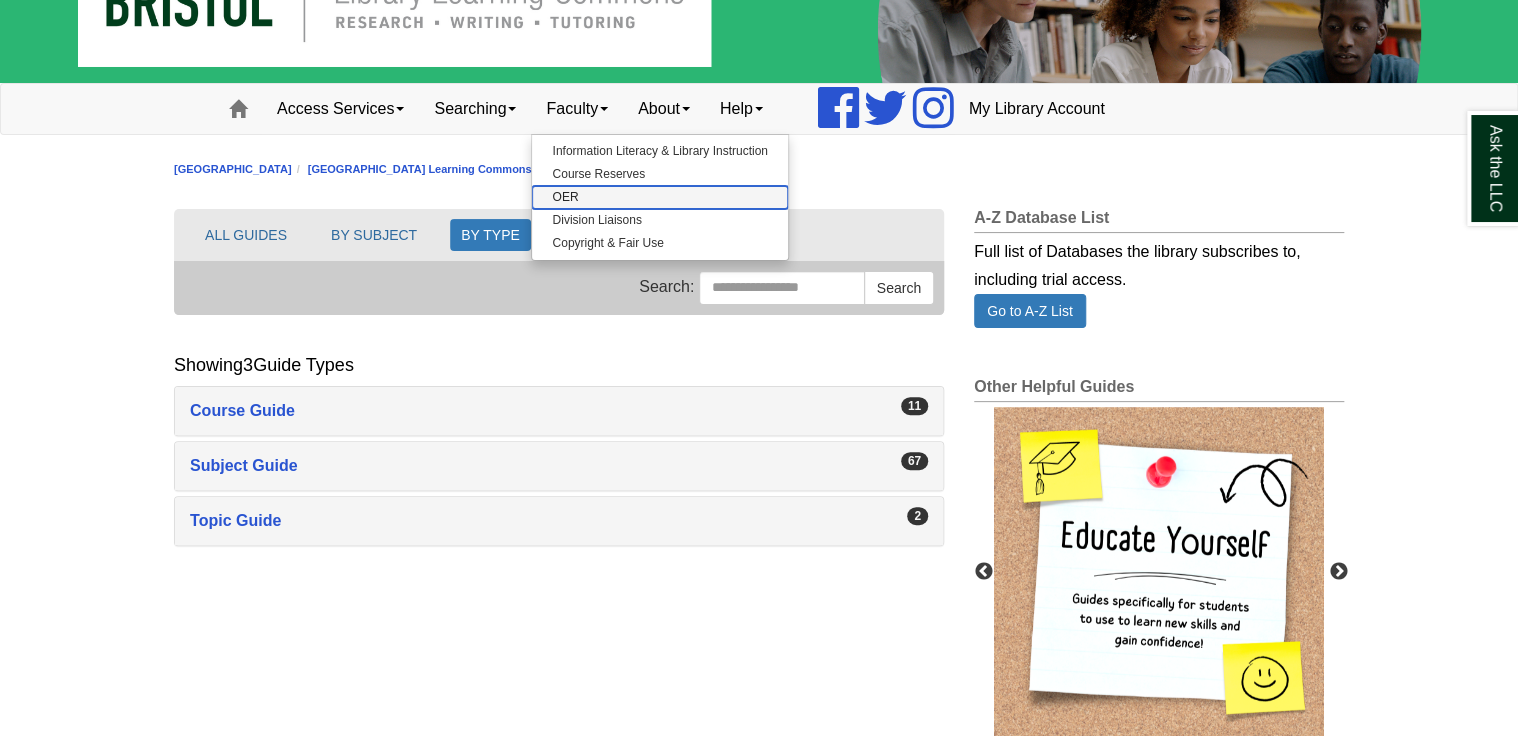 click on "OER" at bounding box center [659, 197] 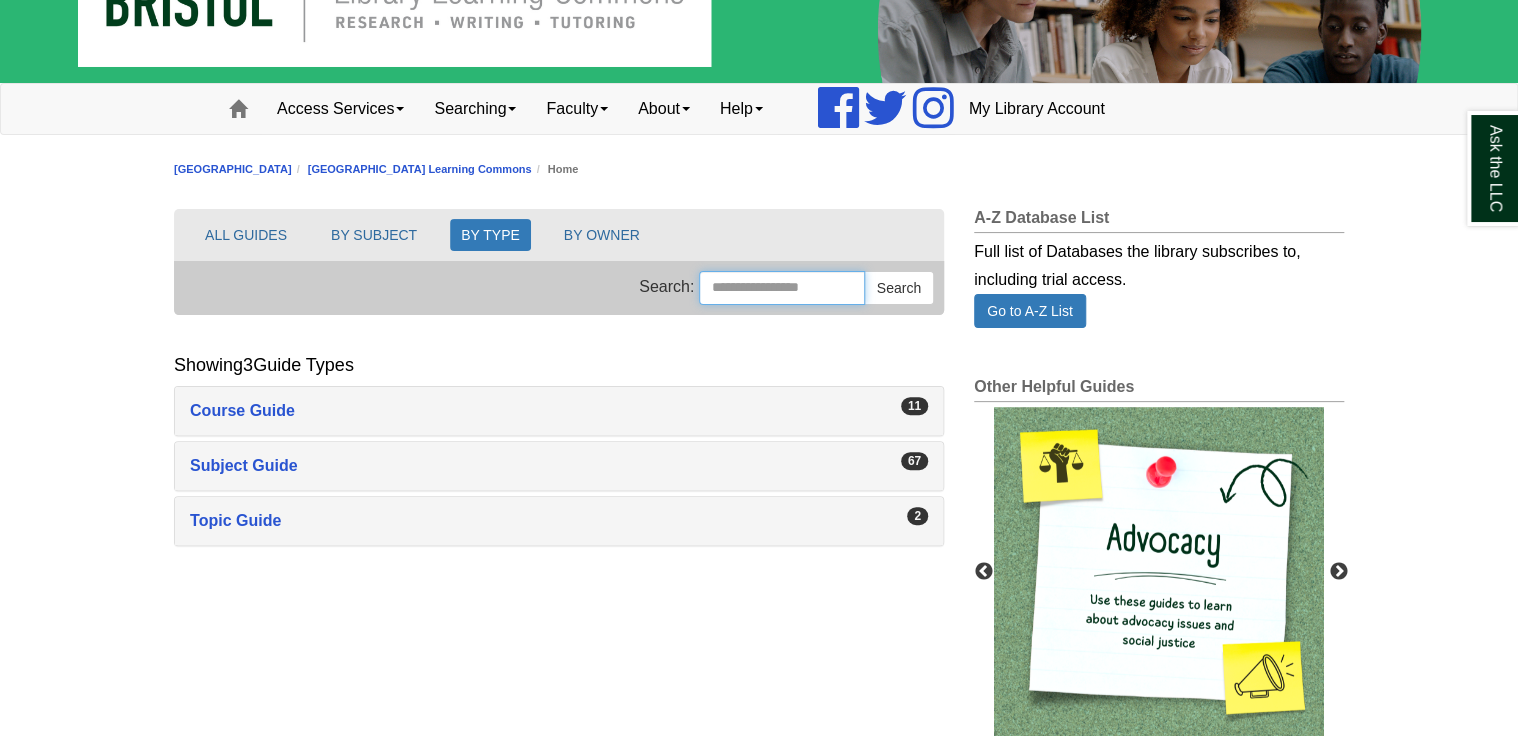 click on "Search this Group" at bounding box center [782, 288] 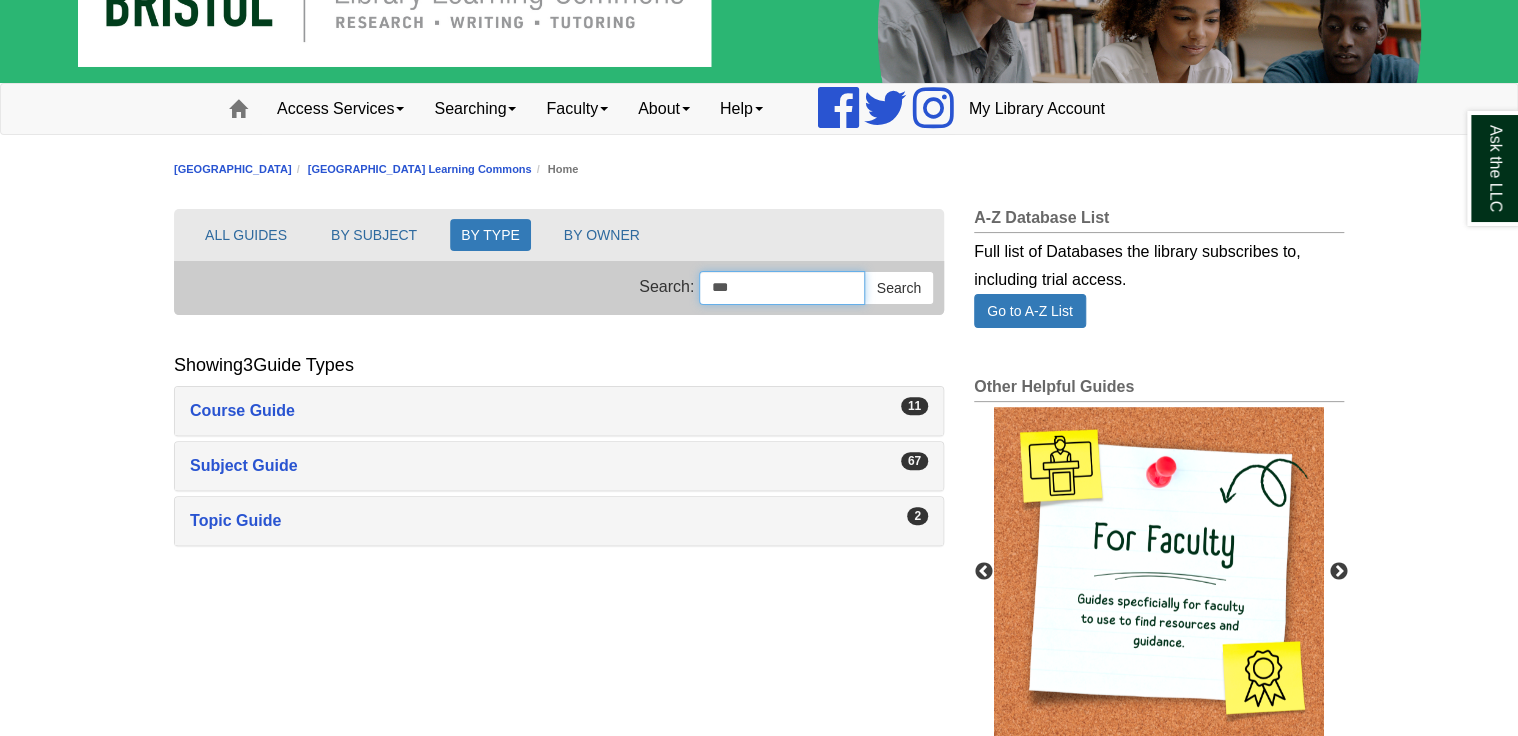 type on "***" 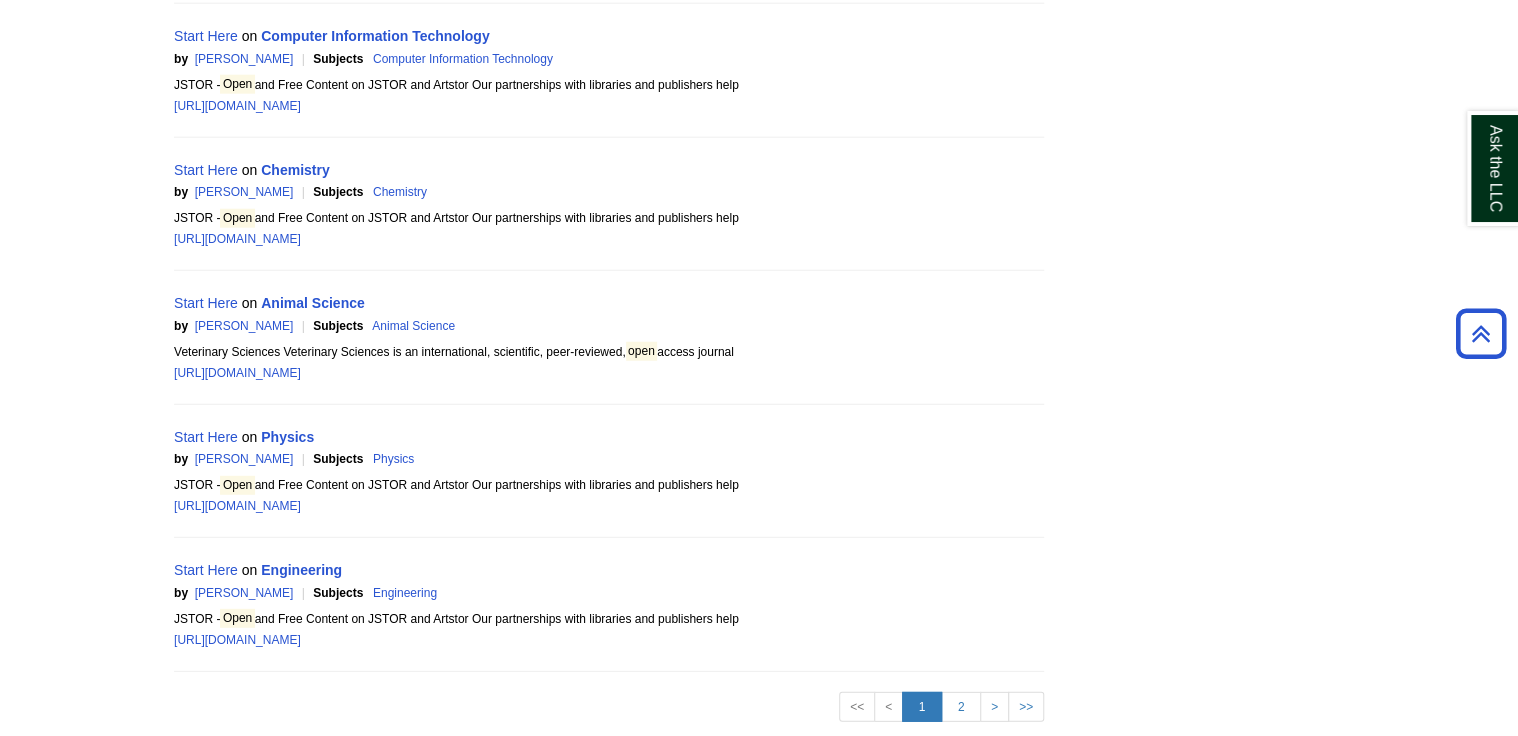 scroll, scrollTop: 2540, scrollLeft: 0, axis: vertical 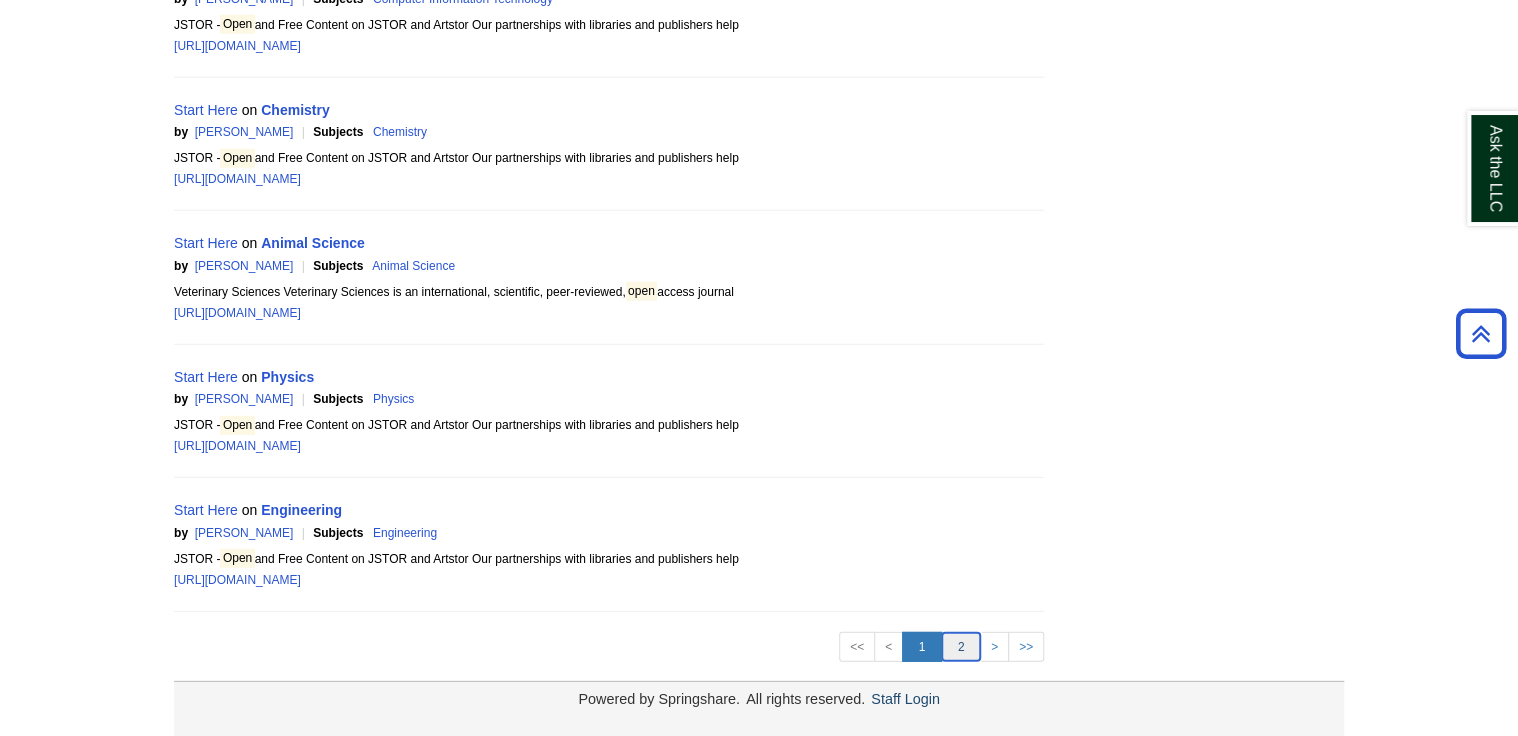 click on "2" at bounding box center (961, 647) 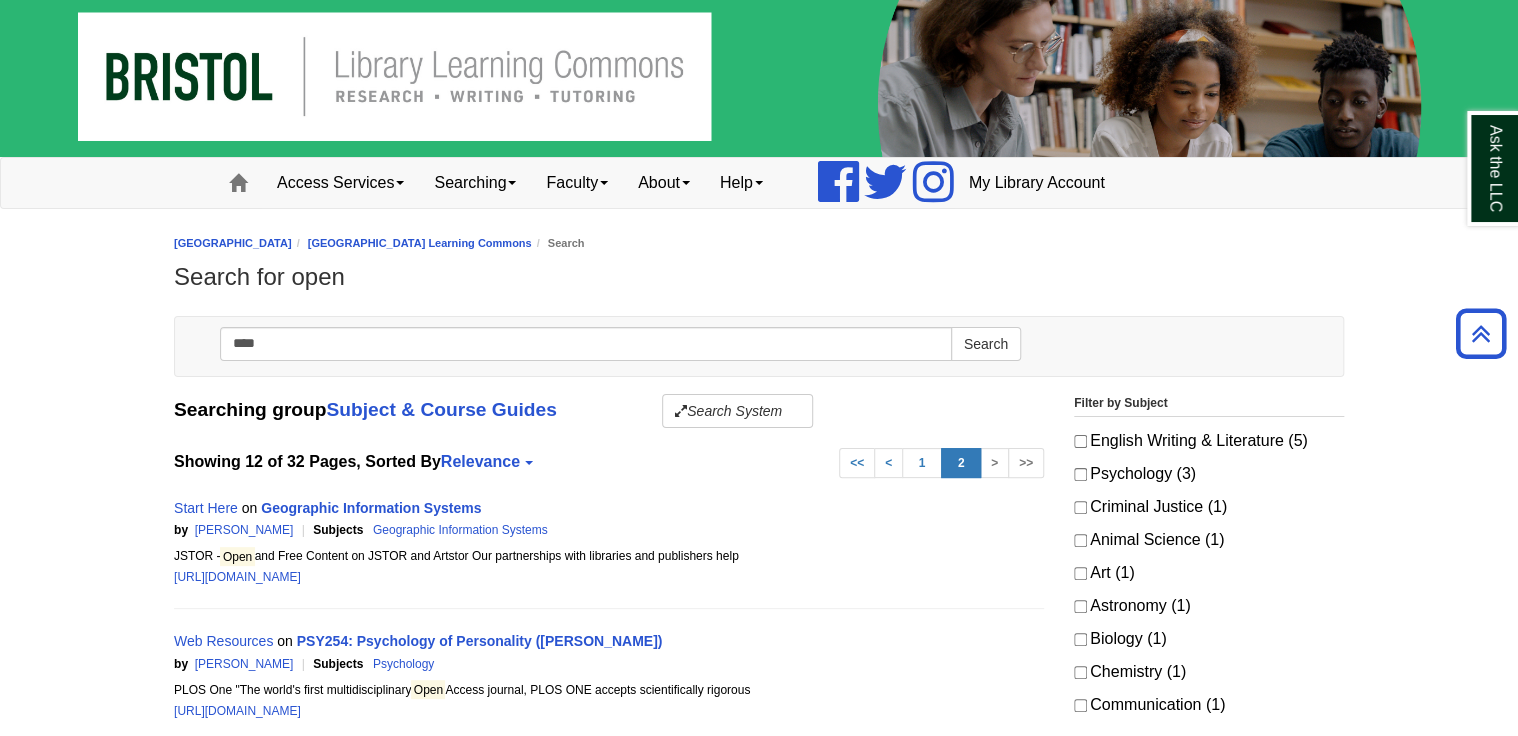 scroll, scrollTop: 0, scrollLeft: 0, axis: both 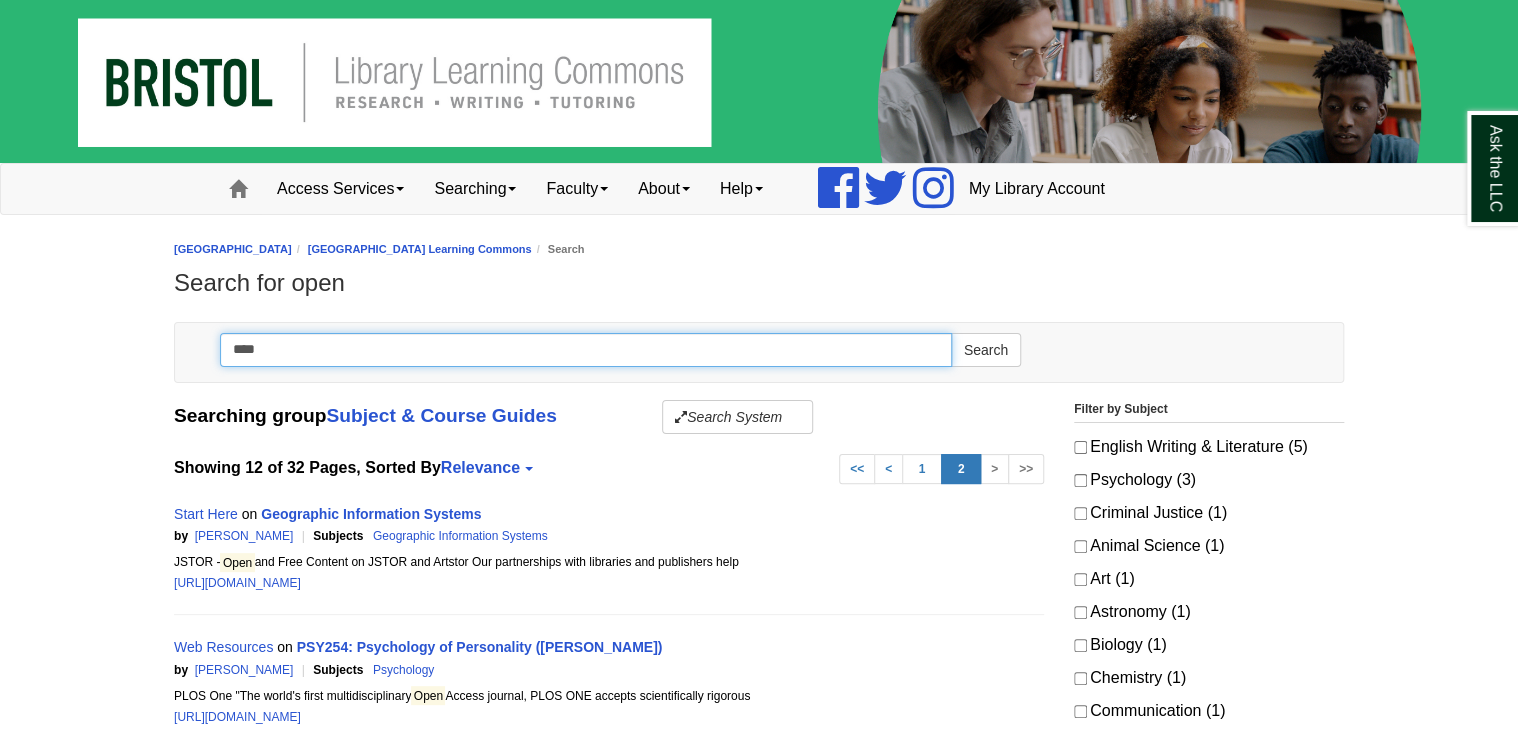 drag, startPoint x: 283, startPoint y: 340, endPoint x: 193, endPoint y: 353, distance: 90.934044 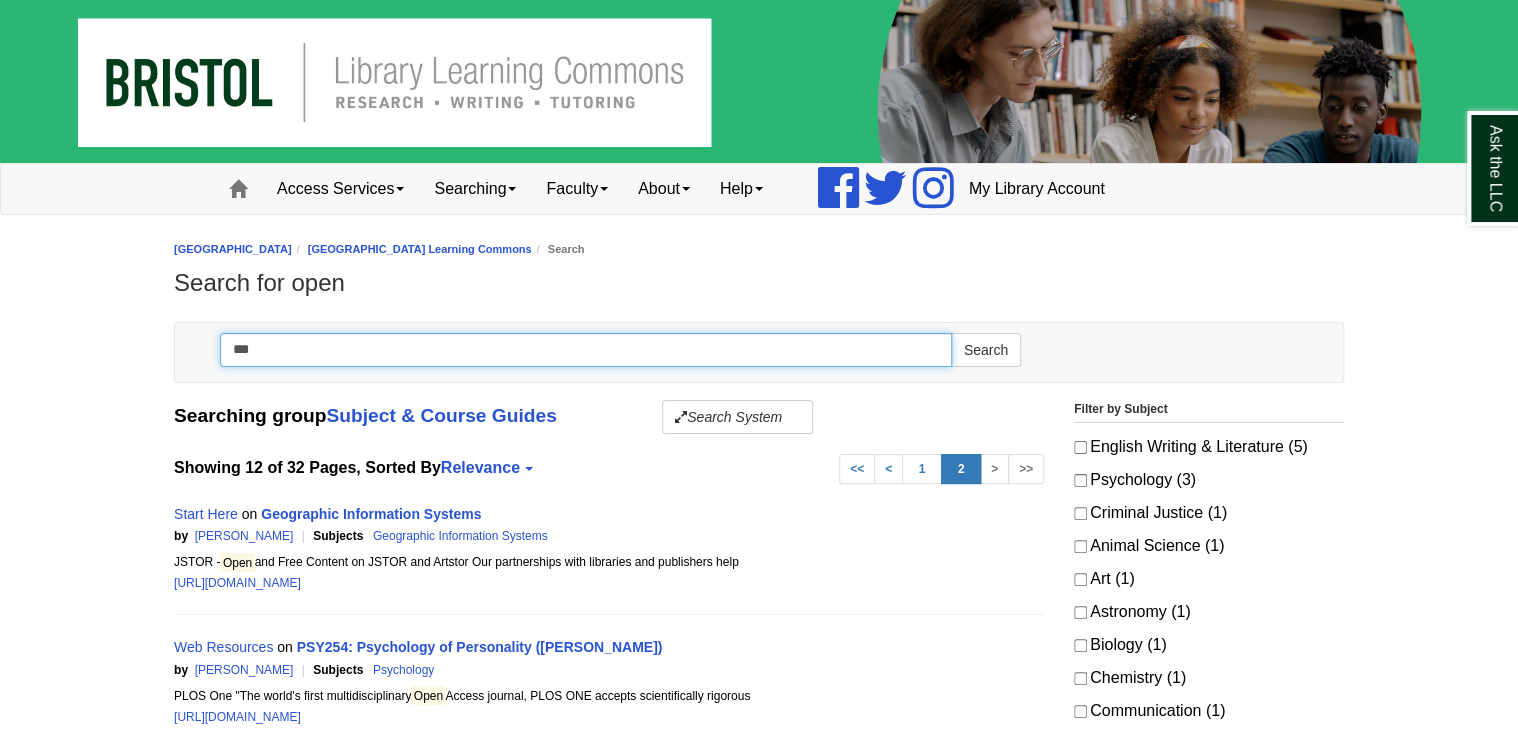 click on "Search" at bounding box center (986, 350) 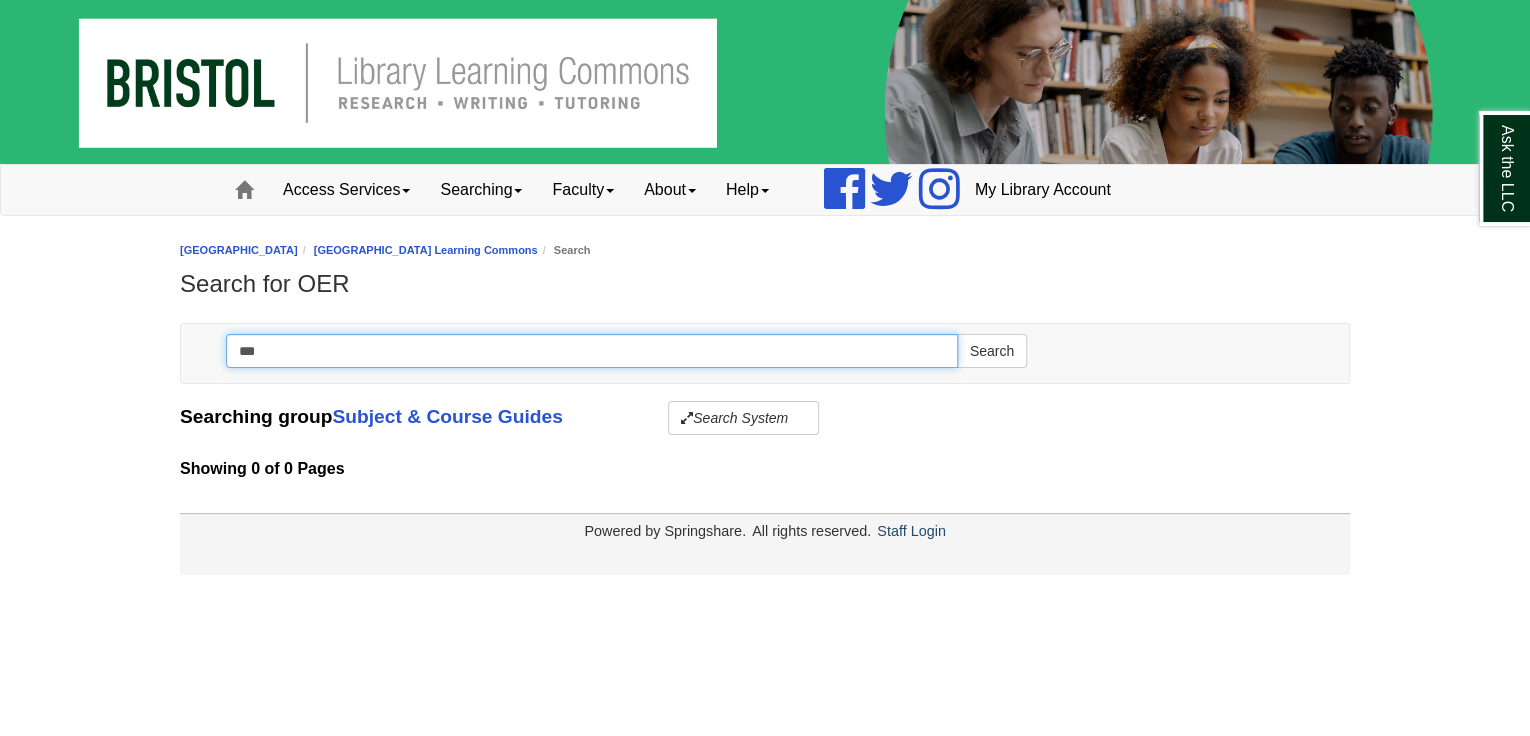 type on "****" 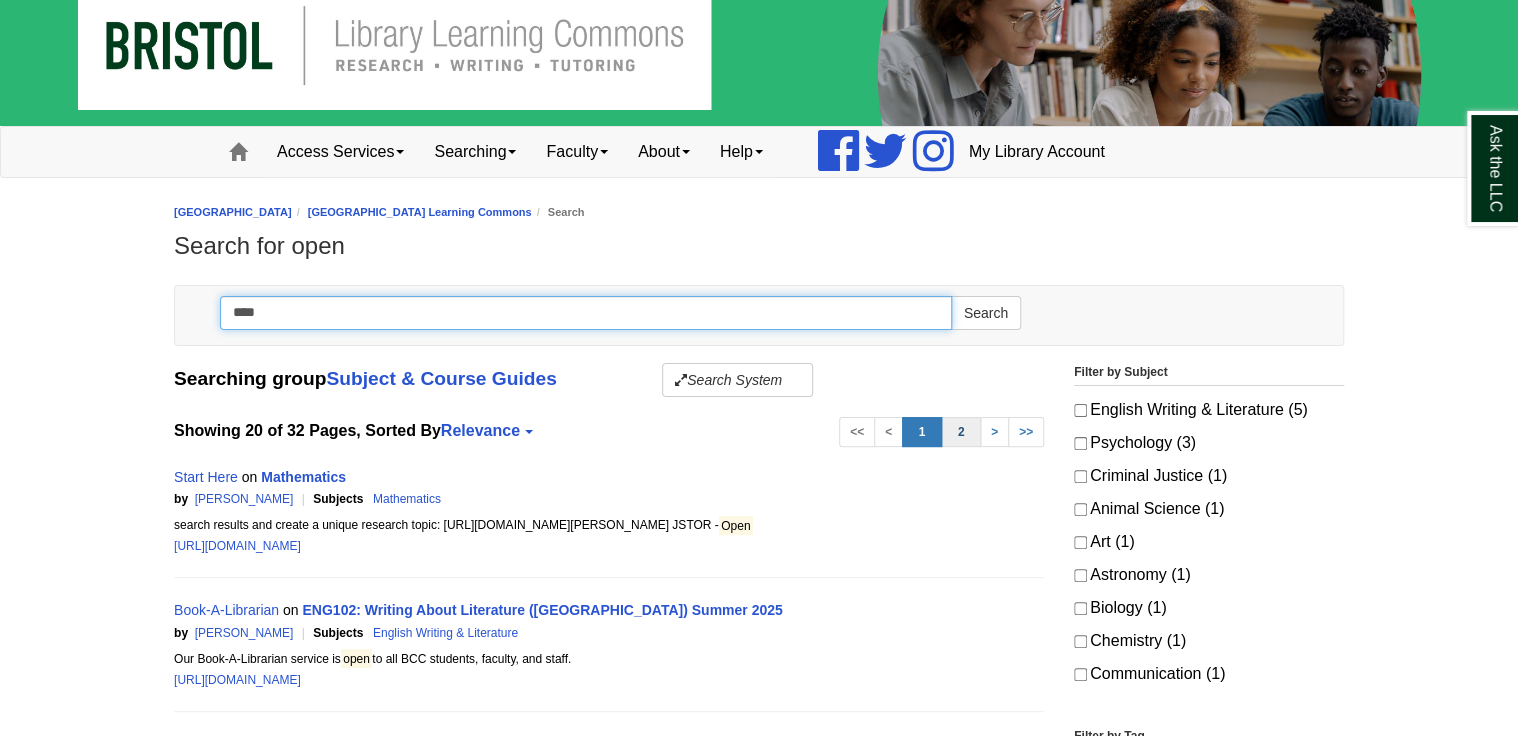scroll, scrollTop: 0, scrollLeft: 0, axis: both 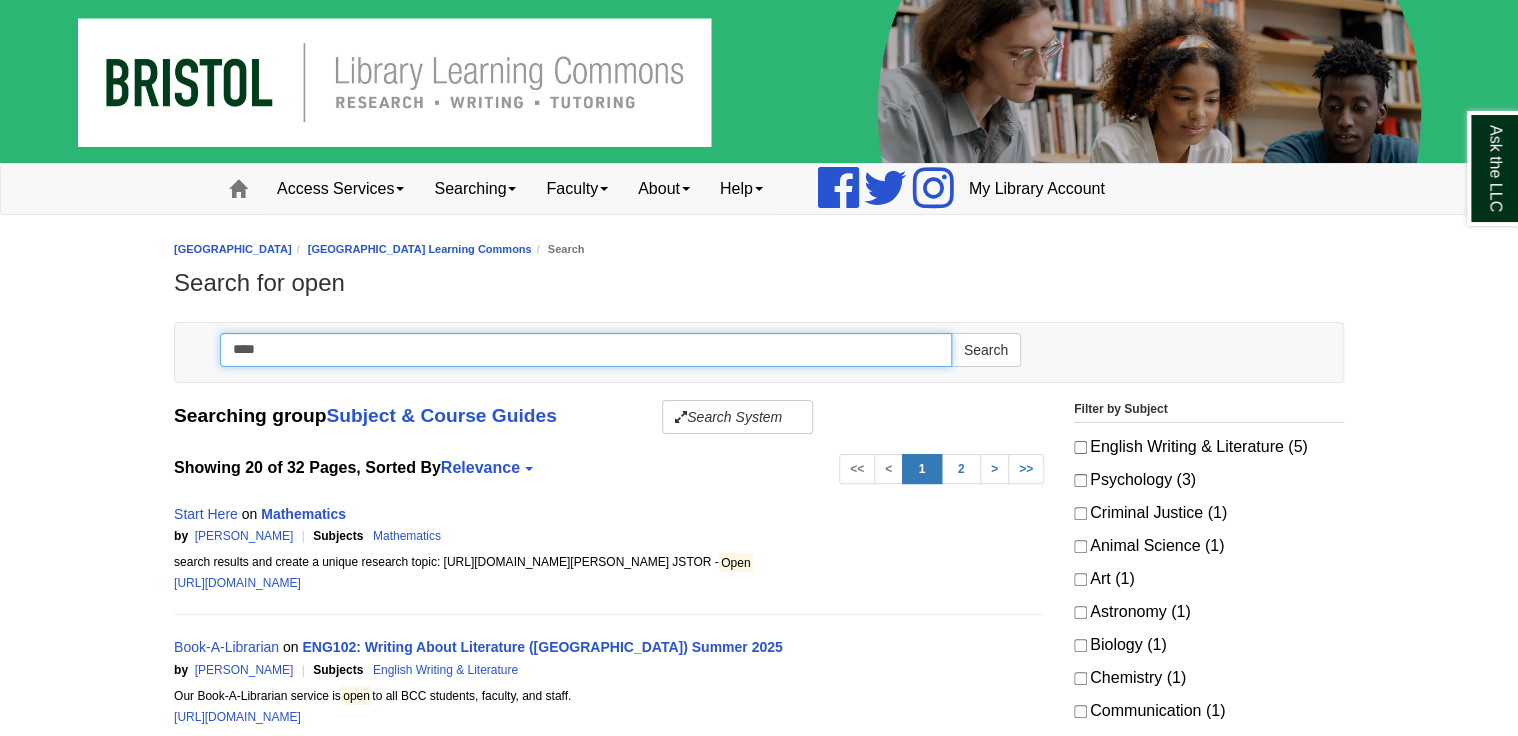 drag, startPoint x: 280, startPoint y: 343, endPoint x: 233, endPoint y: 348, distance: 47.26521 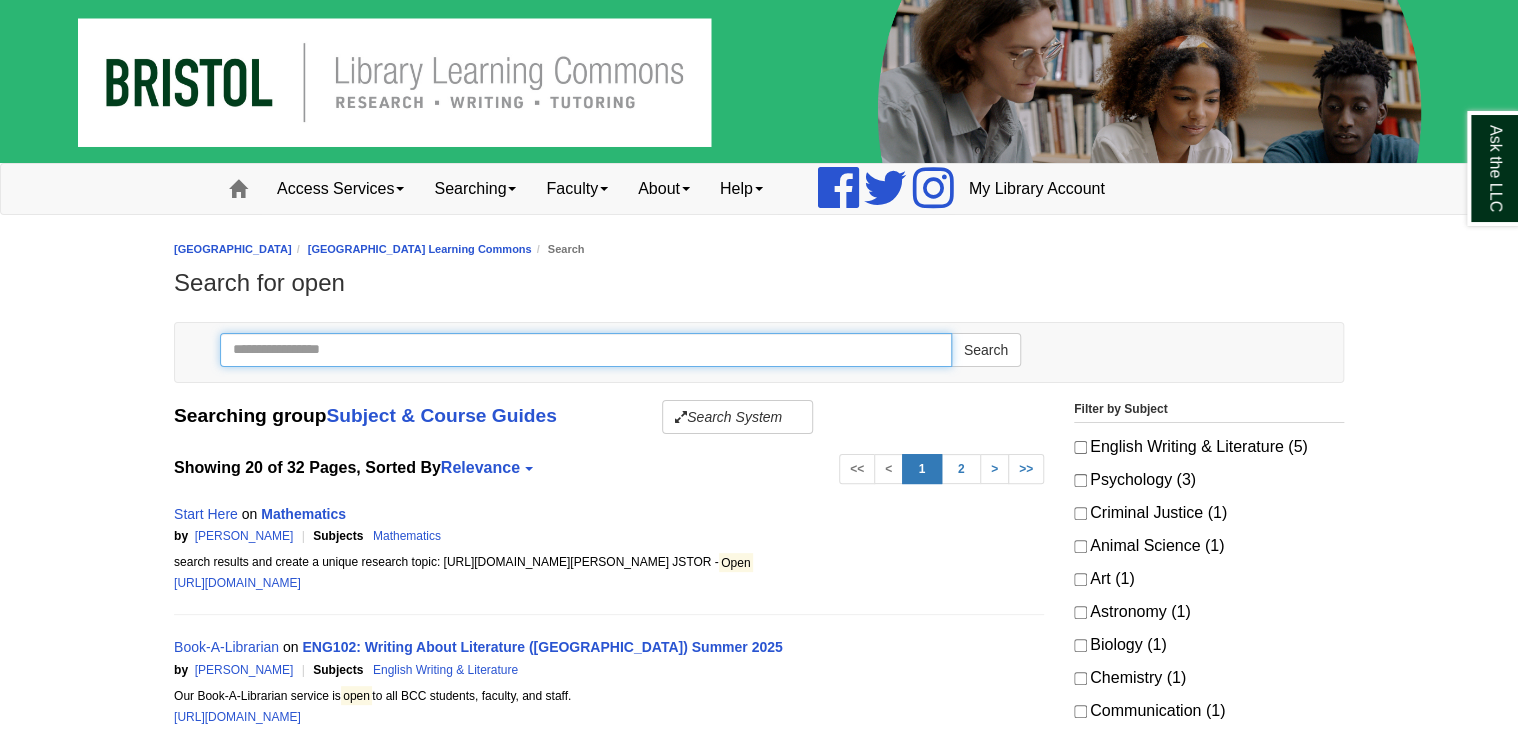 type 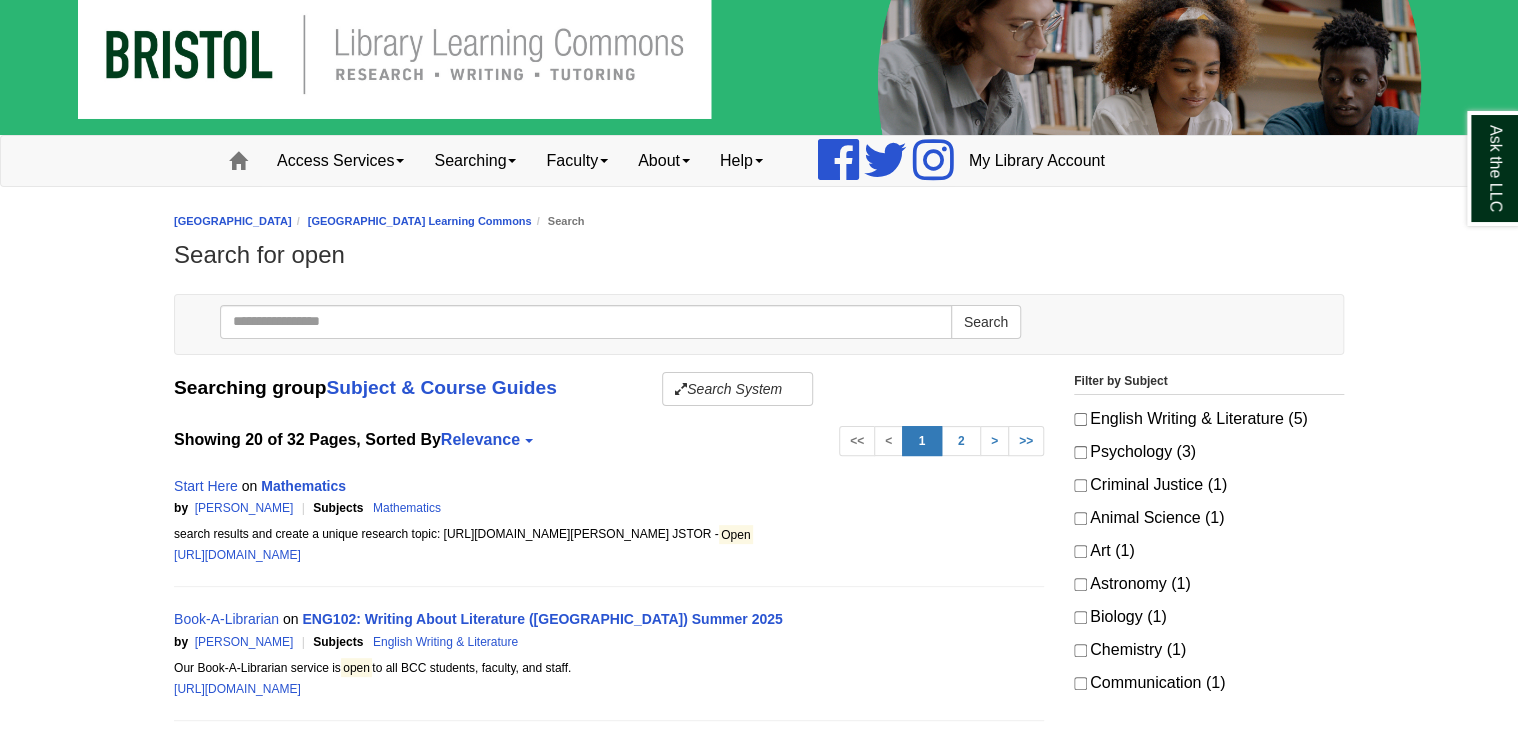 scroll, scrollTop: 0, scrollLeft: 0, axis: both 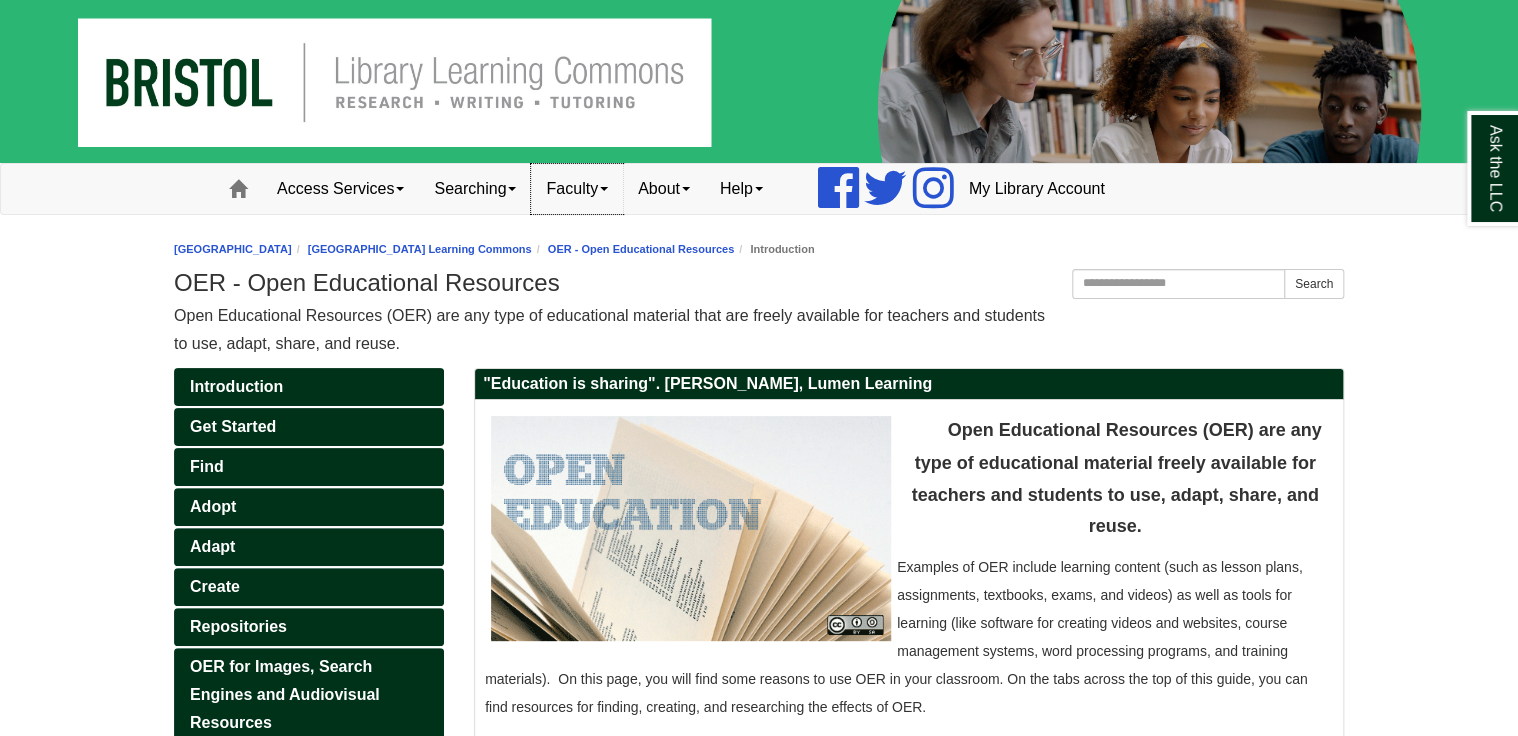 click on "Faculty" at bounding box center [577, 189] 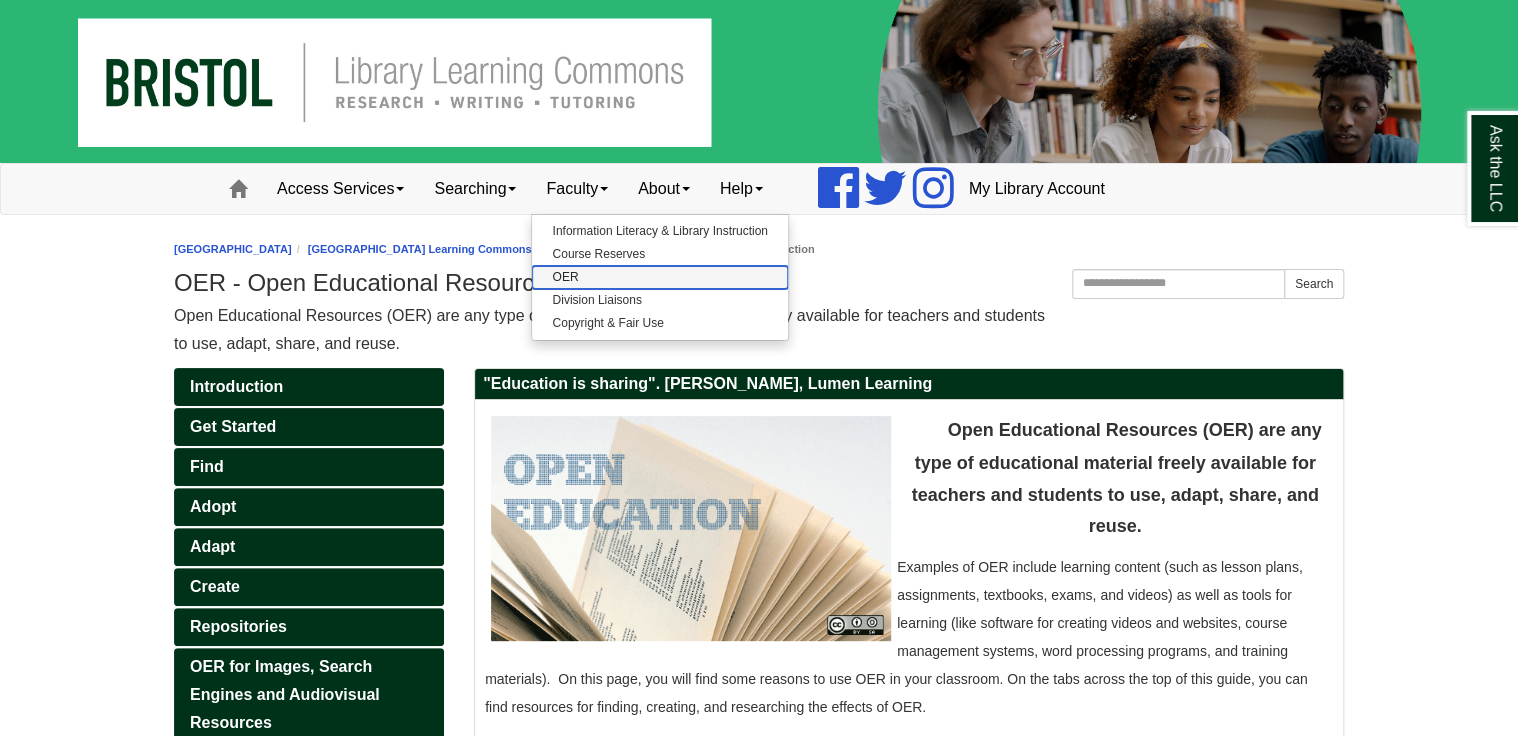 click on "OER" at bounding box center [659, 277] 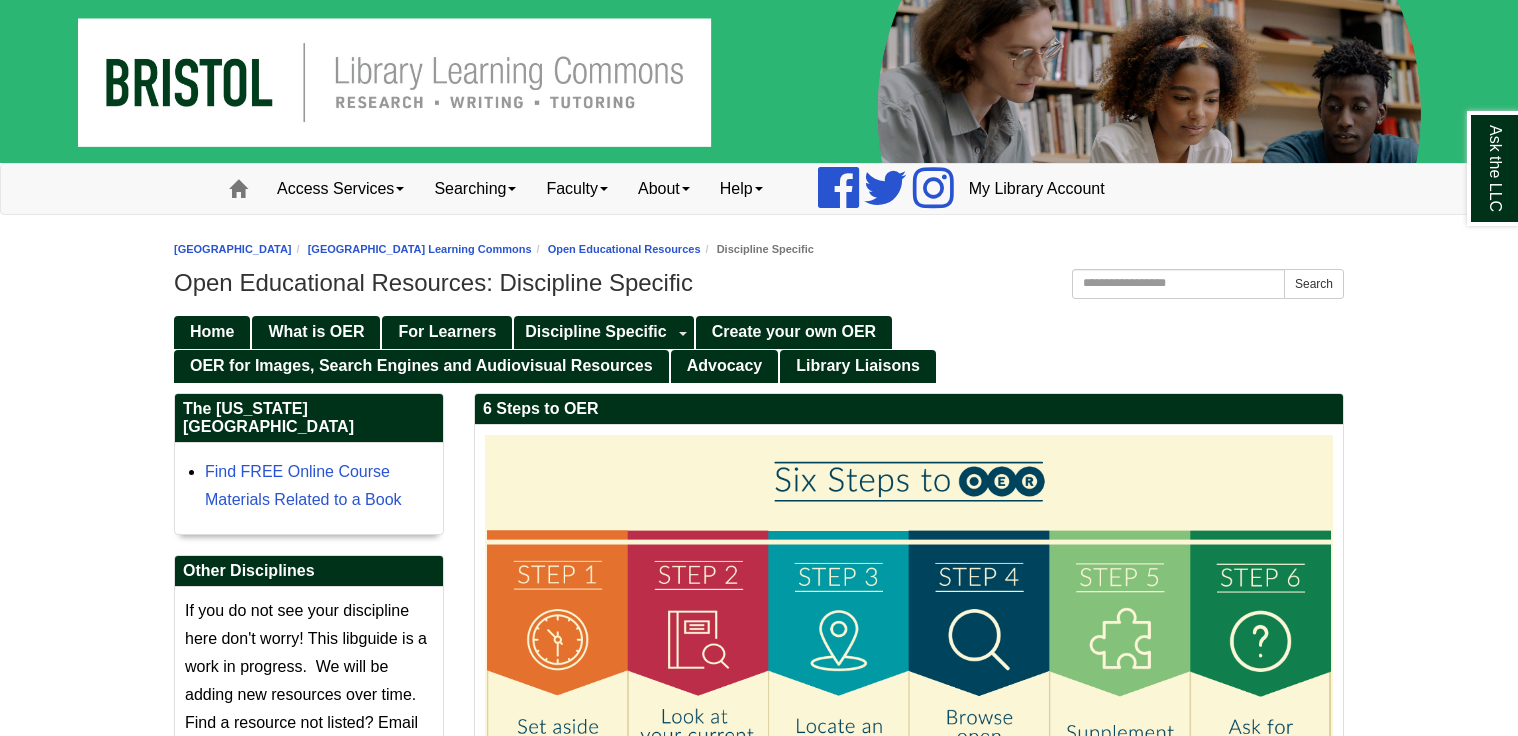 scroll, scrollTop: 0, scrollLeft: 0, axis: both 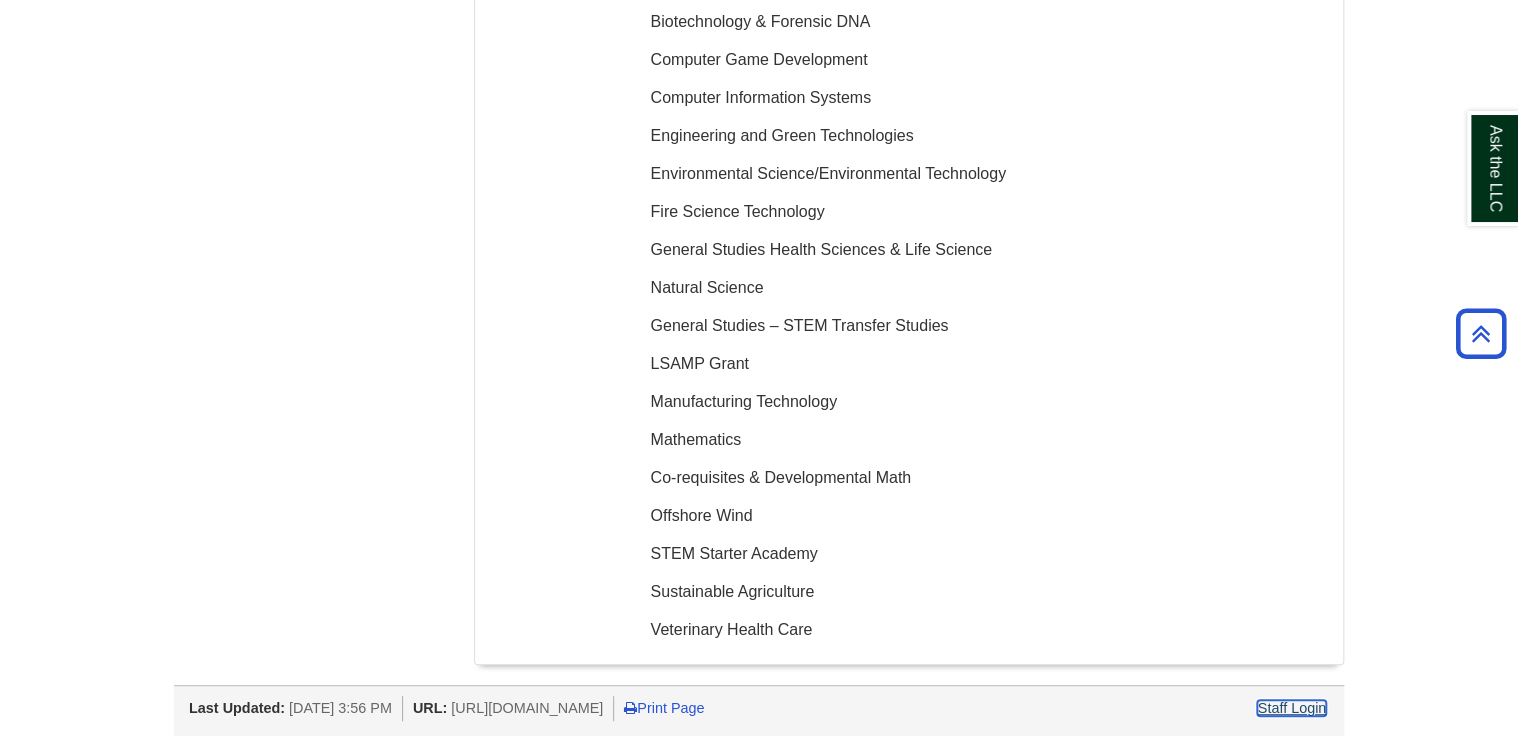 click on "Staff Login" at bounding box center [1291, 708] 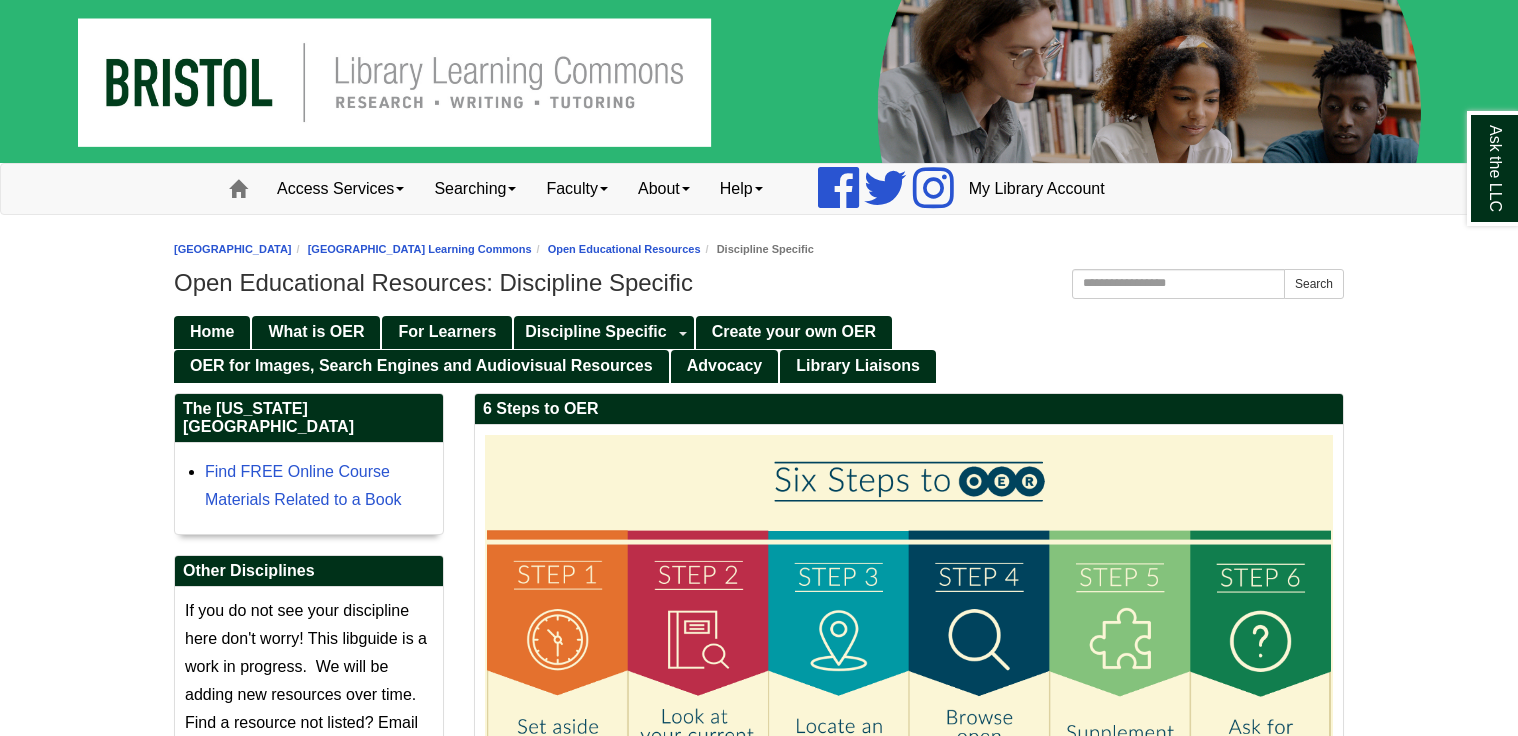 scroll, scrollTop: 0, scrollLeft: 0, axis: both 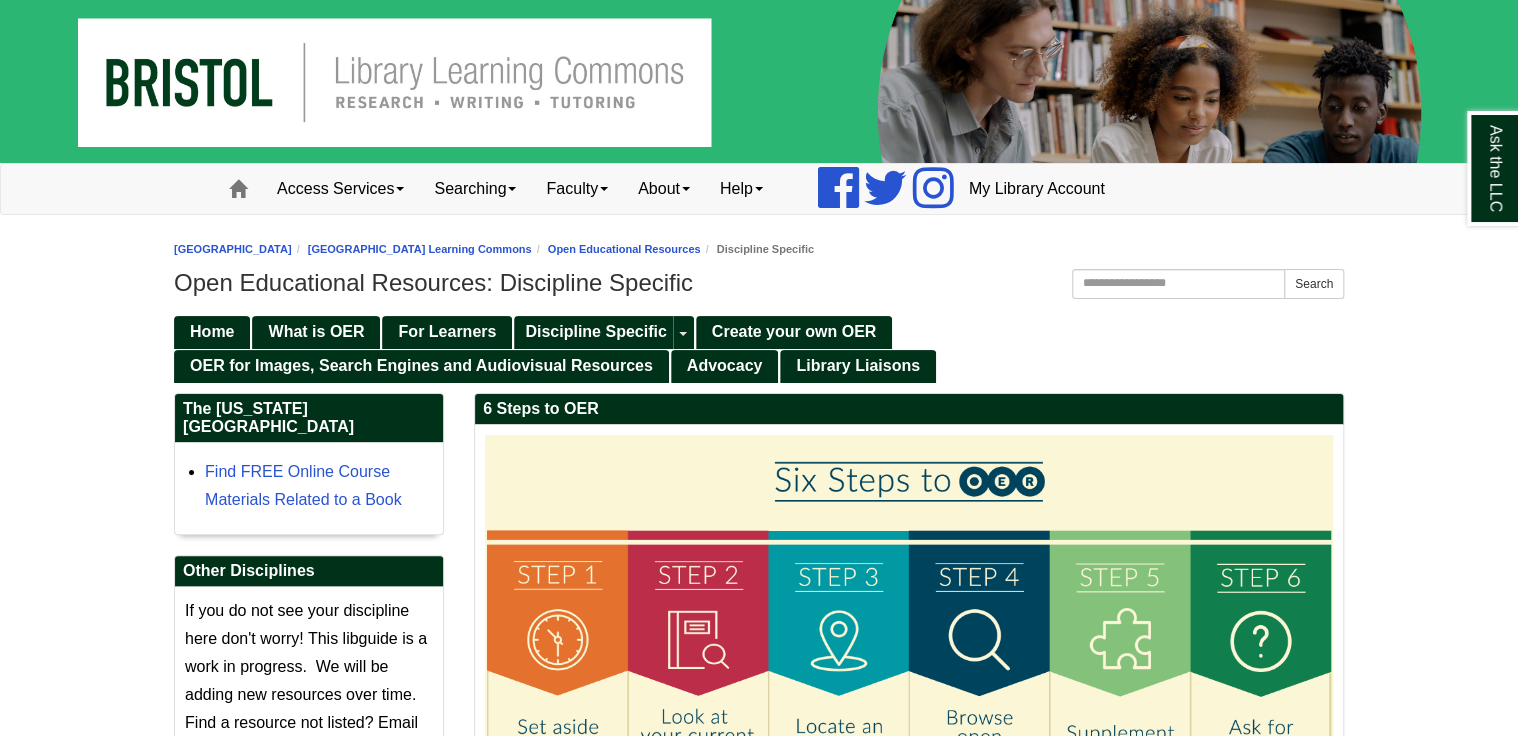 click on "Home
What is OER
For Learners
Discipline Specific
Toggle Dropdown
Accounting/Finance
Allied Health
Art
Business OER
College Success Strategies
Communications
Computer & Information Technology OER
Criminal Justice/ Paralegal
Early Childhood Education
Economics
Engineering
English
History/Government" at bounding box center (759, 348) 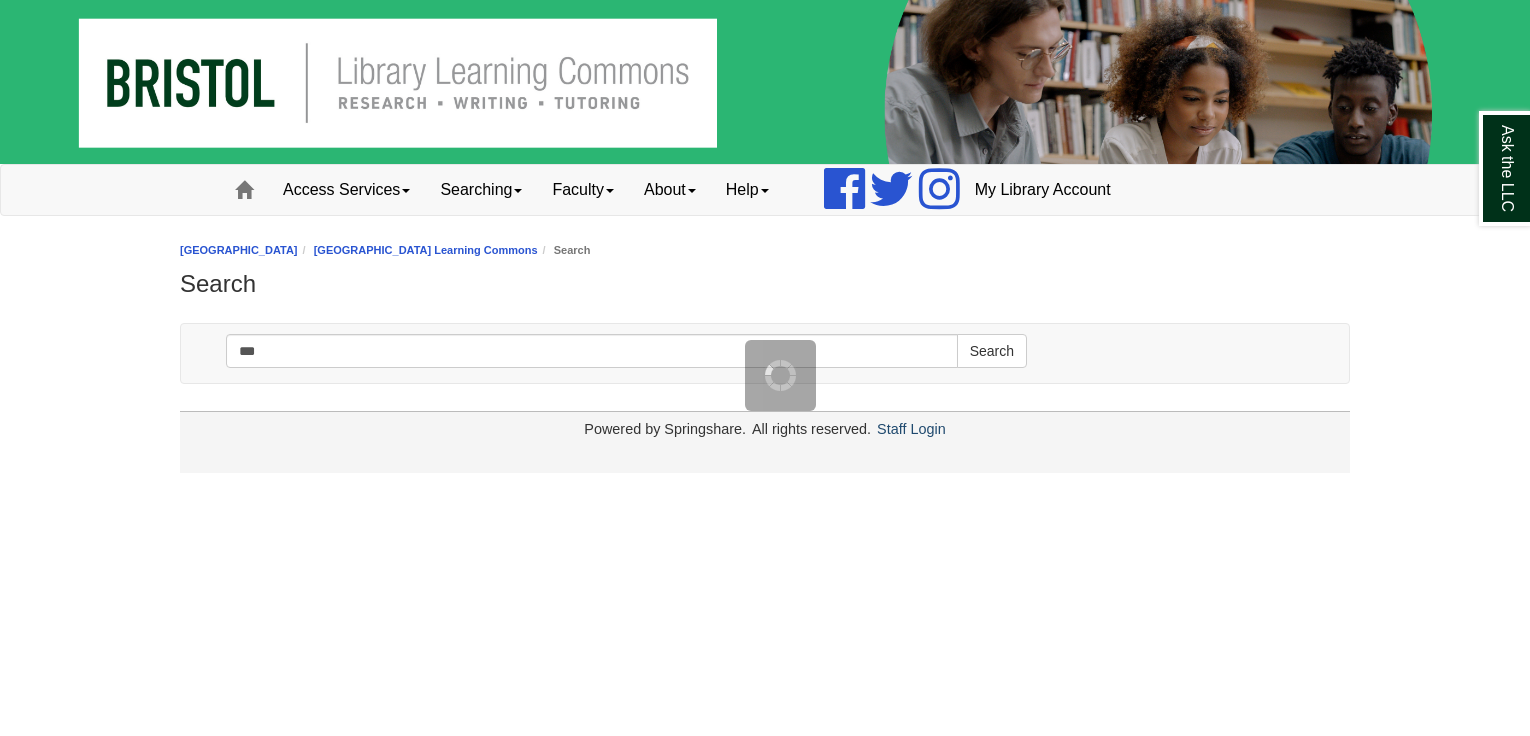 scroll, scrollTop: 0, scrollLeft: 0, axis: both 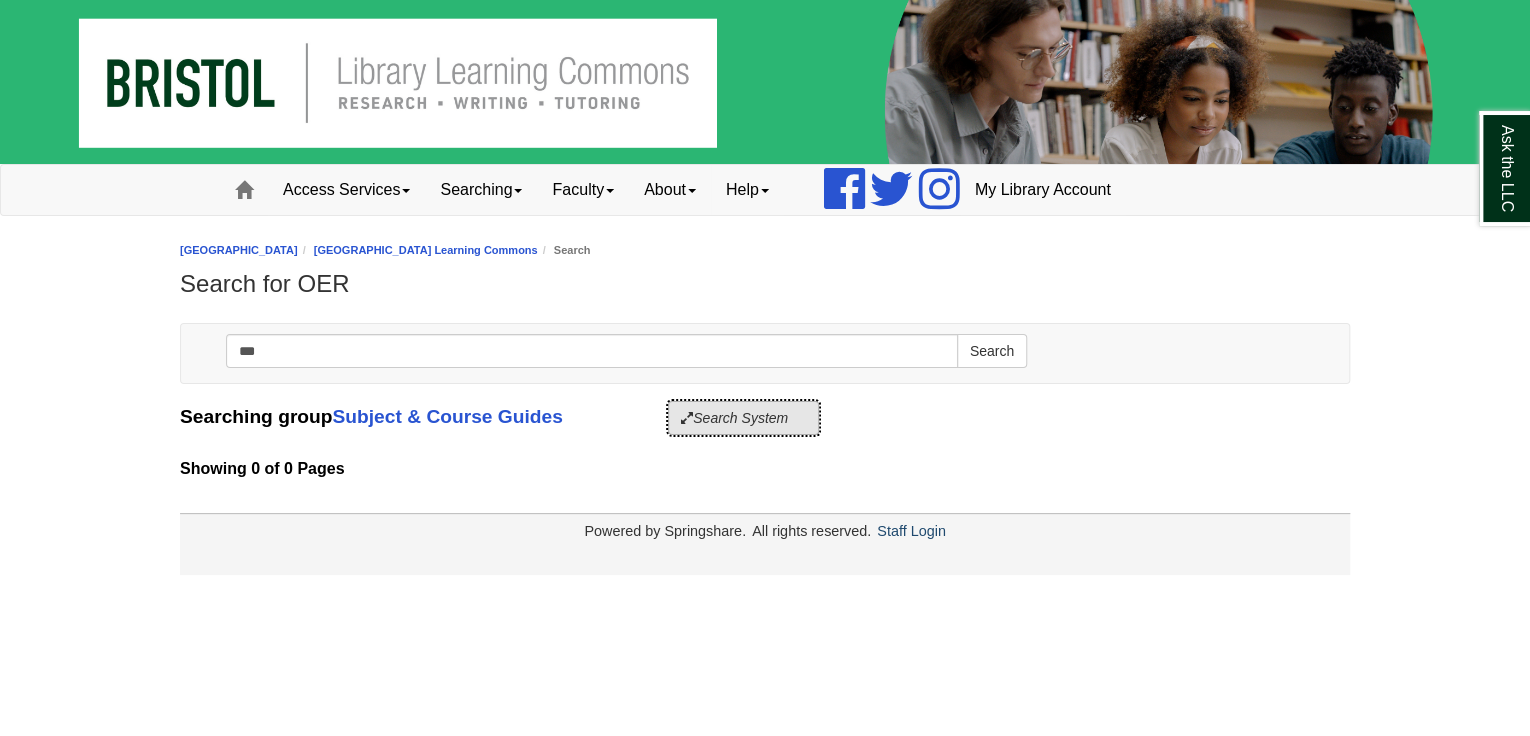 click on "Search System" at bounding box center [743, 418] 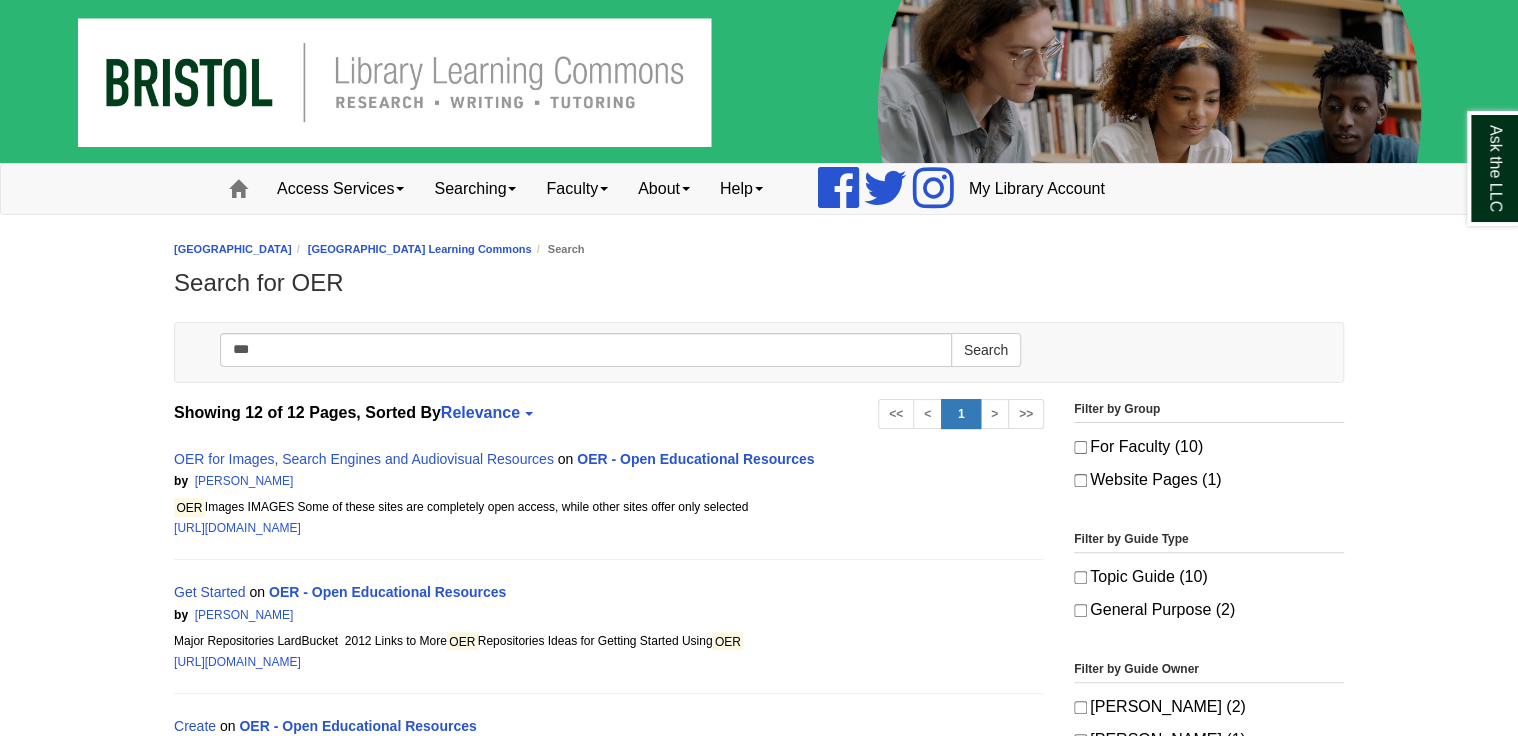 scroll, scrollTop: 80, scrollLeft: 0, axis: vertical 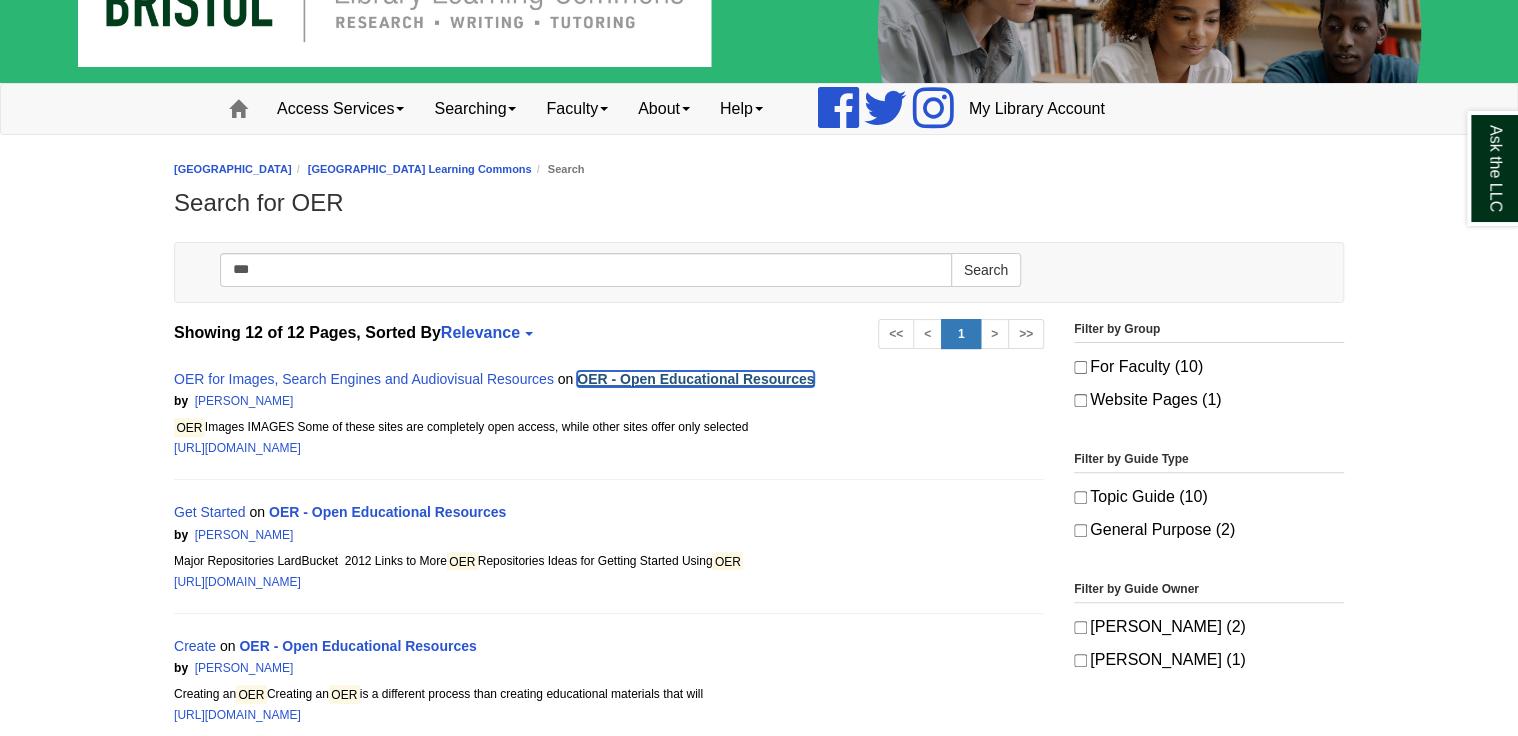 click on "OER - Open Educational Resources" at bounding box center (695, 379) 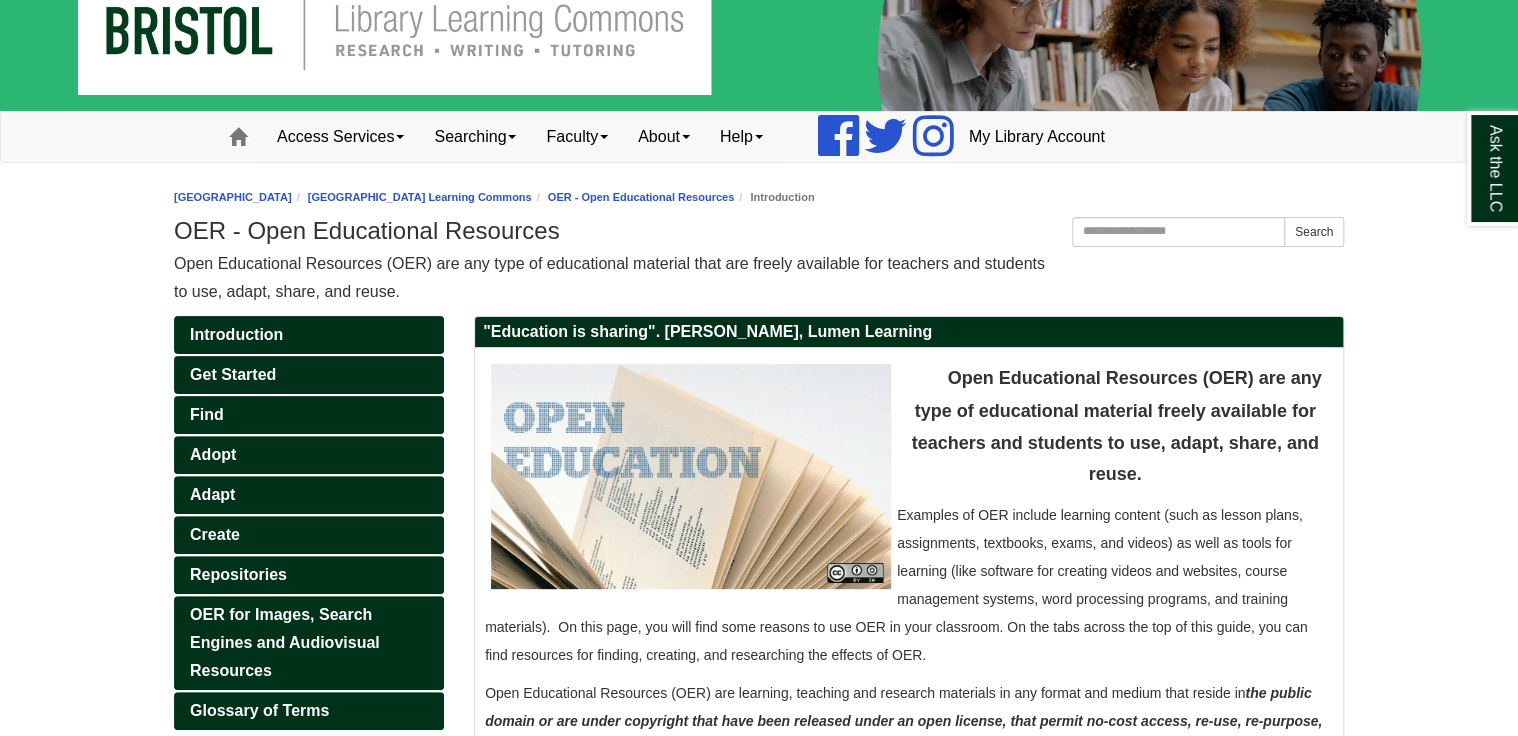scroll, scrollTop: 80, scrollLeft: 0, axis: vertical 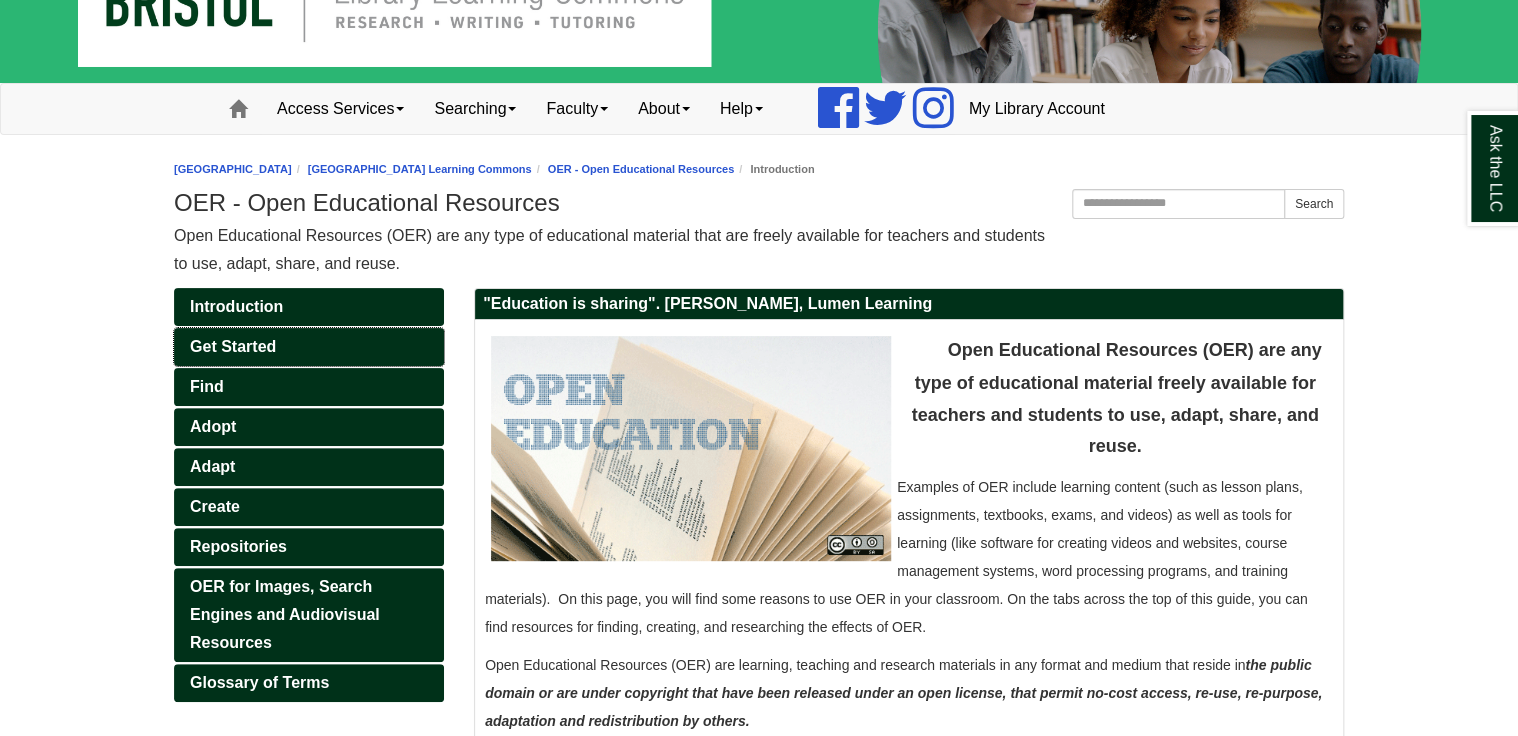 click on "Get Started" at bounding box center [309, 347] 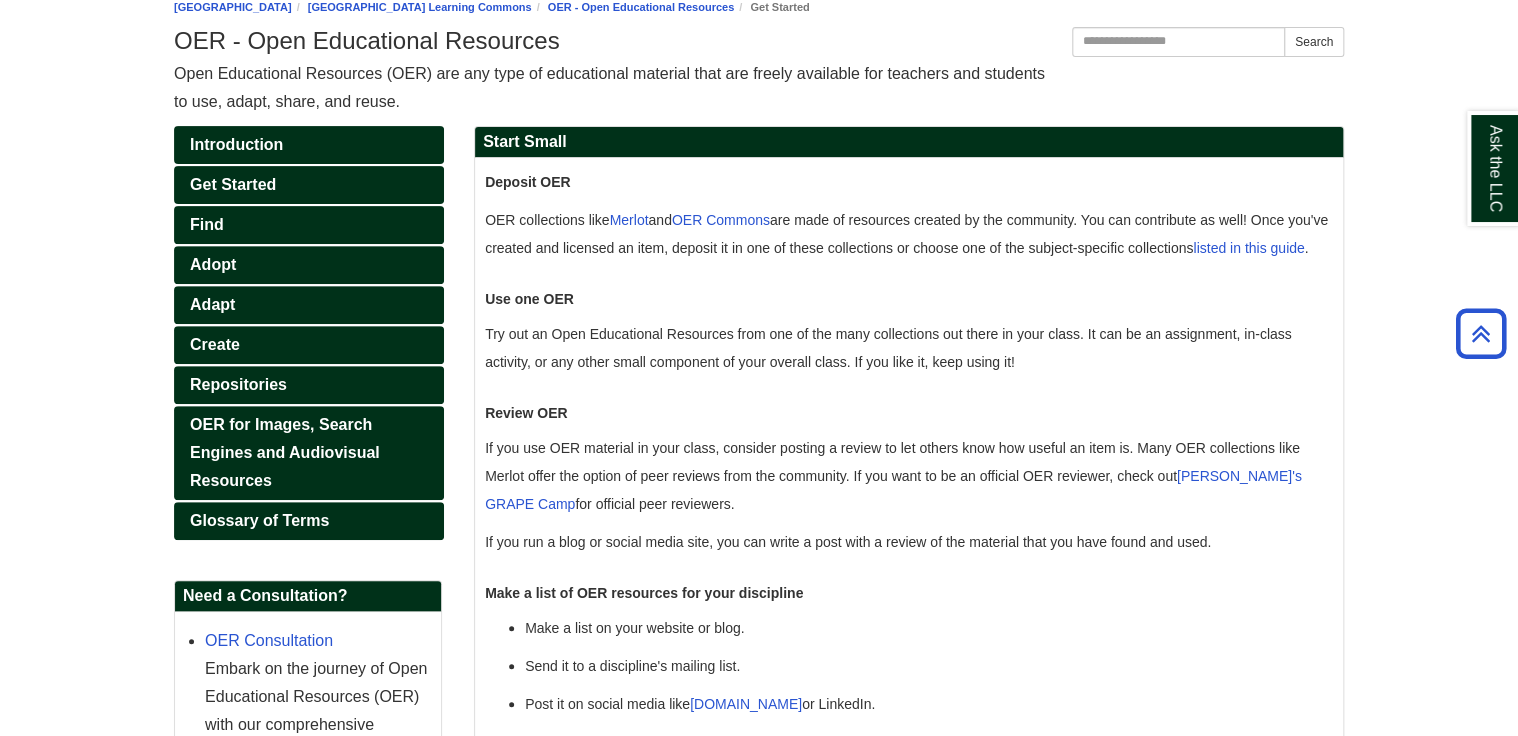 scroll, scrollTop: 240, scrollLeft: 0, axis: vertical 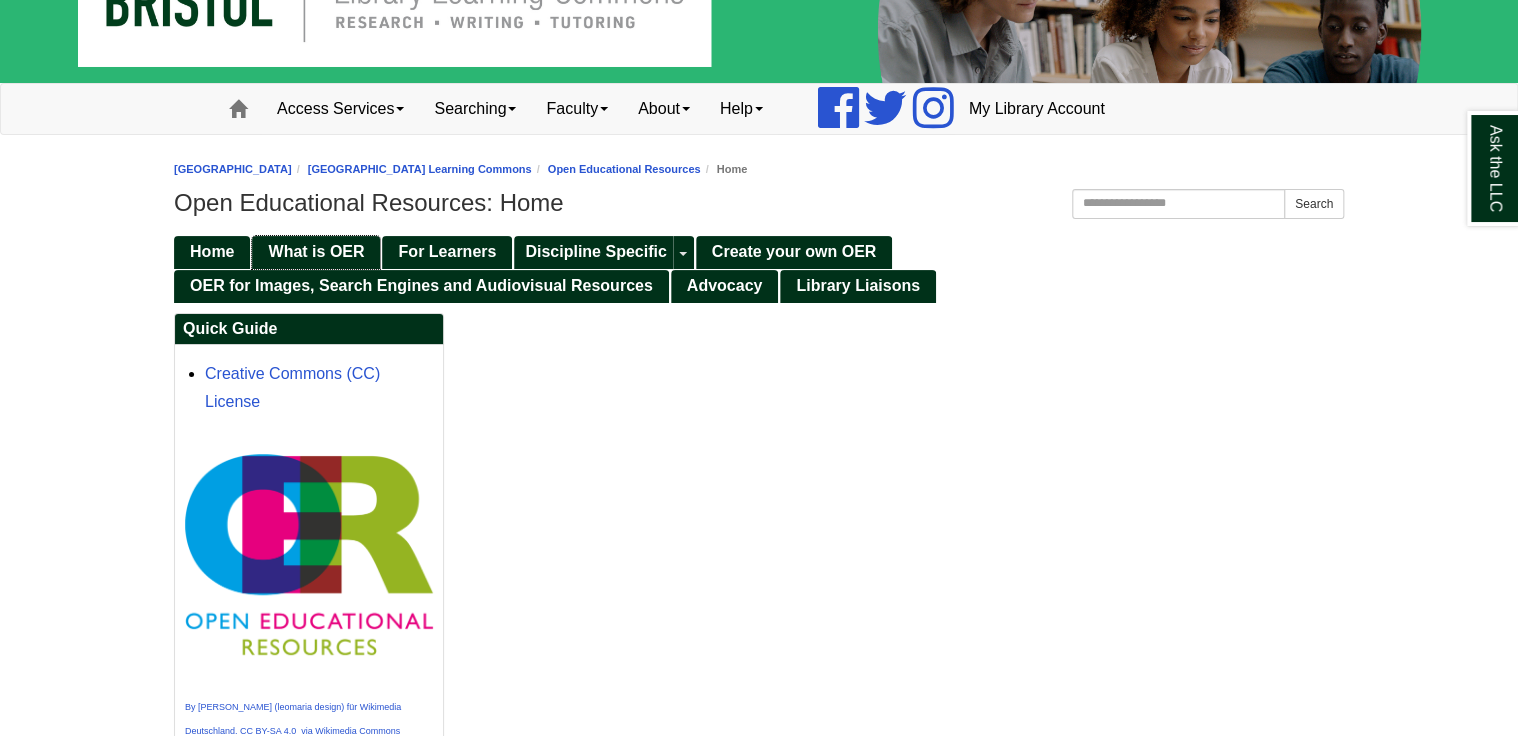 click on "What is OER" at bounding box center [316, 251] 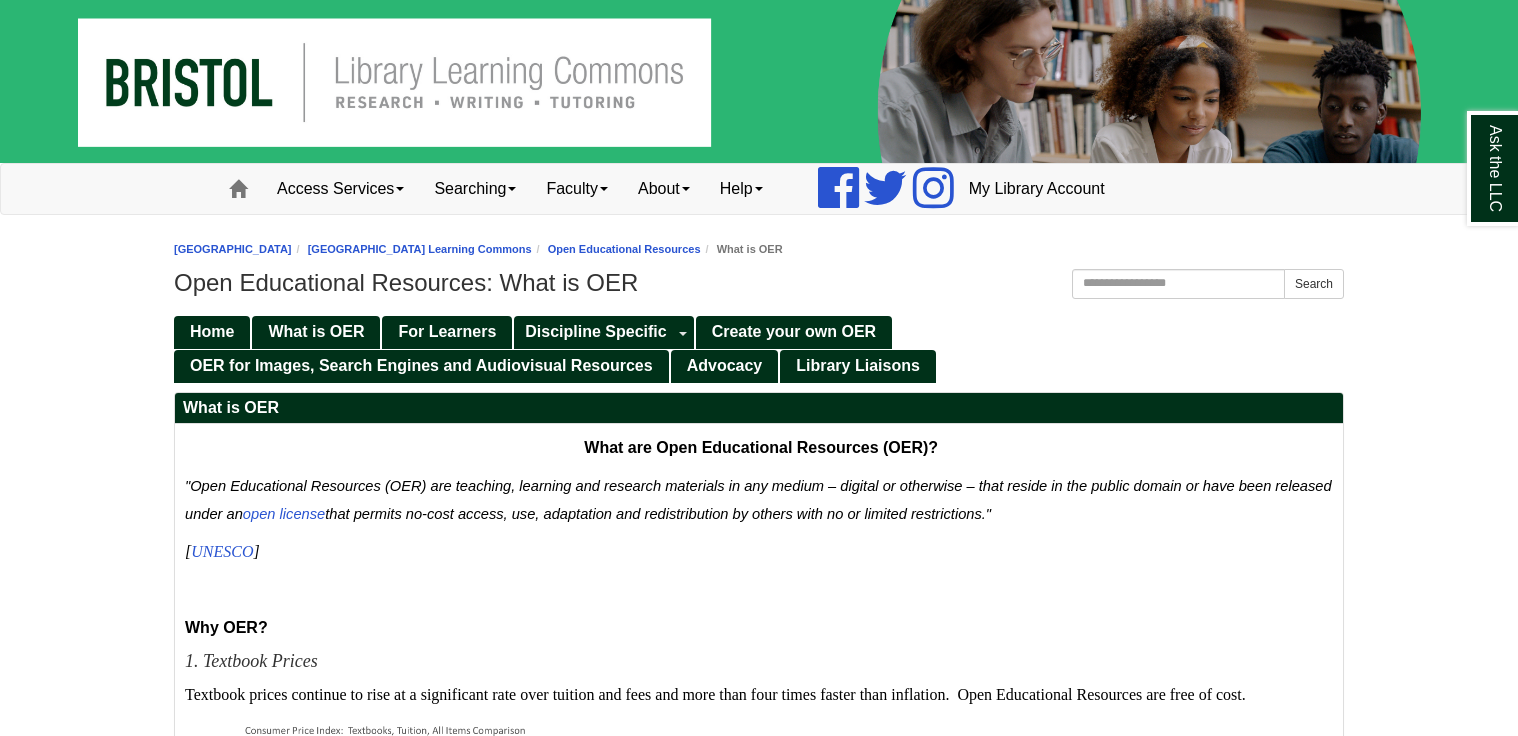 scroll, scrollTop: 0, scrollLeft: 0, axis: both 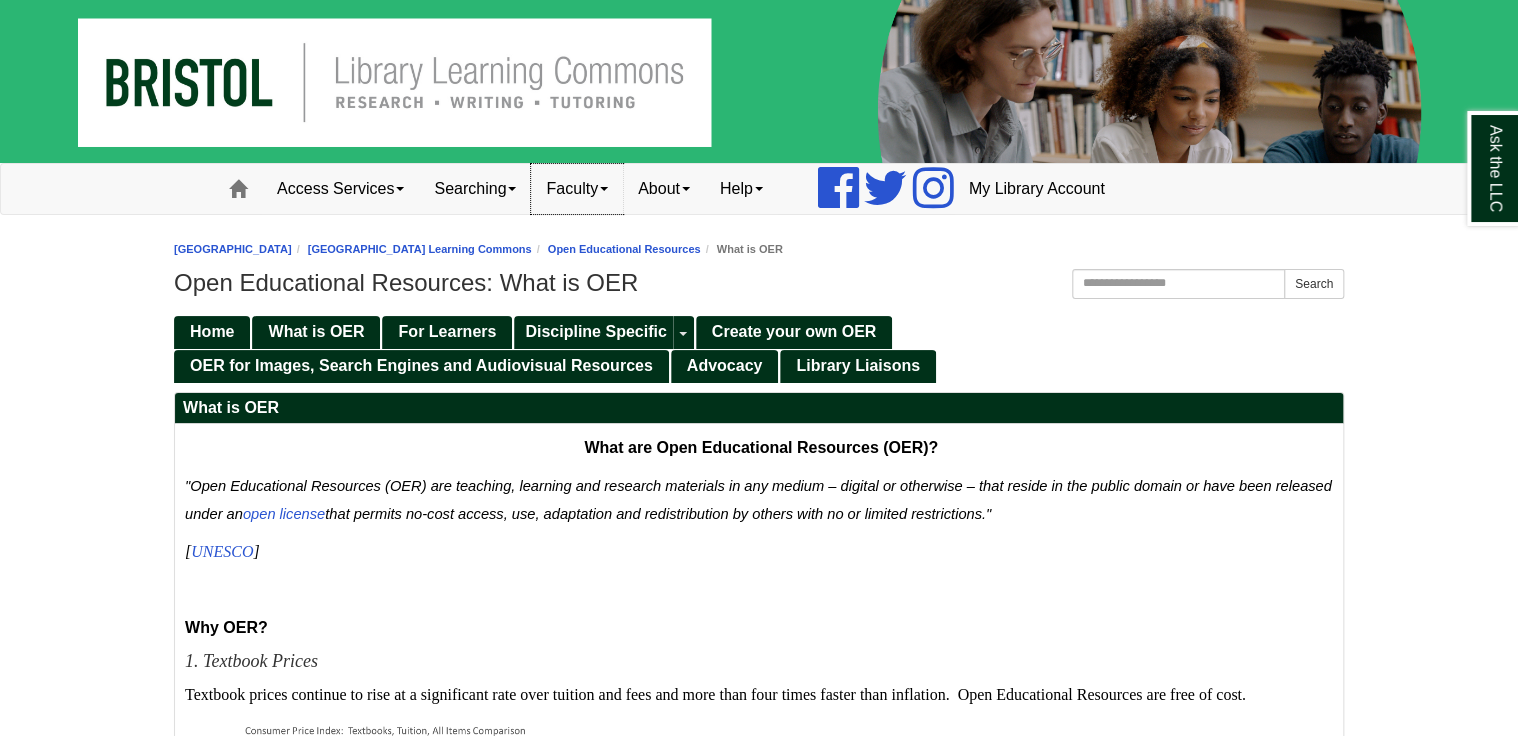 click on "Faculty" at bounding box center [577, 189] 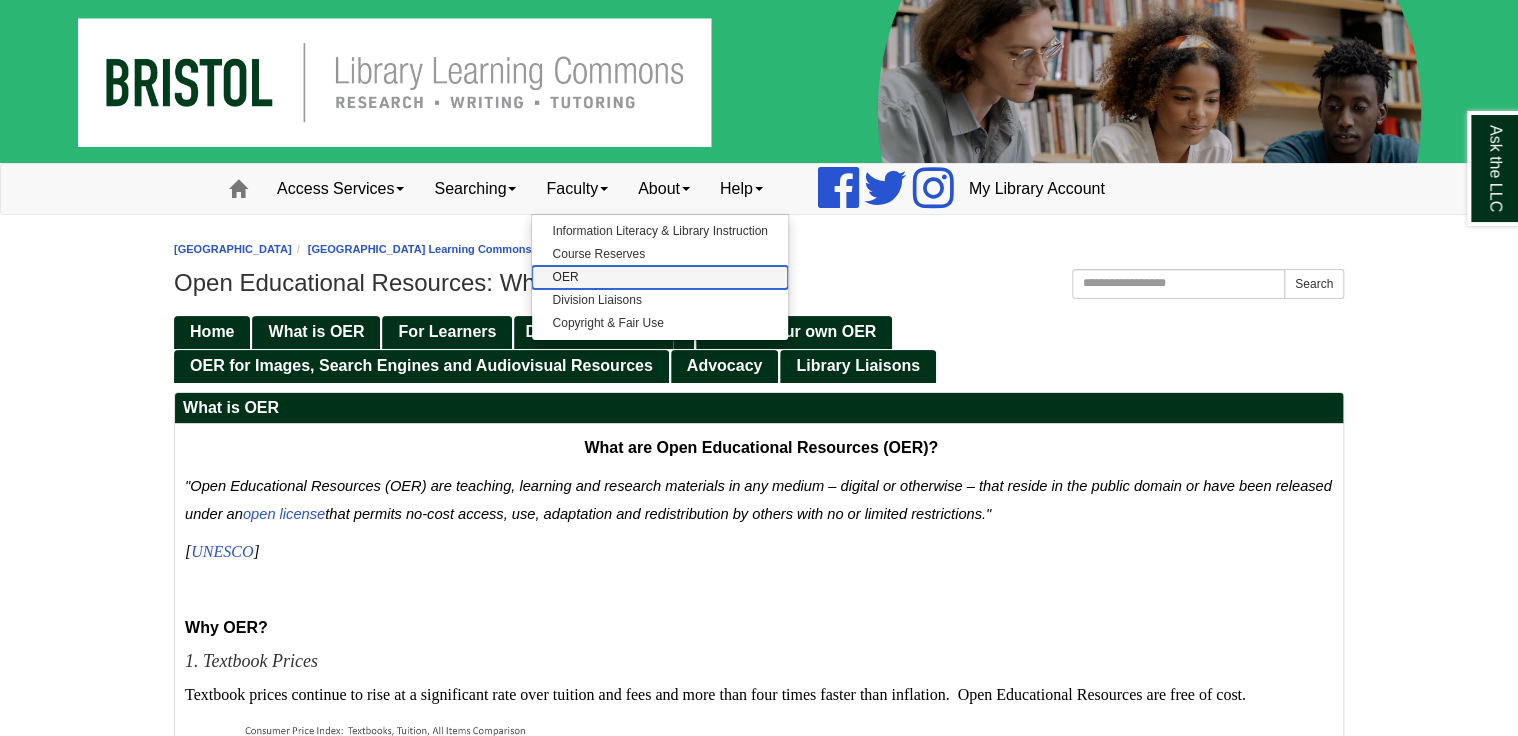 click on "OER" at bounding box center (659, 277) 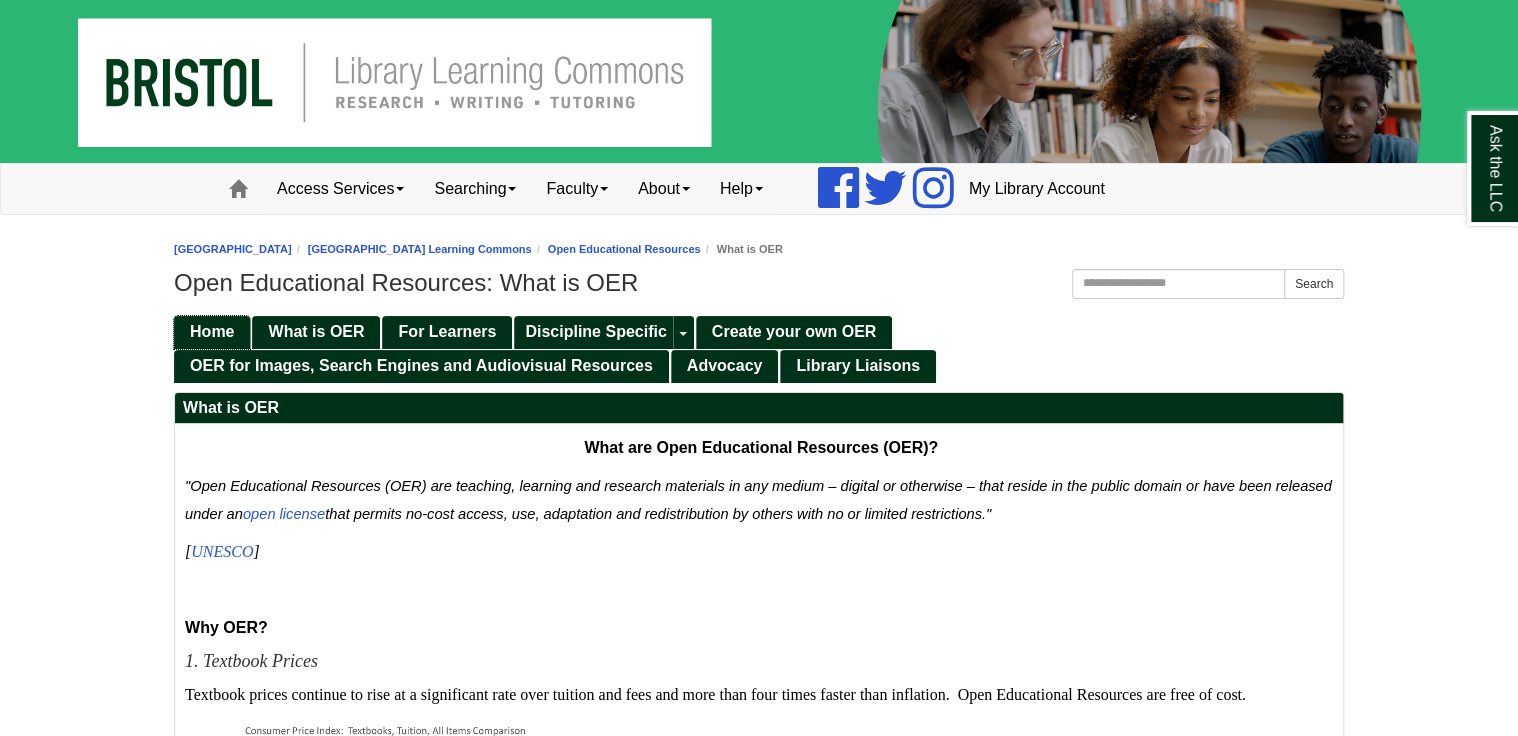 click on "Home" at bounding box center (212, 331) 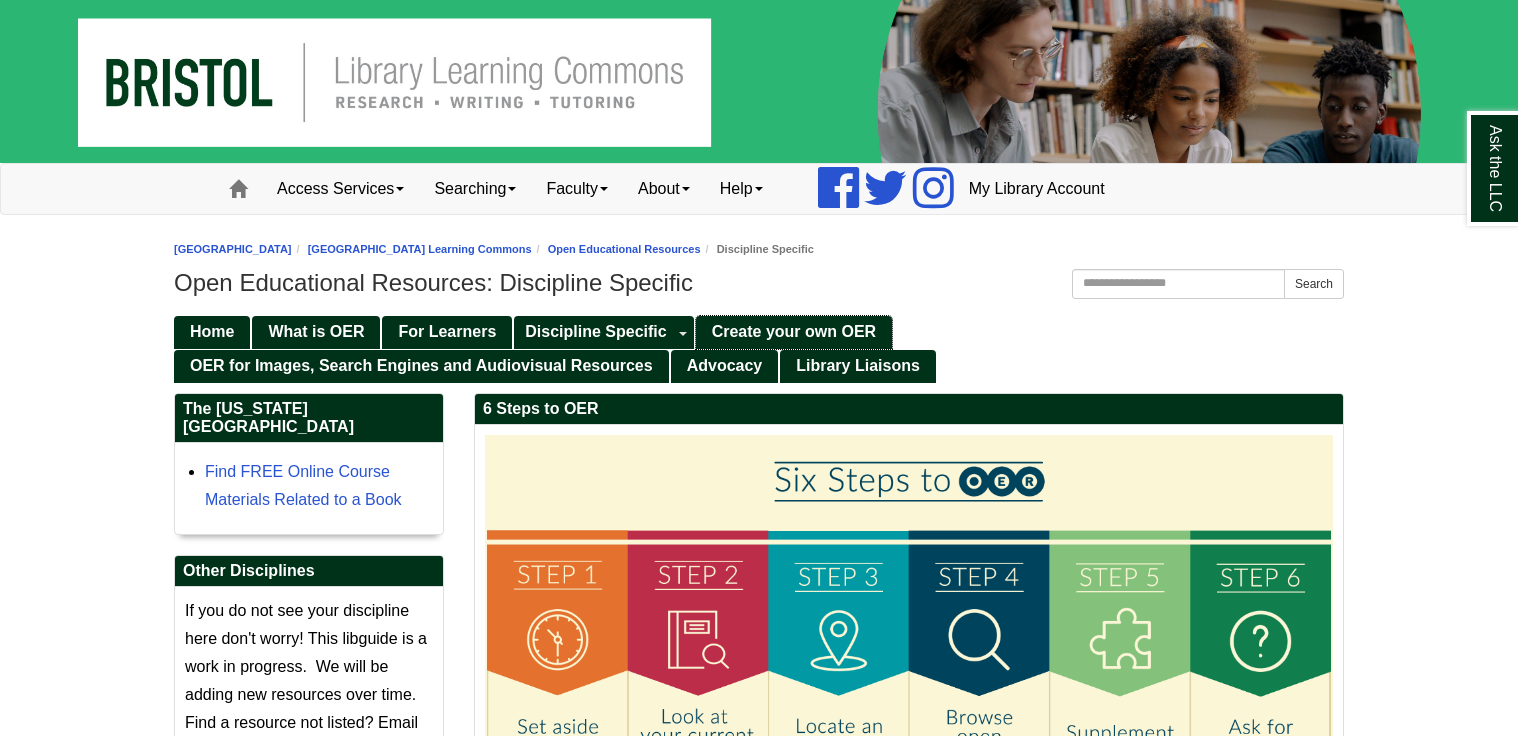 scroll, scrollTop: 0, scrollLeft: 0, axis: both 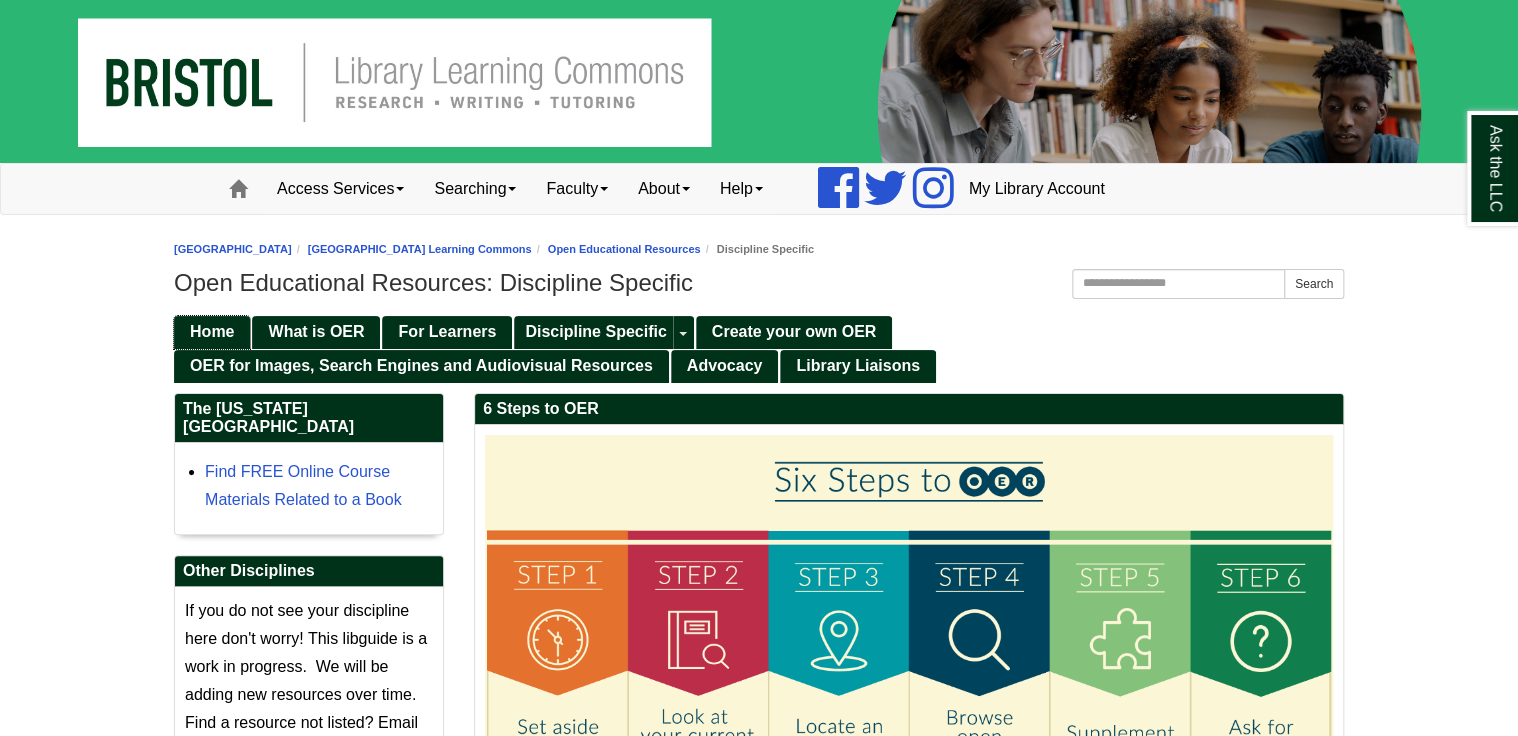 click on "Home" at bounding box center [212, 331] 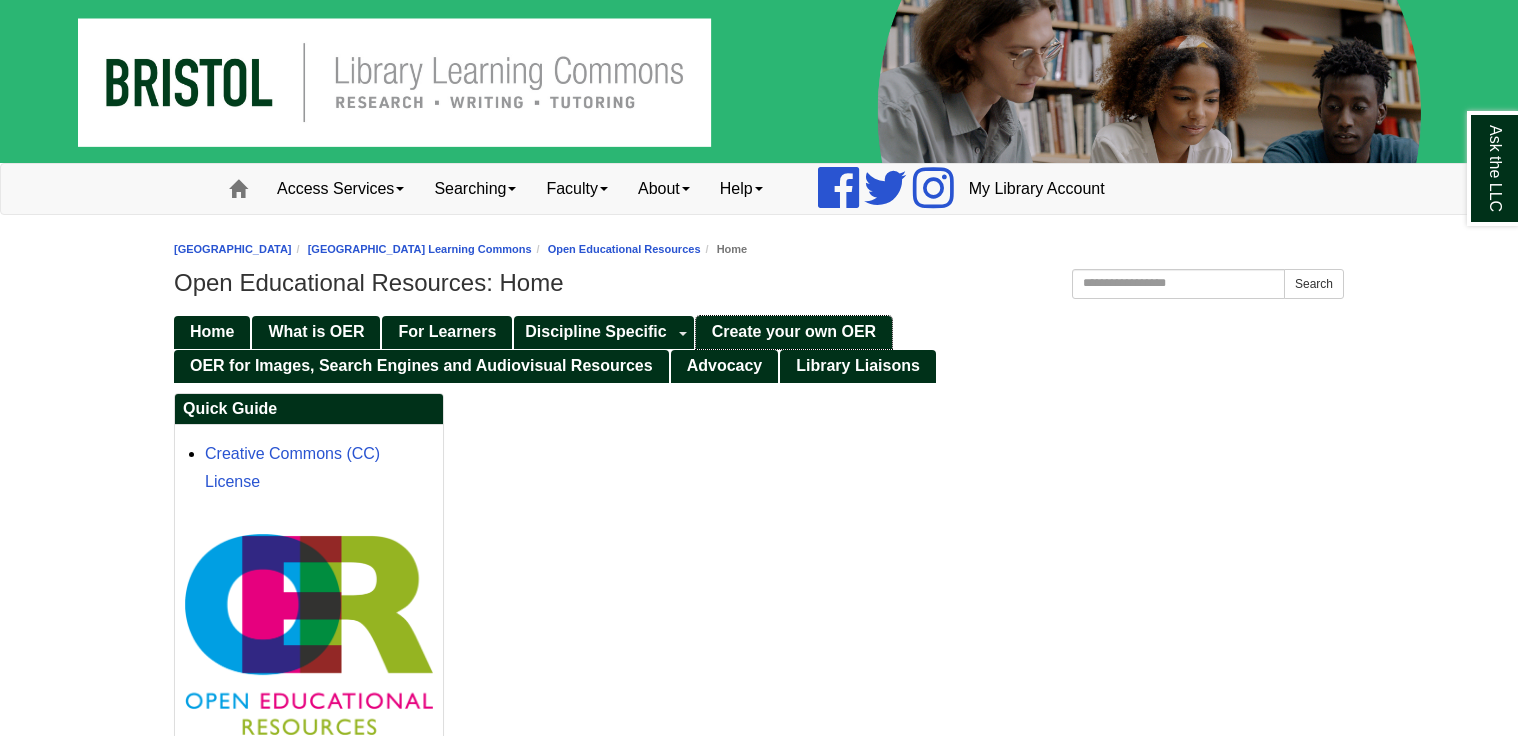 scroll, scrollTop: 0, scrollLeft: 0, axis: both 